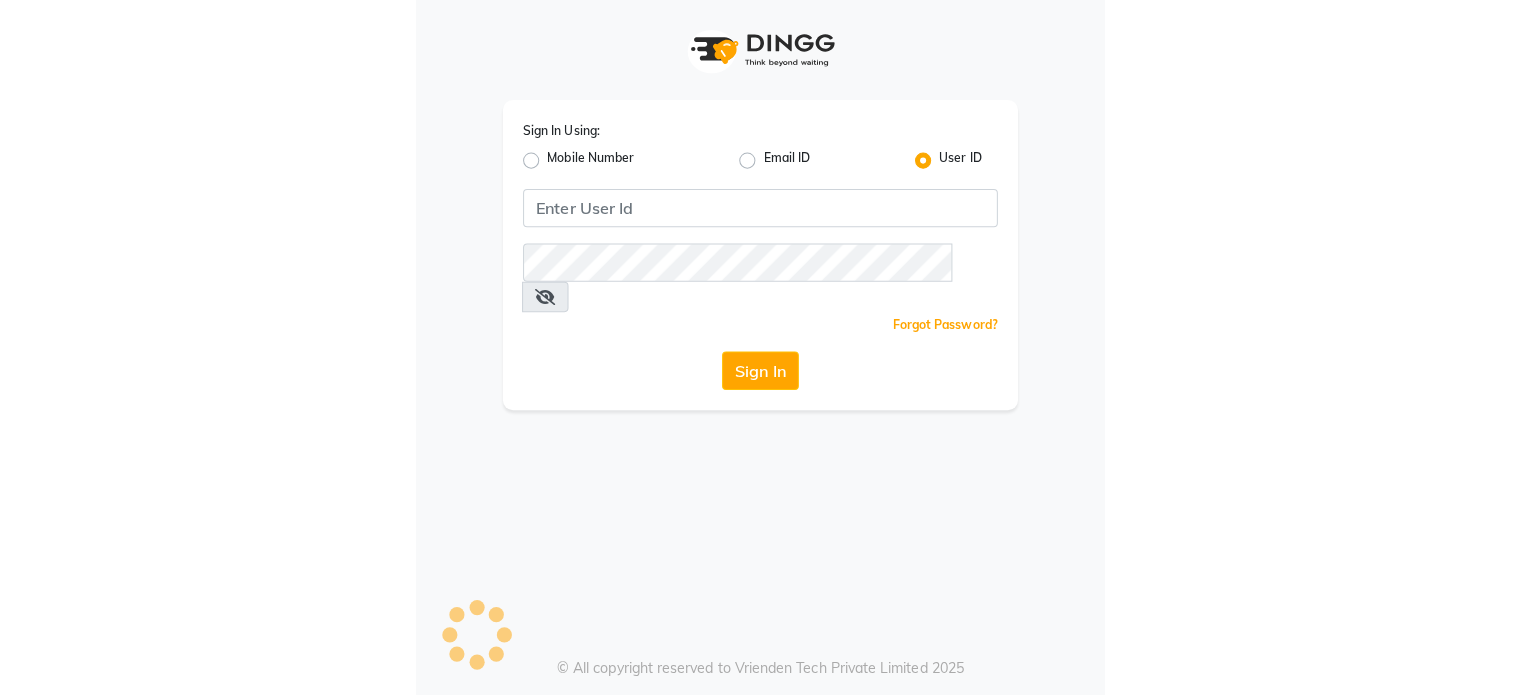 scroll, scrollTop: 0, scrollLeft: 0, axis: both 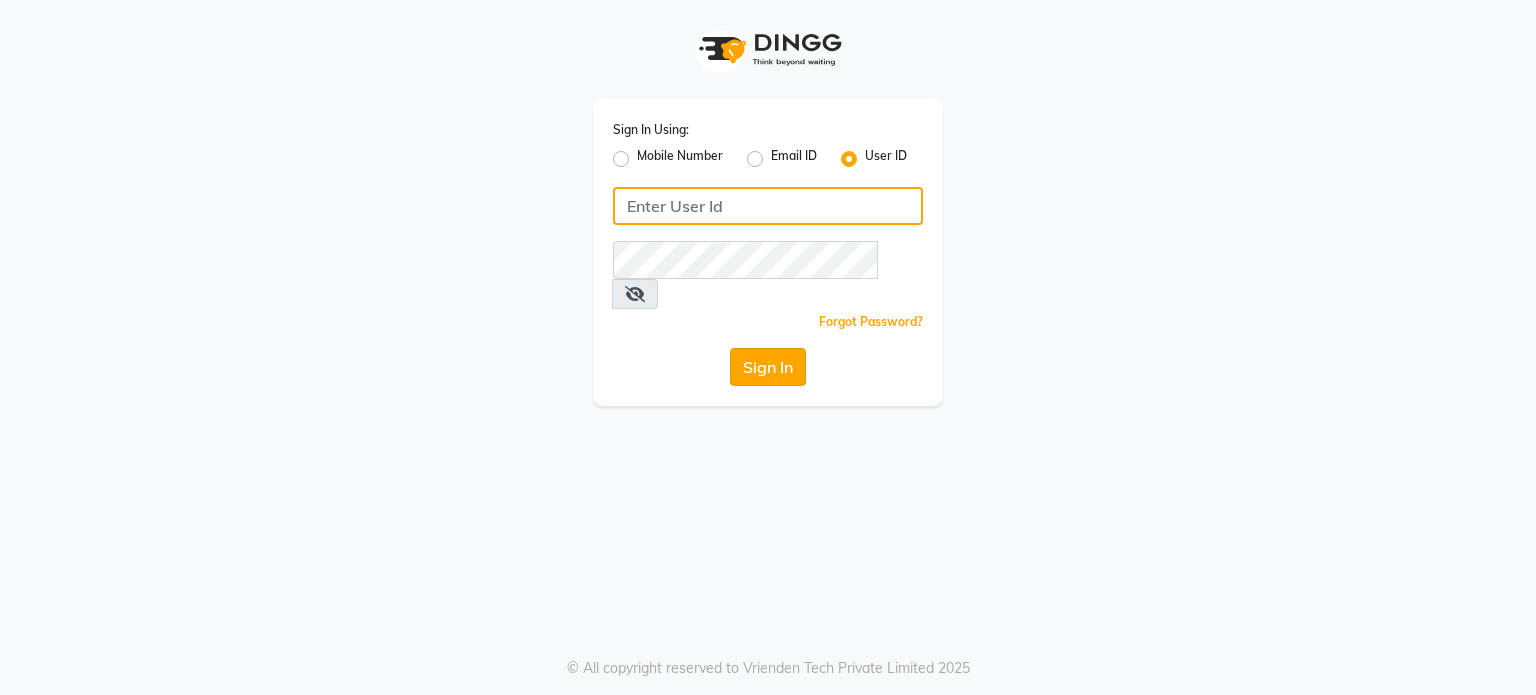 type on "aanluxurymakeoverstudio" 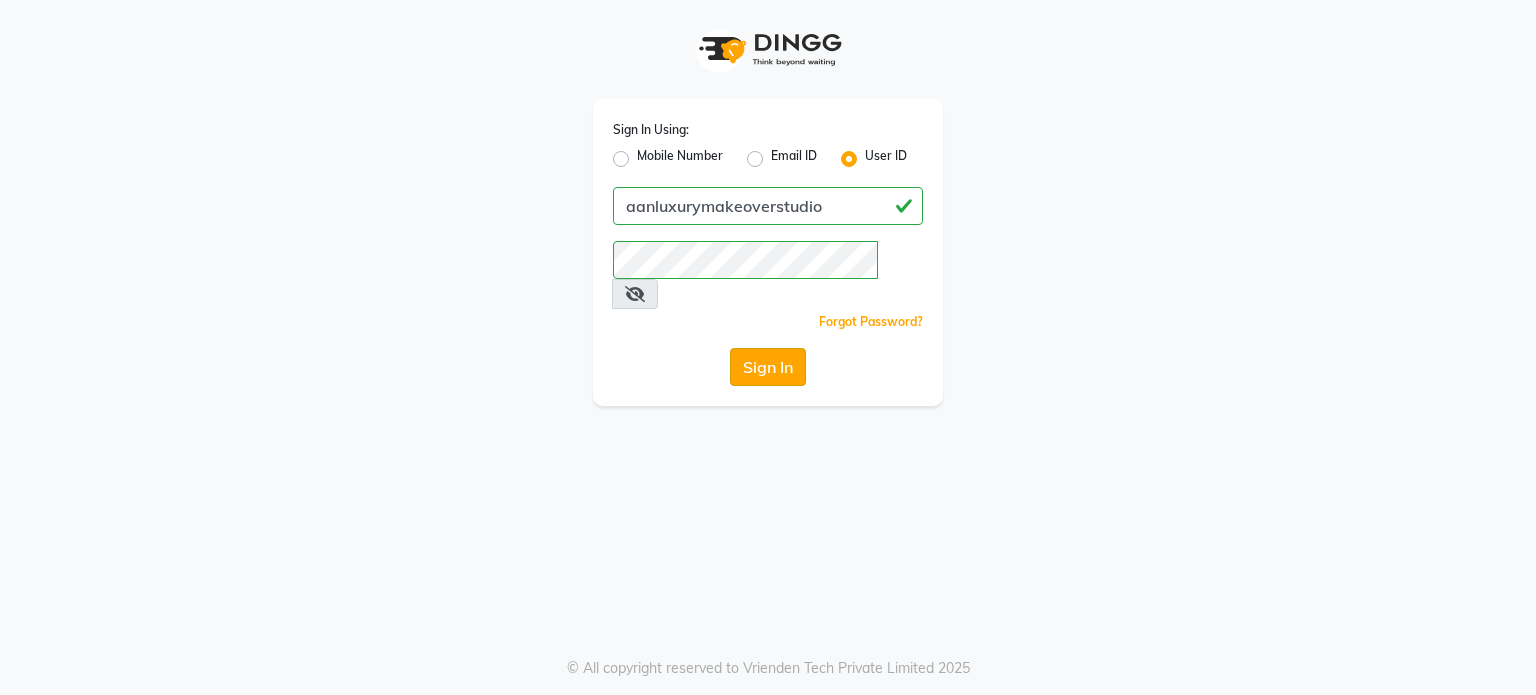 click on "Sign In" 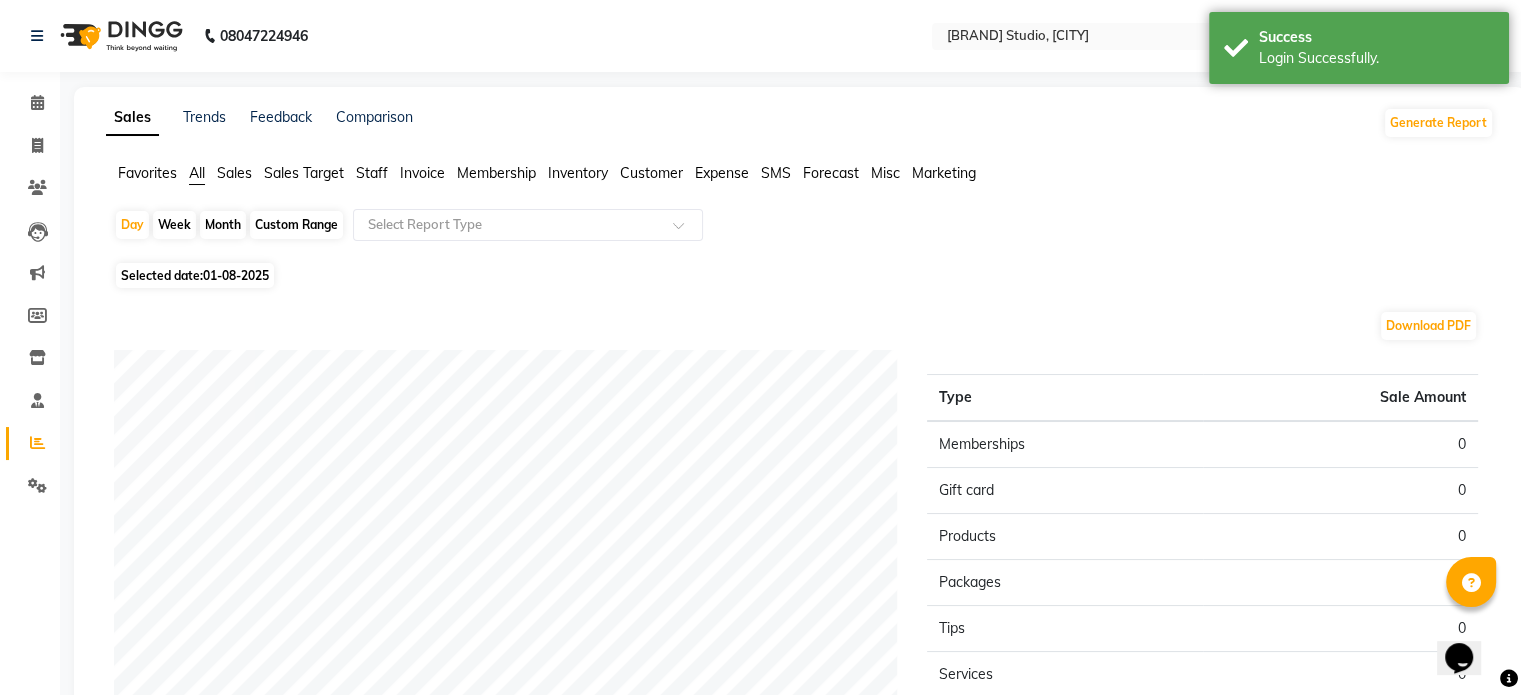 scroll, scrollTop: 0, scrollLeft: 0, axis: both 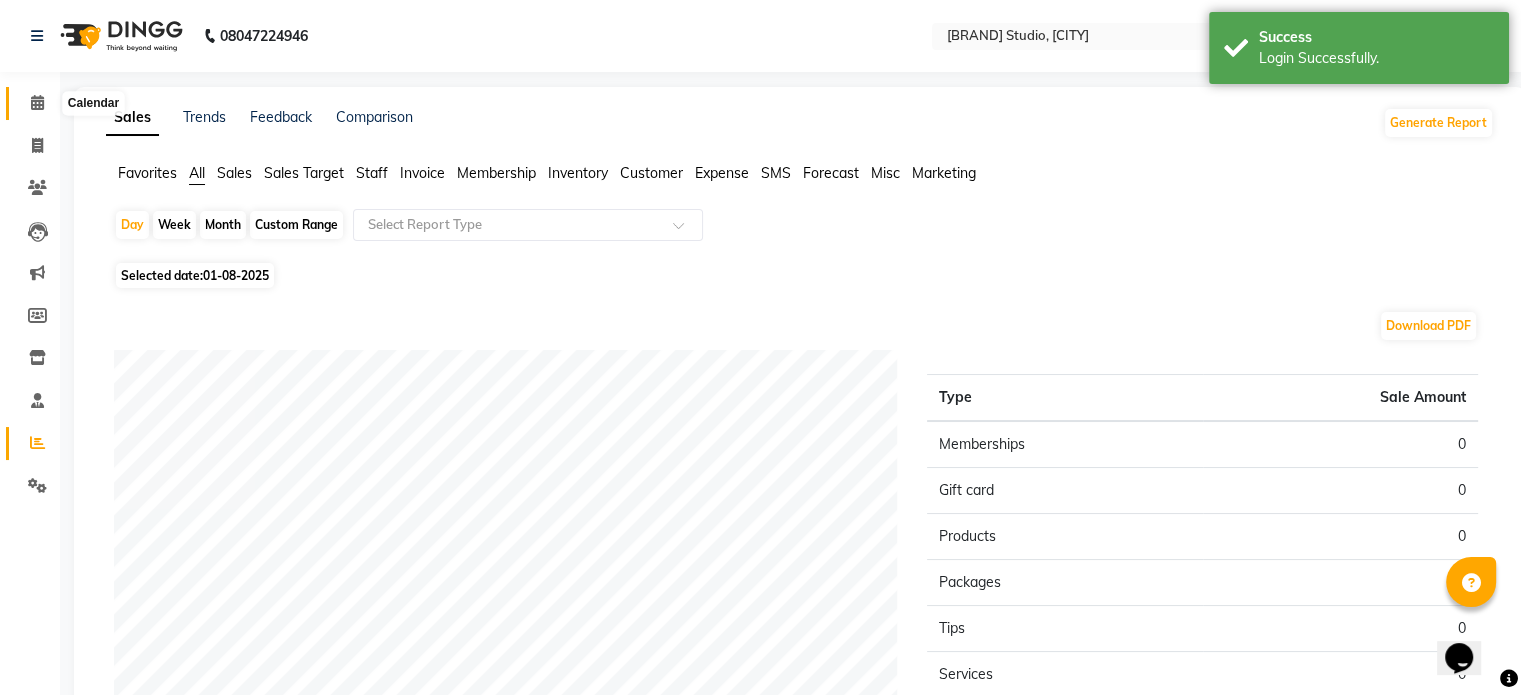 click 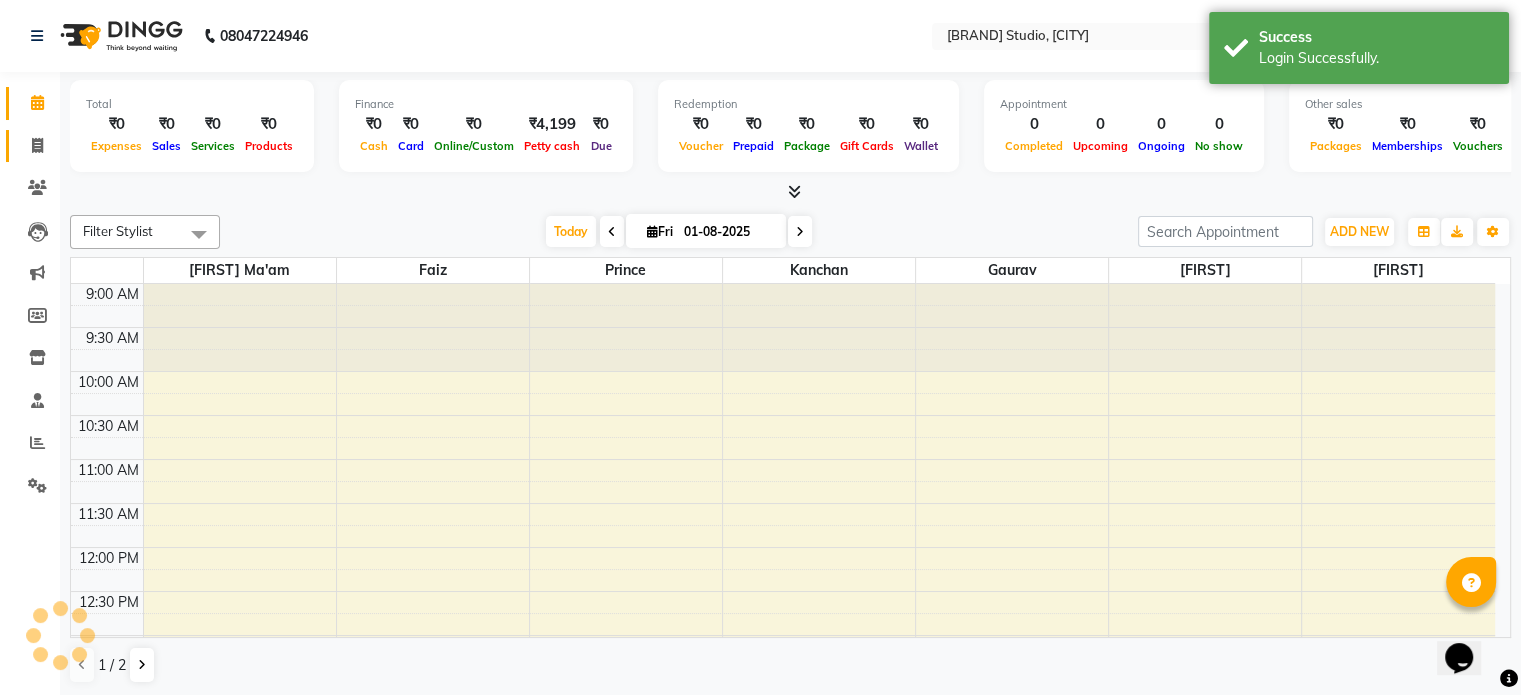 scroll, scrollTop: 0, scrollLeft: 0, axis: both 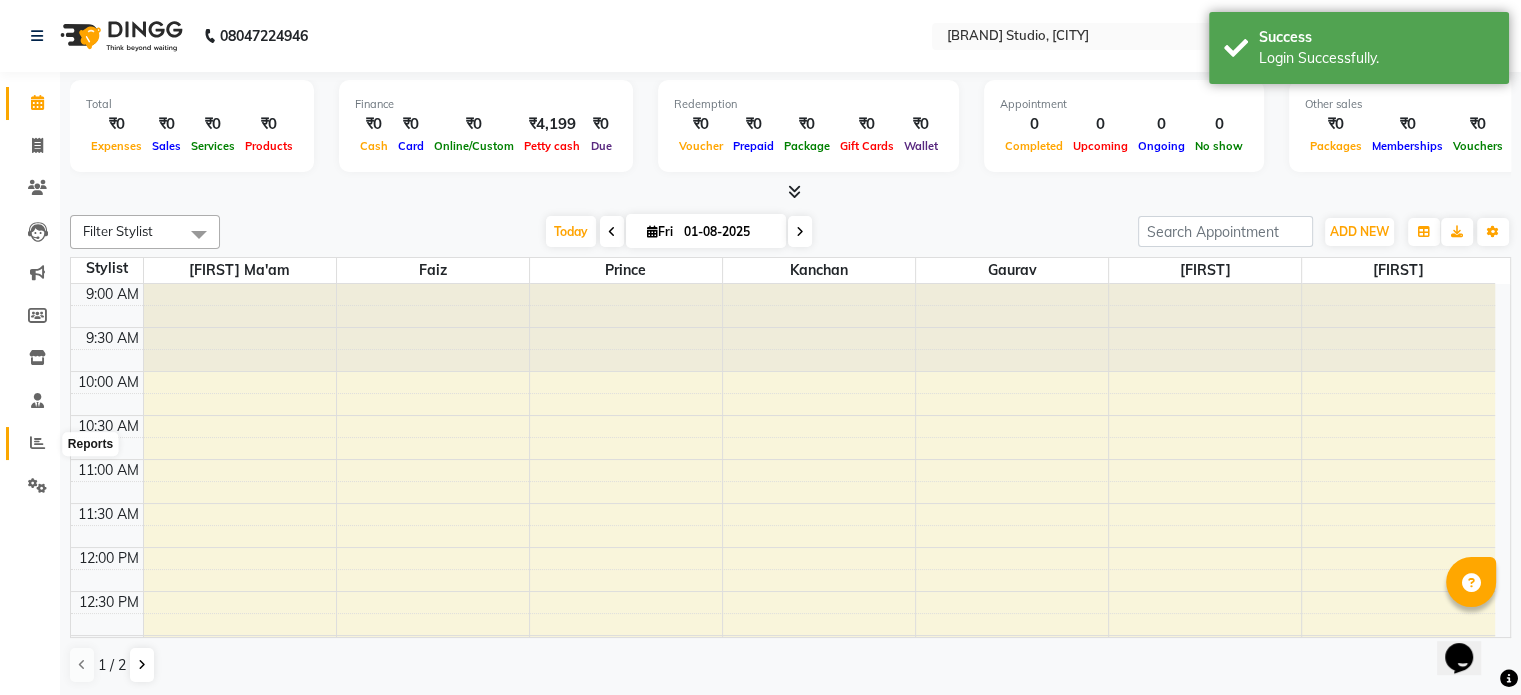 click 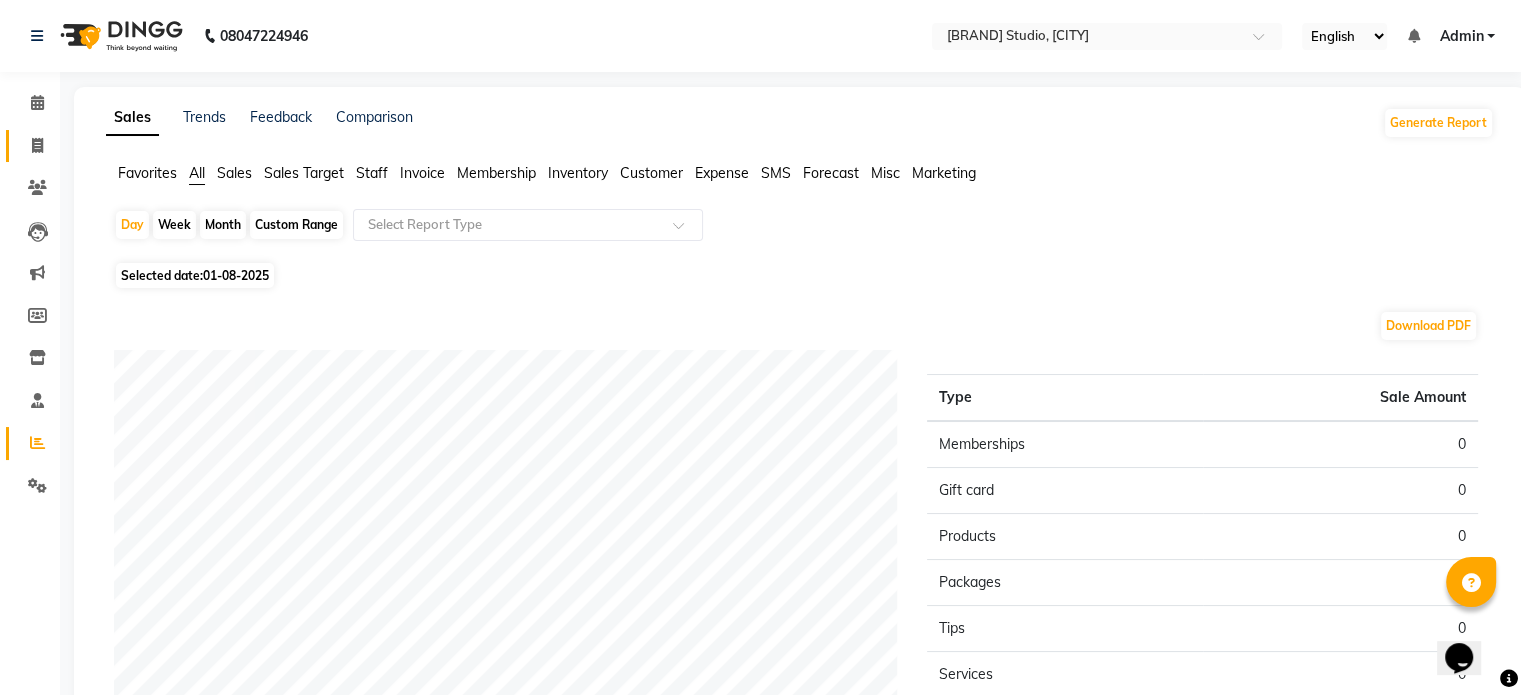 click on "Invoice" 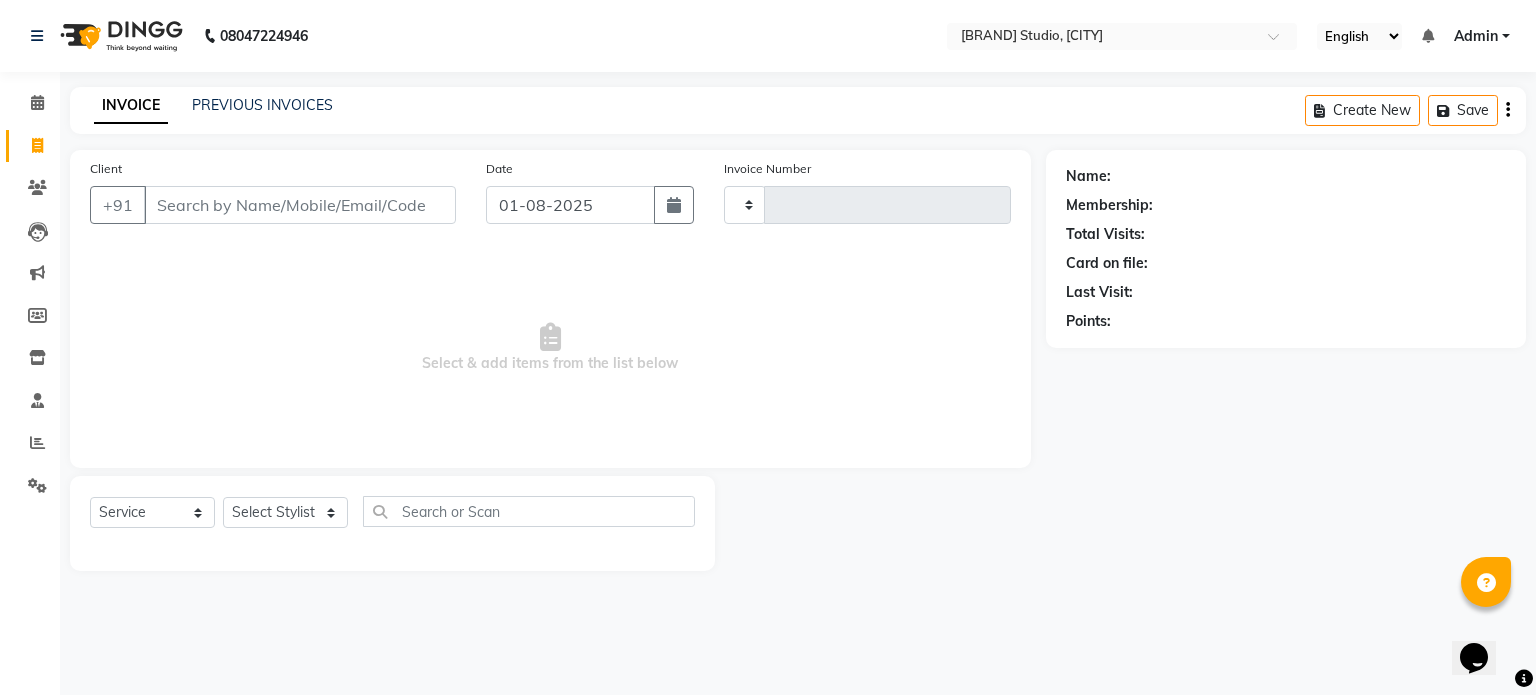 type on "0562" 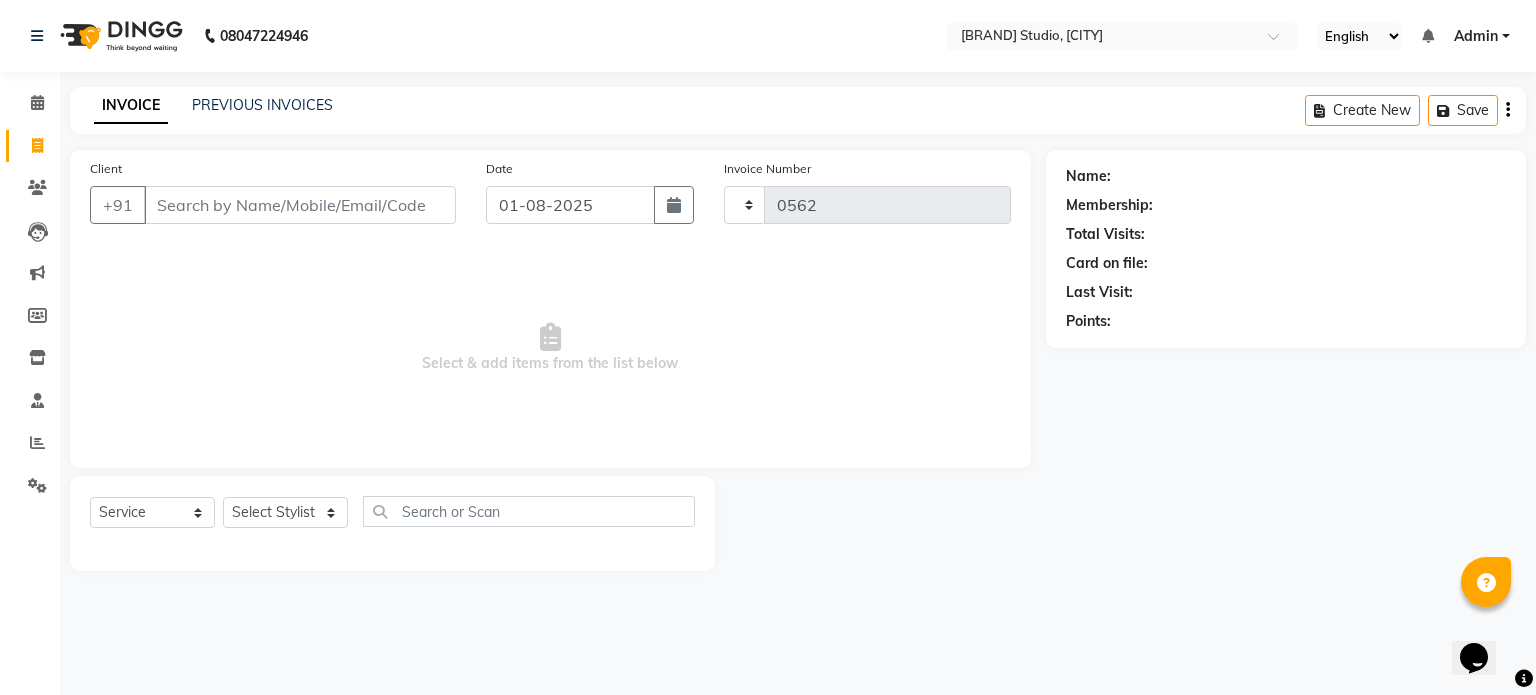 select on "6892" 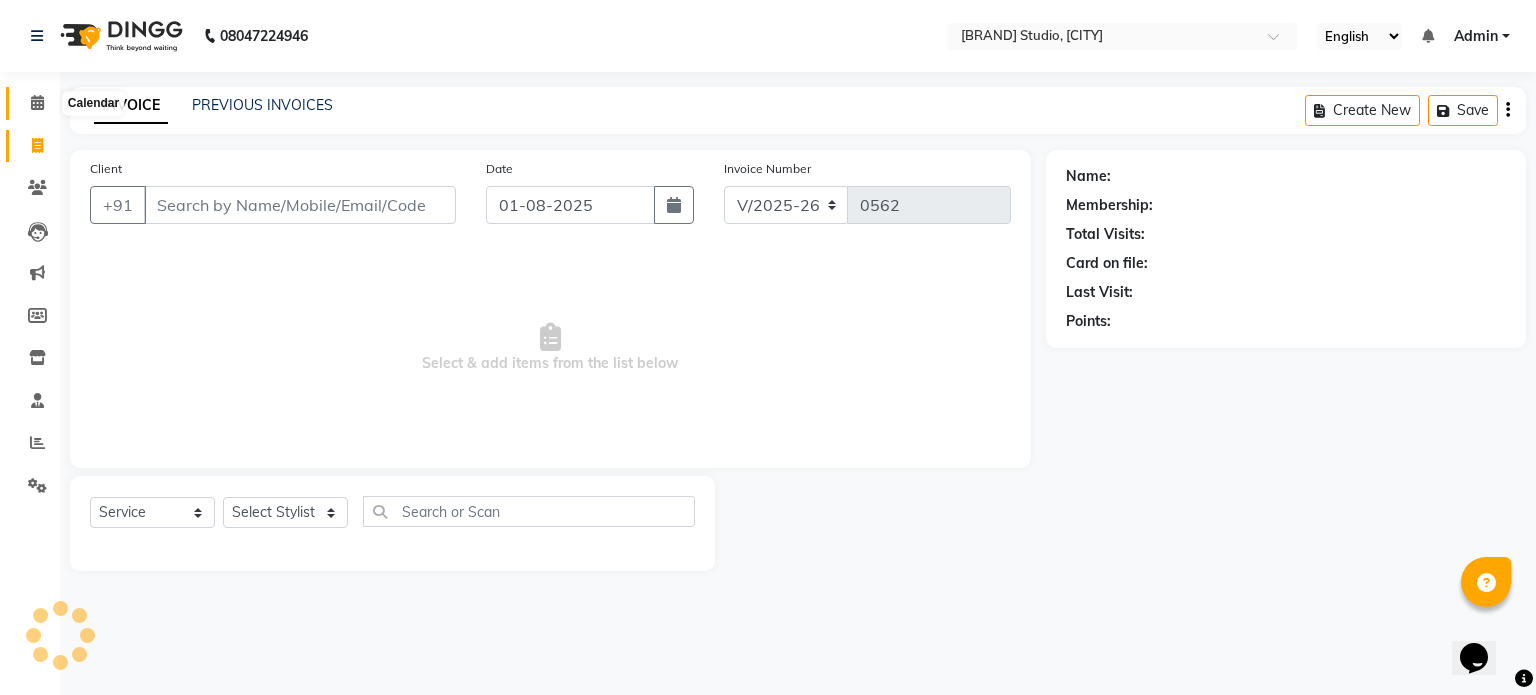 select on "product" 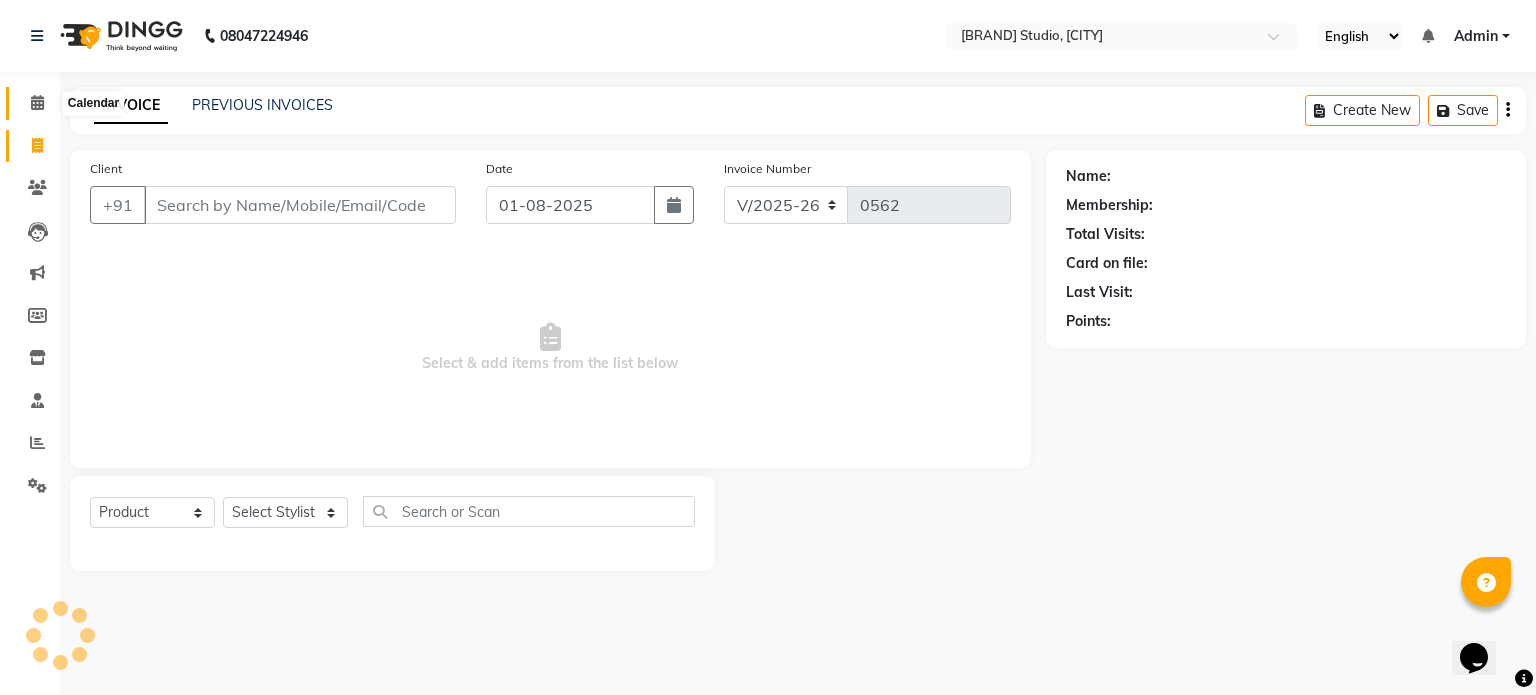select on "[NUMBER]" 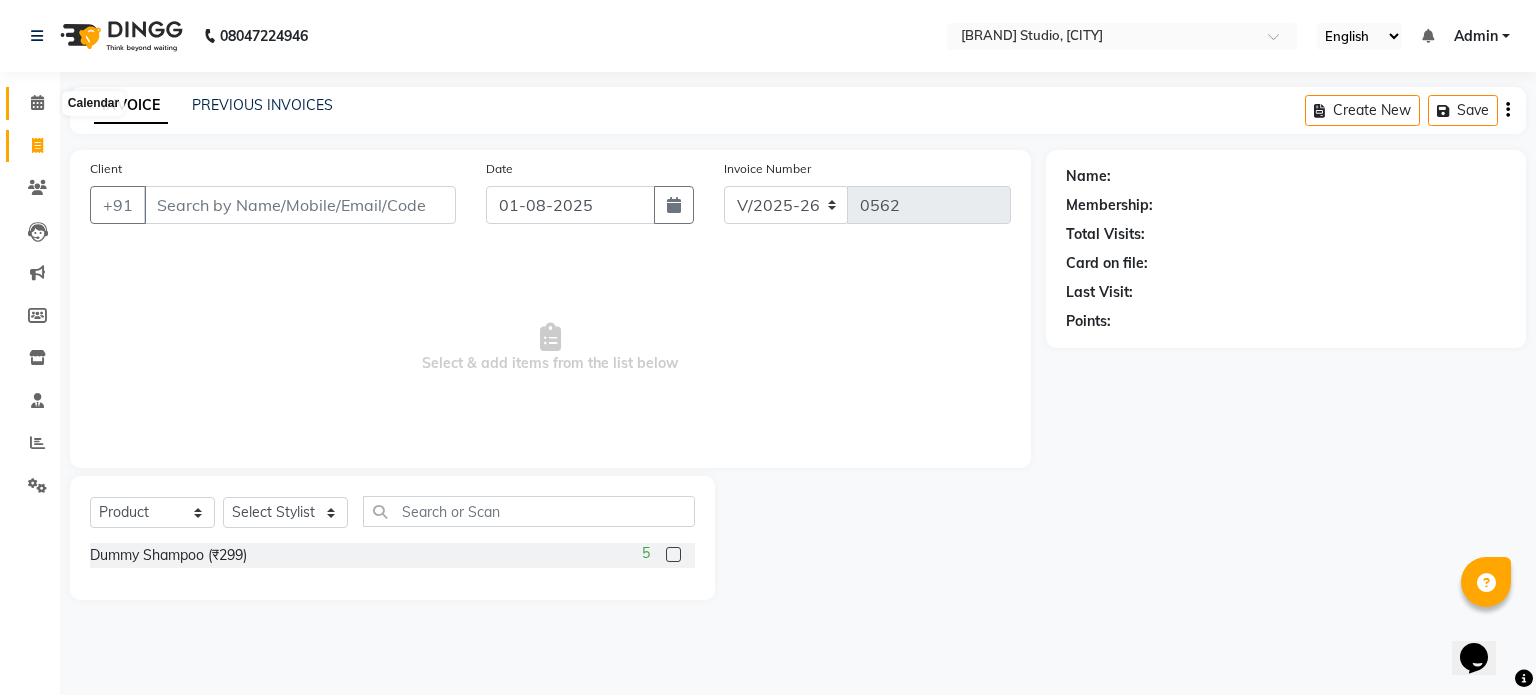 click 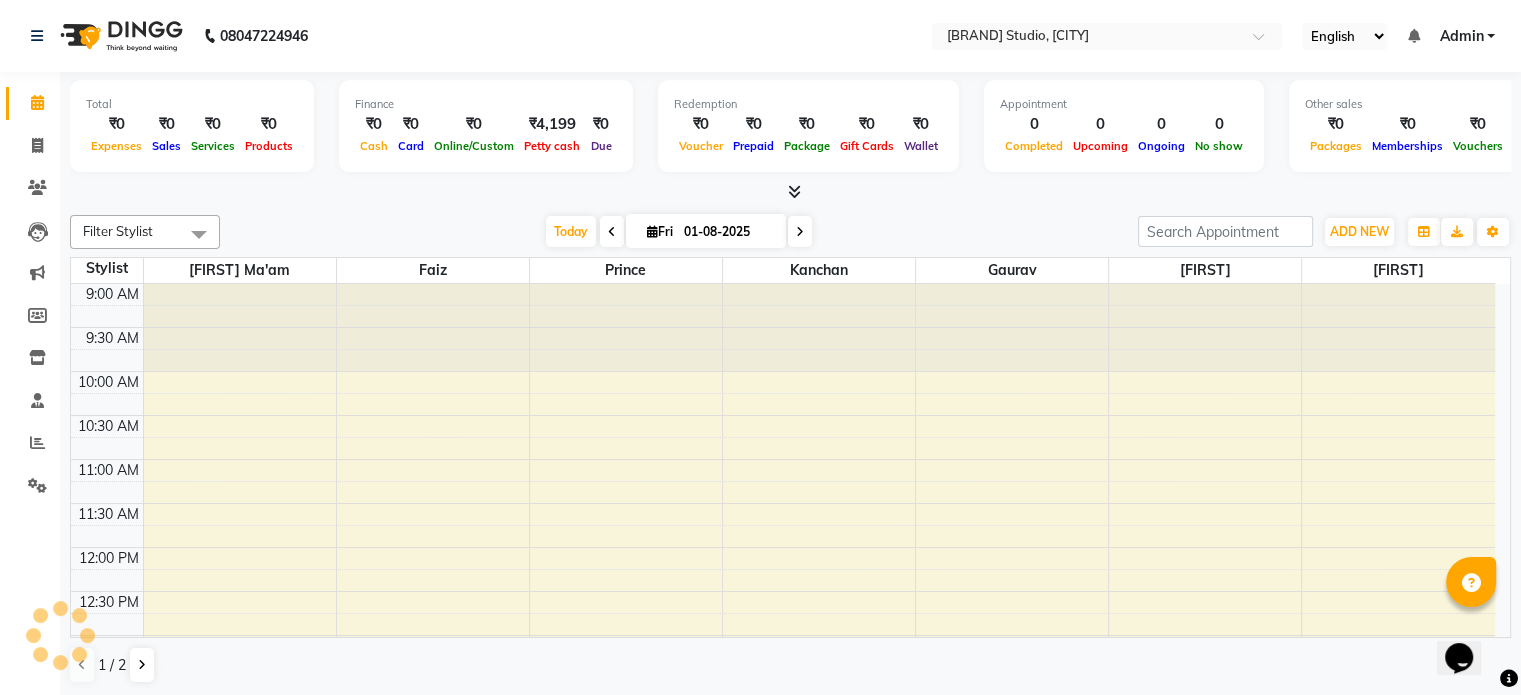 scroll, scrollTop: 0, scrollLeft: 0, axis: both 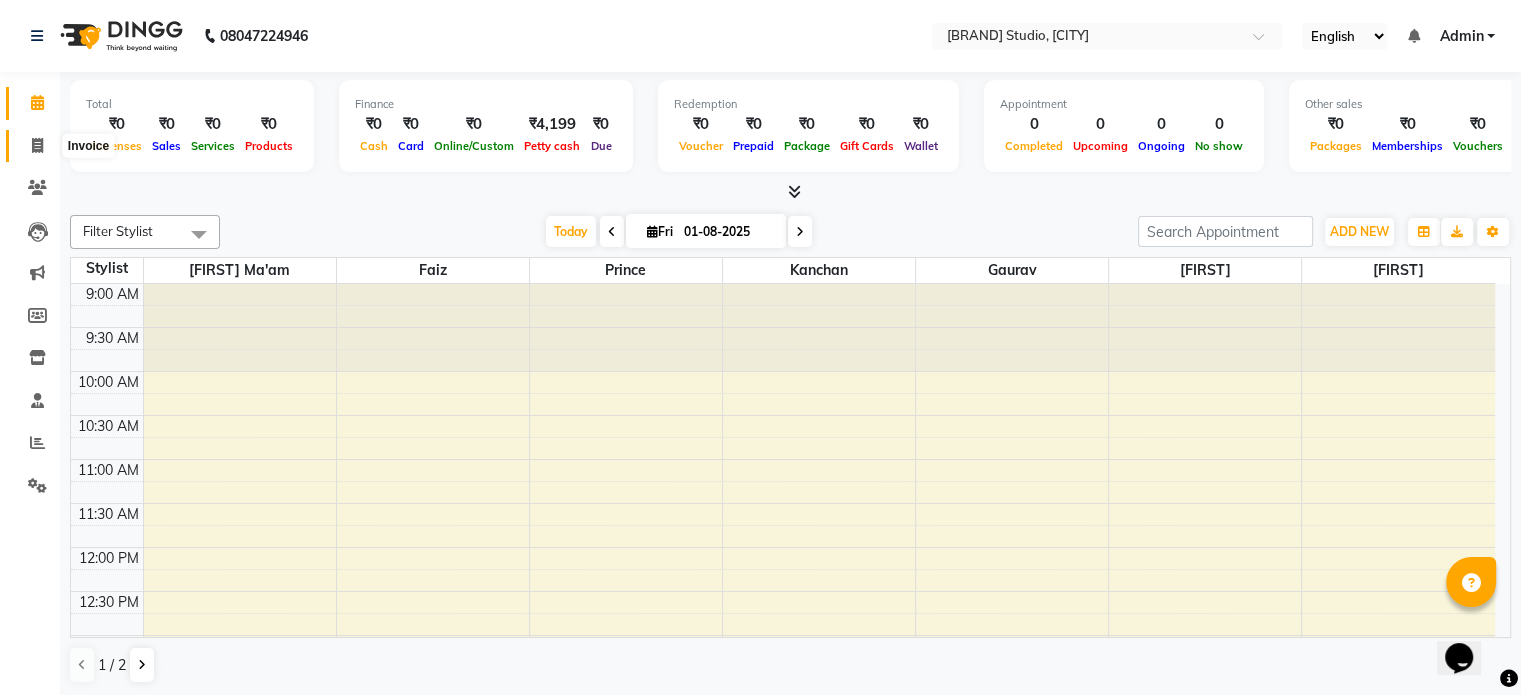 click 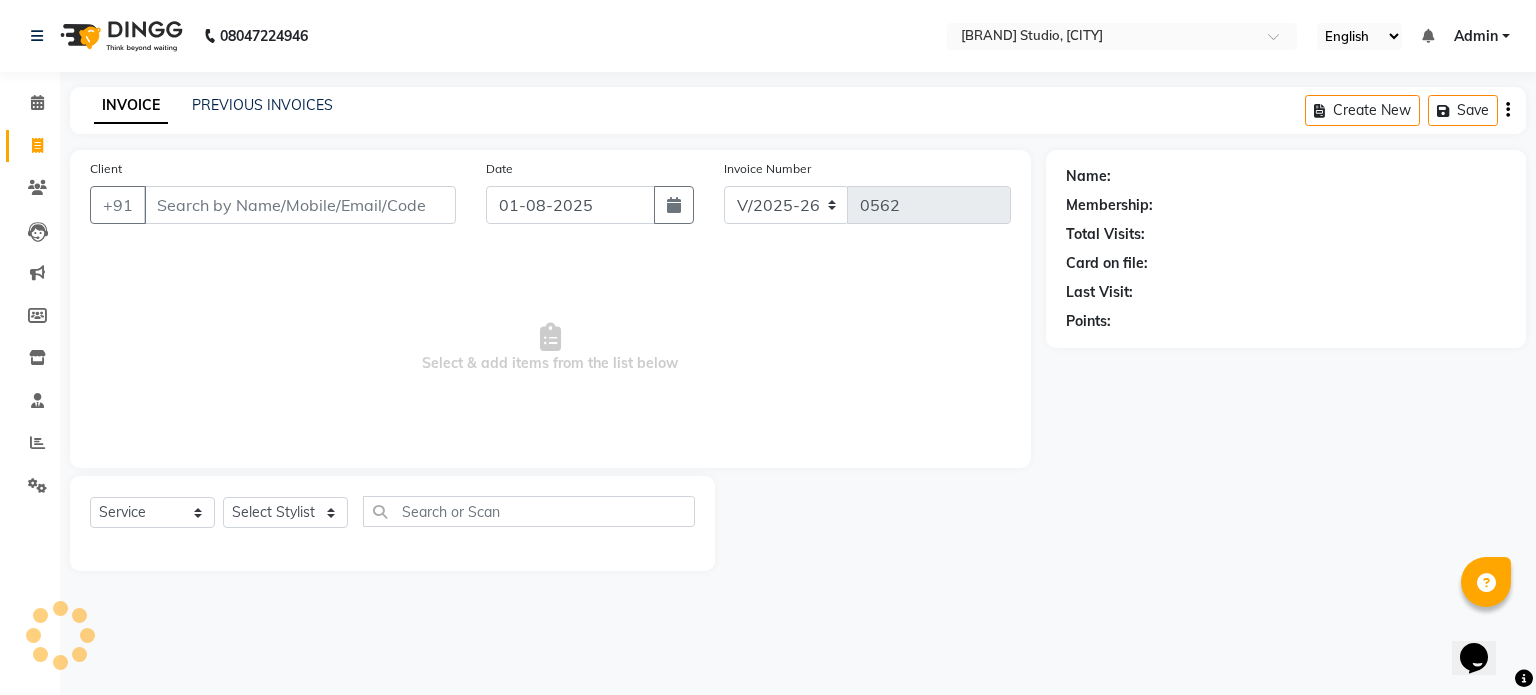 select on "product" 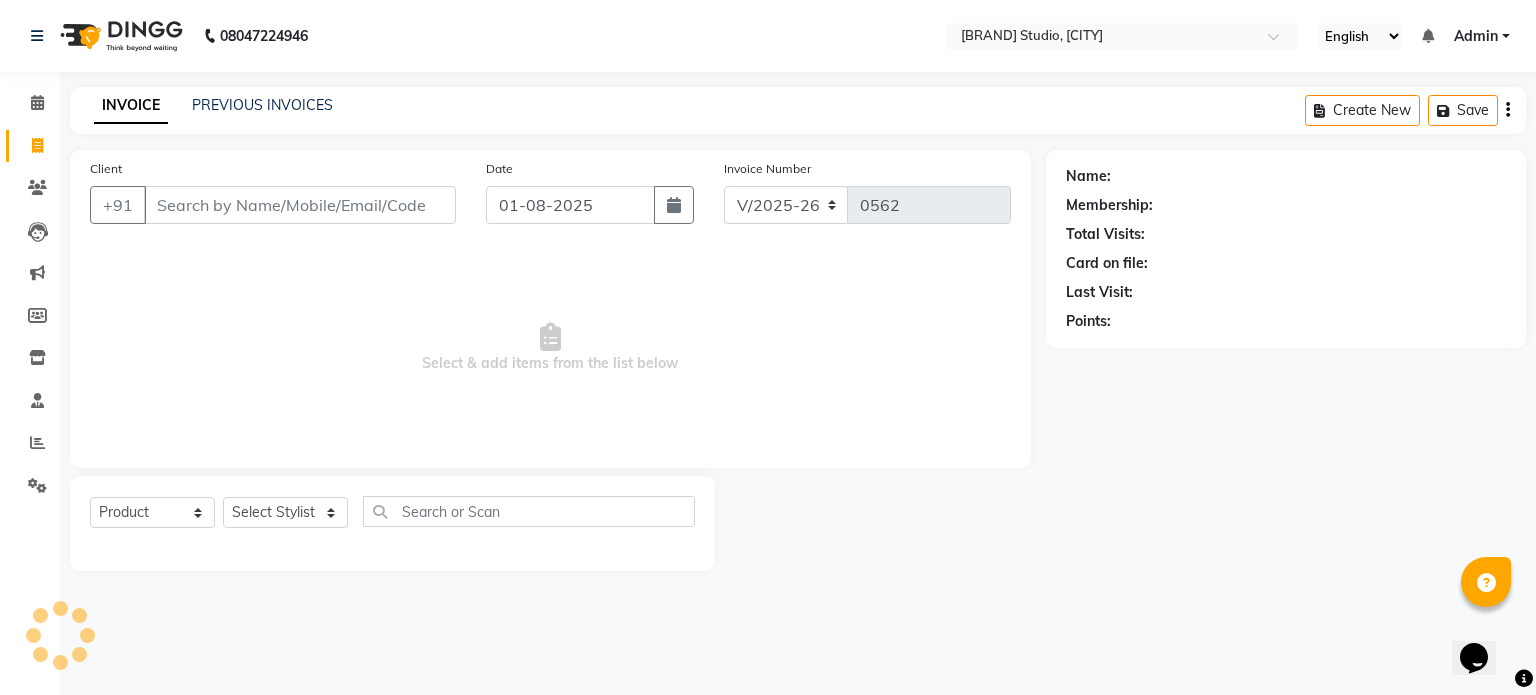 select on "[NUMBER]" 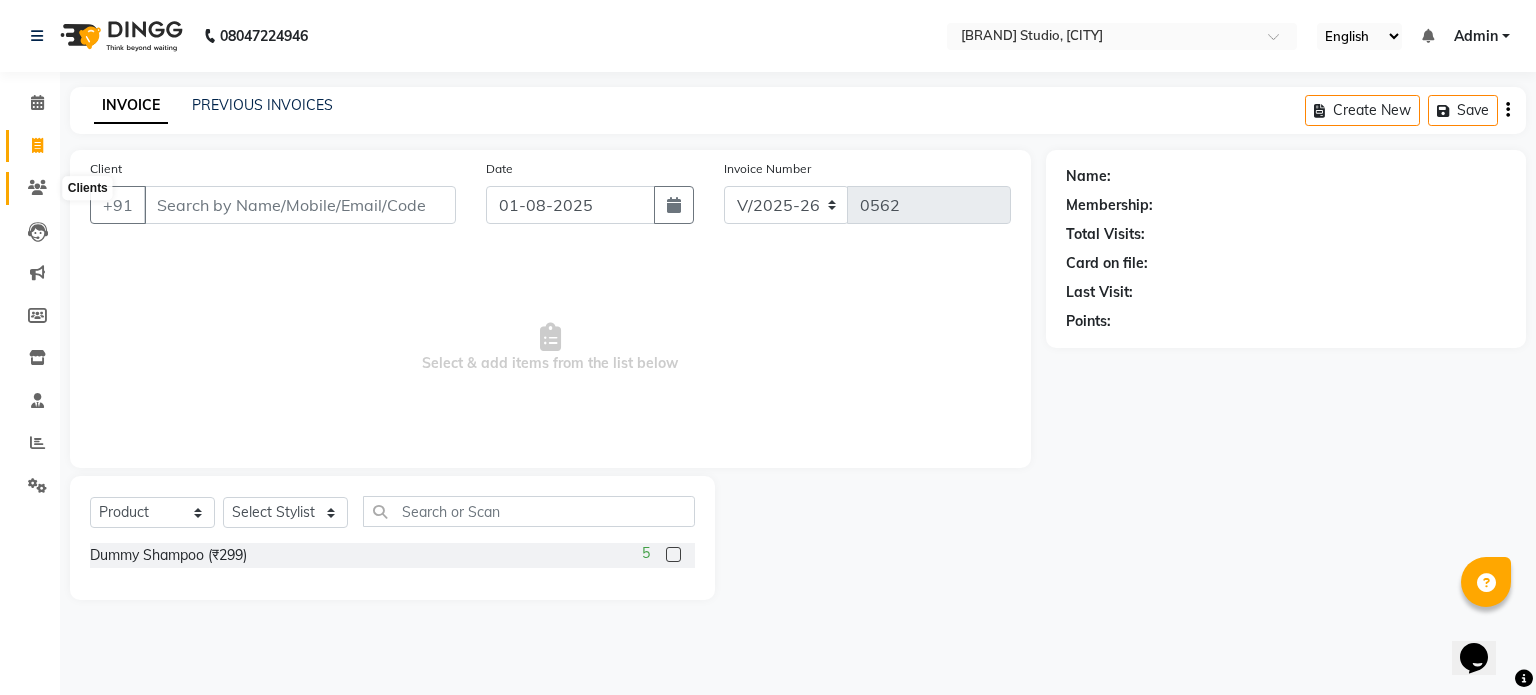 click 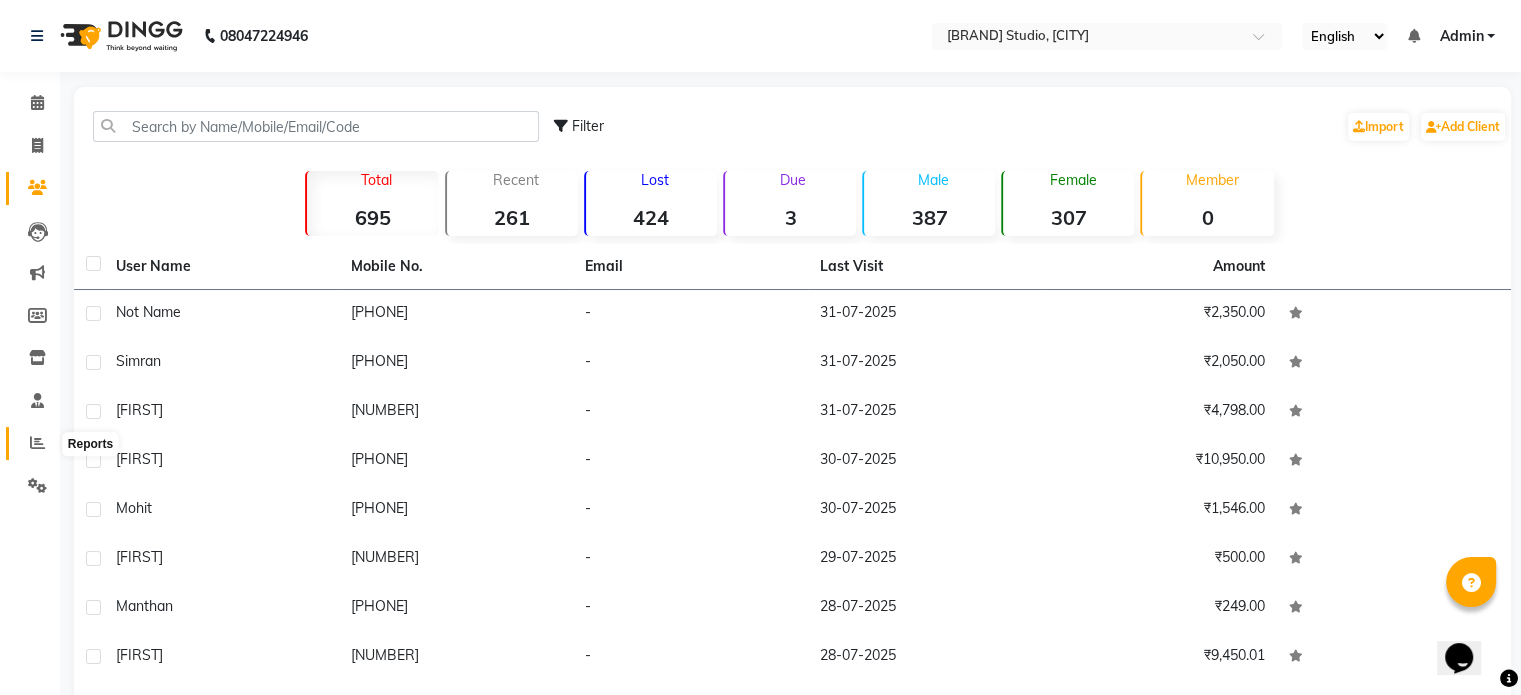 click 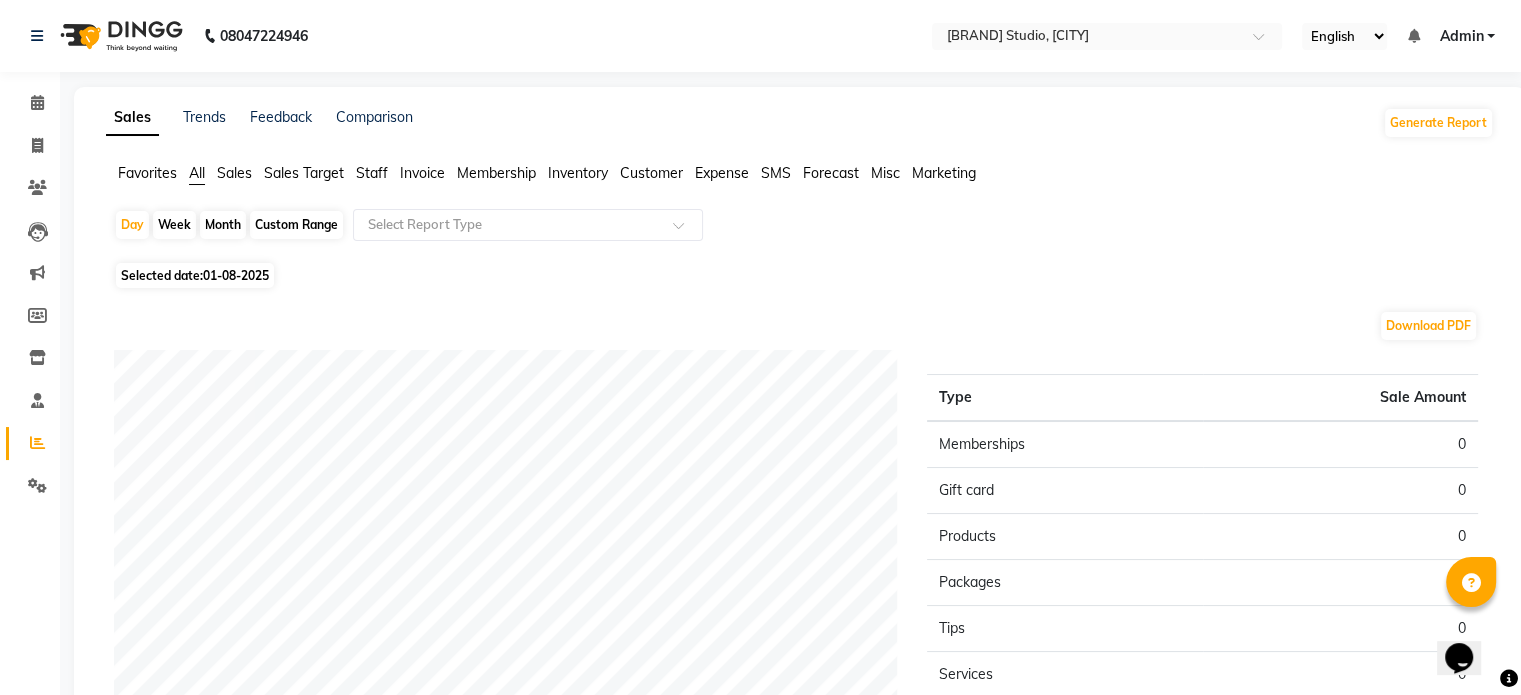 click on "Month" 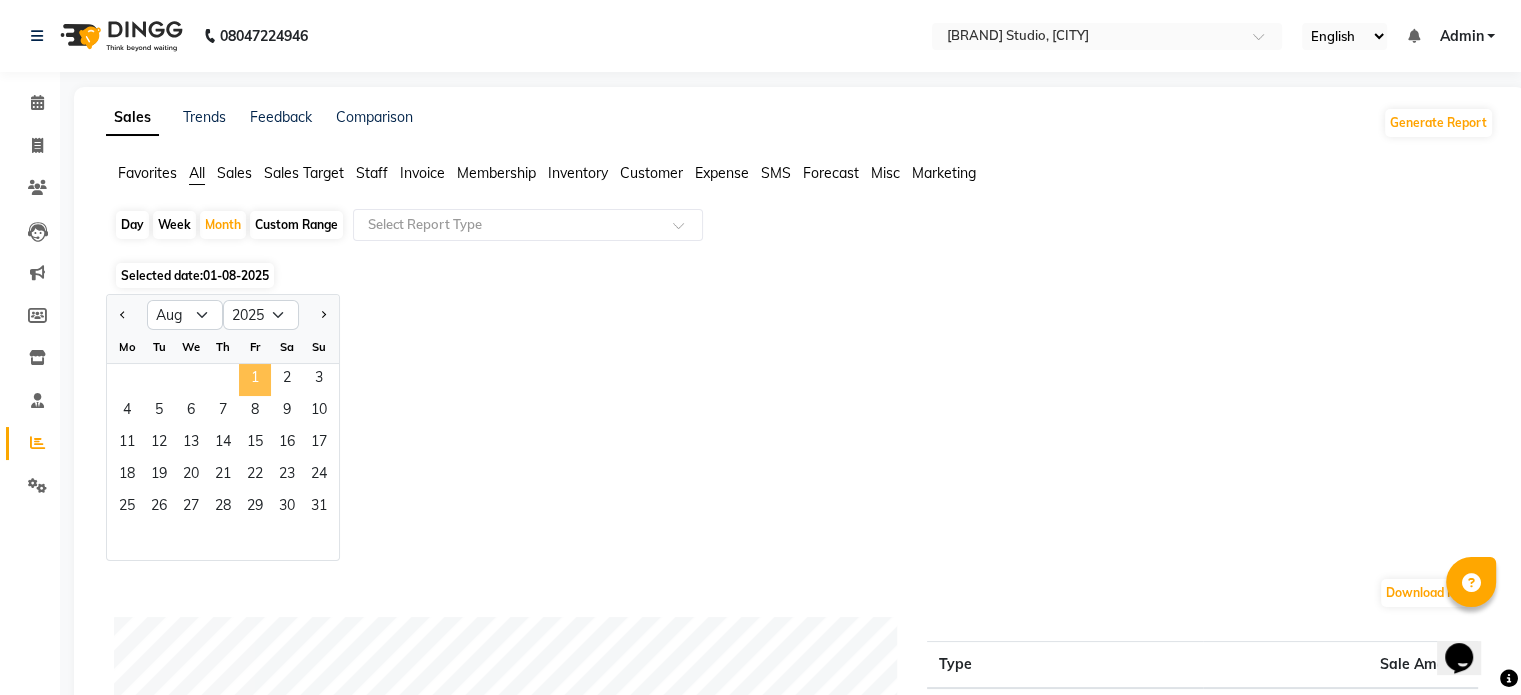 click on "1" 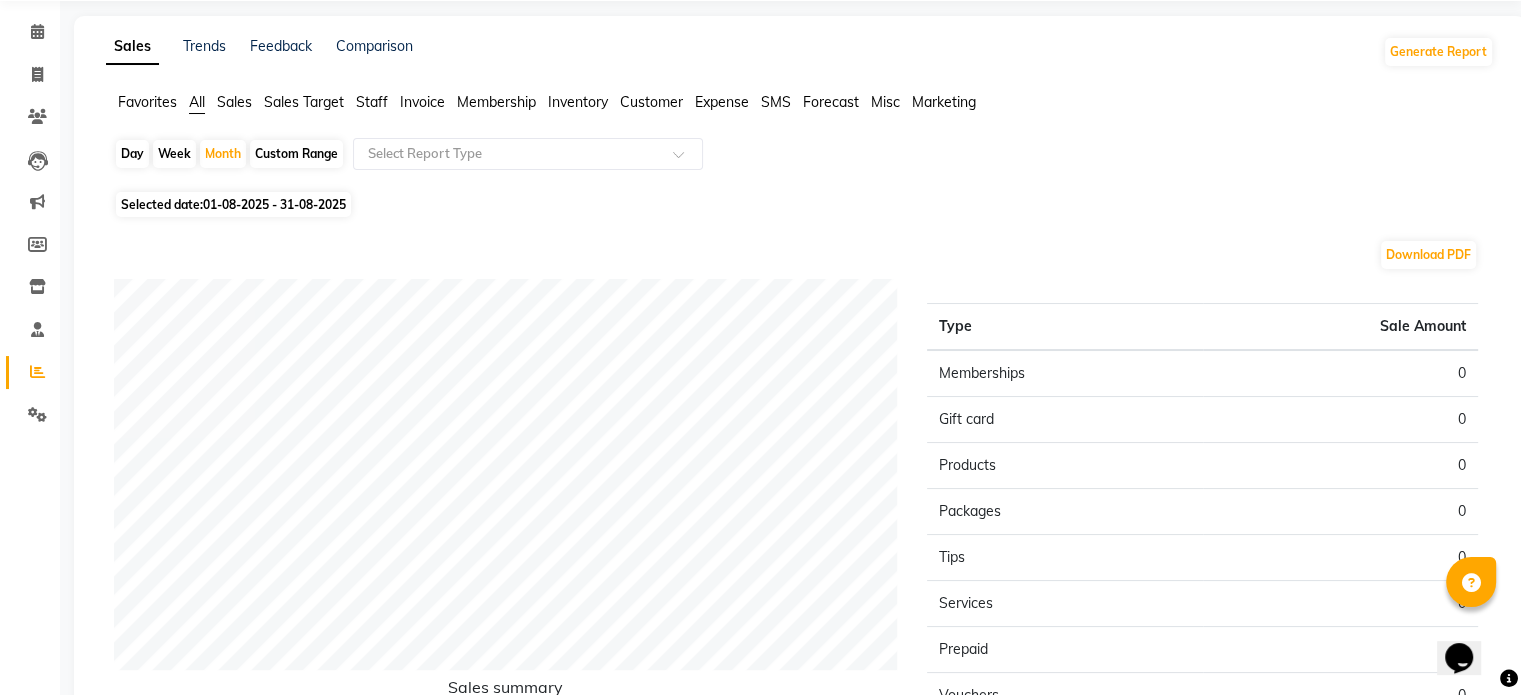 scroll, scrollTop: 0, scrollLeft: 0, axis: both 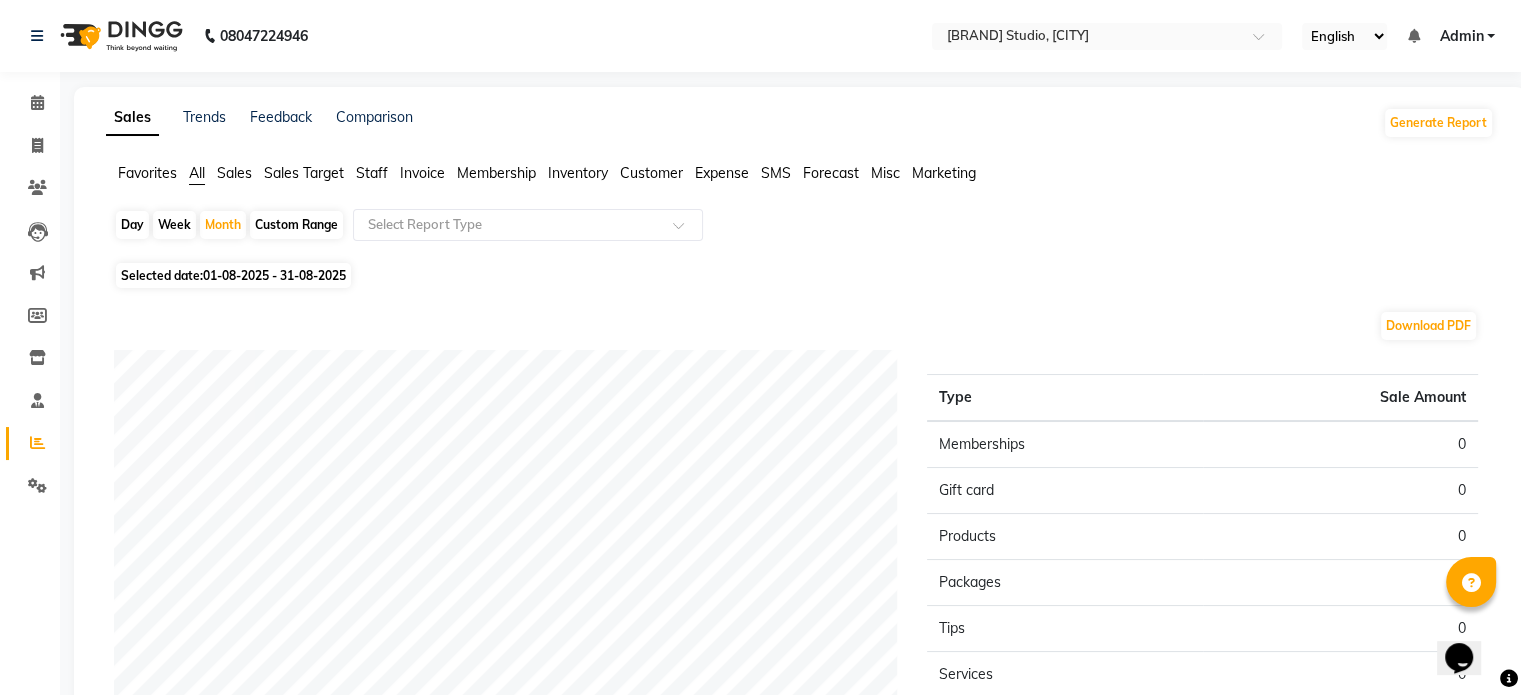 click on "01-08-2025 - 31-08-2025" 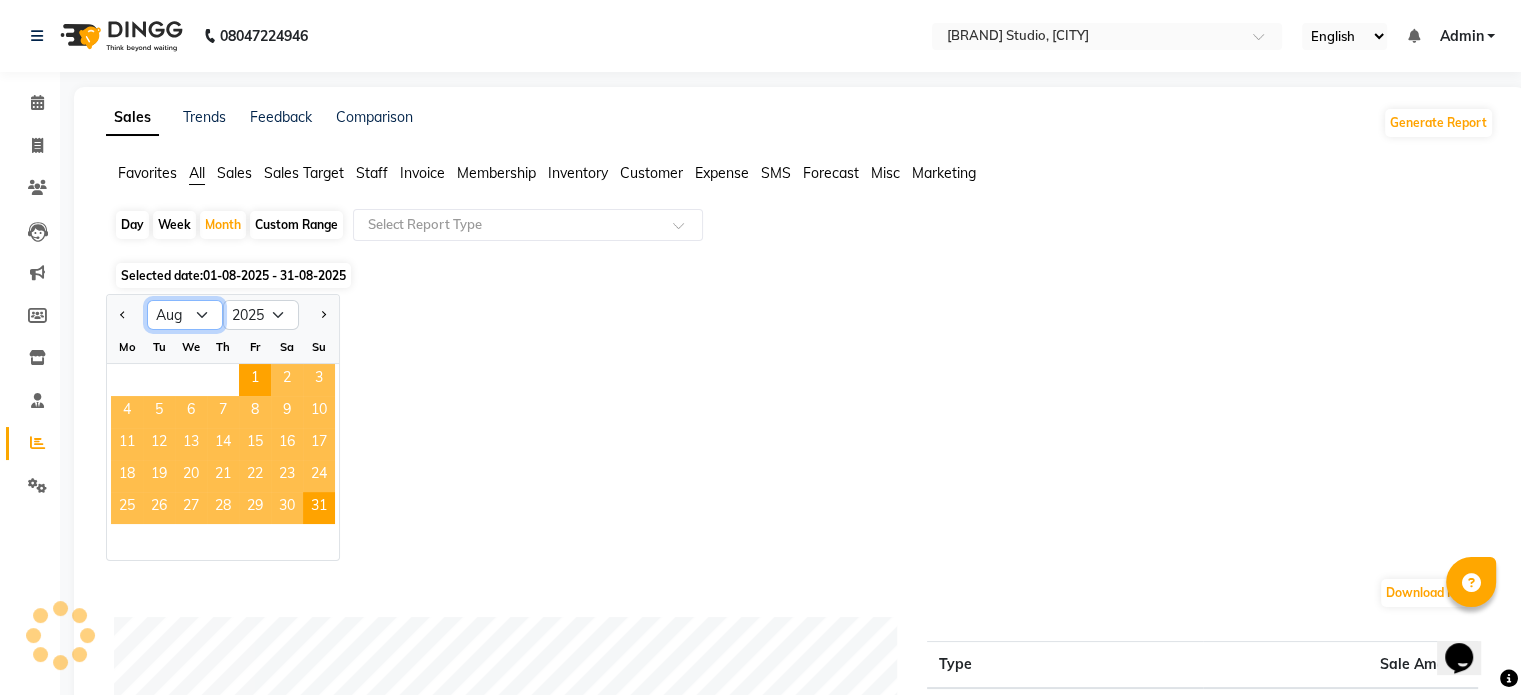click on "Jan Feb Mar Apr May Jun Jul Aug Sep Oct Nov Dec" 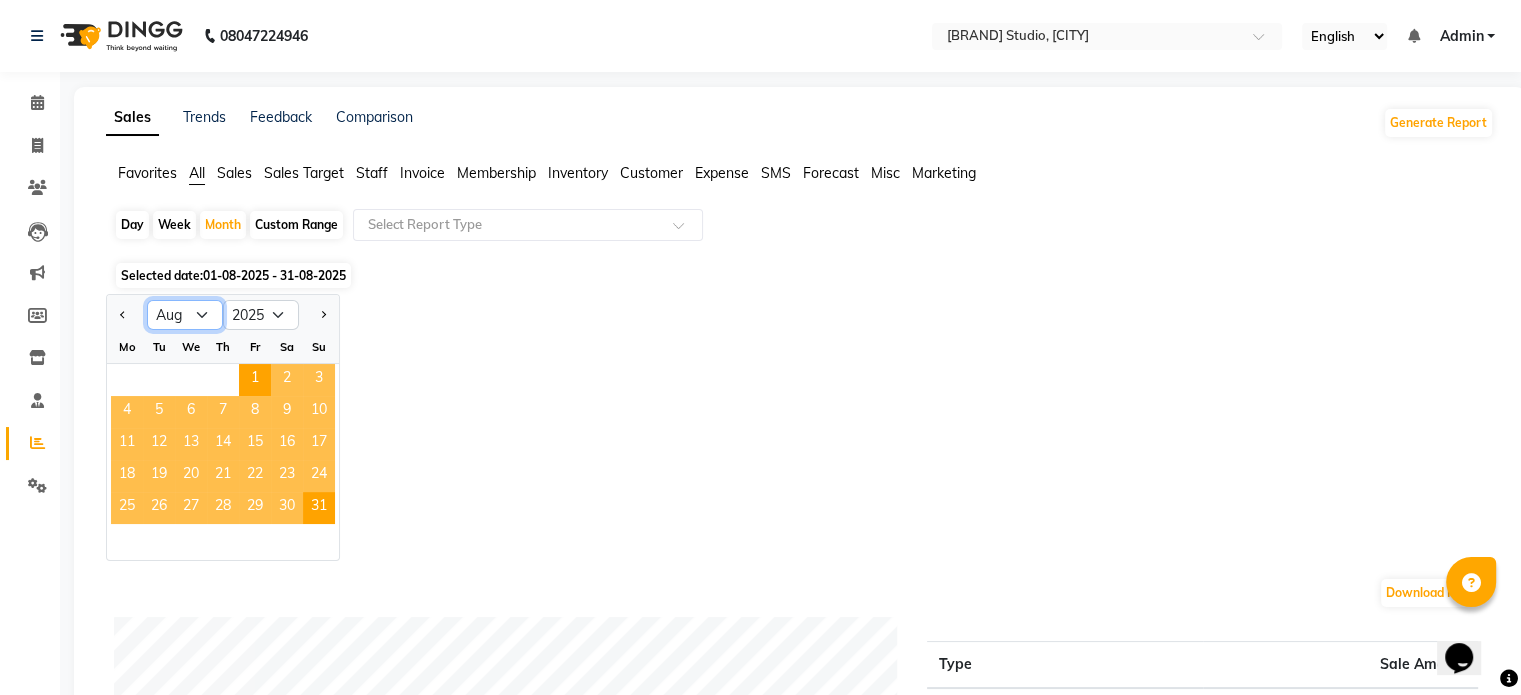 select on "7" 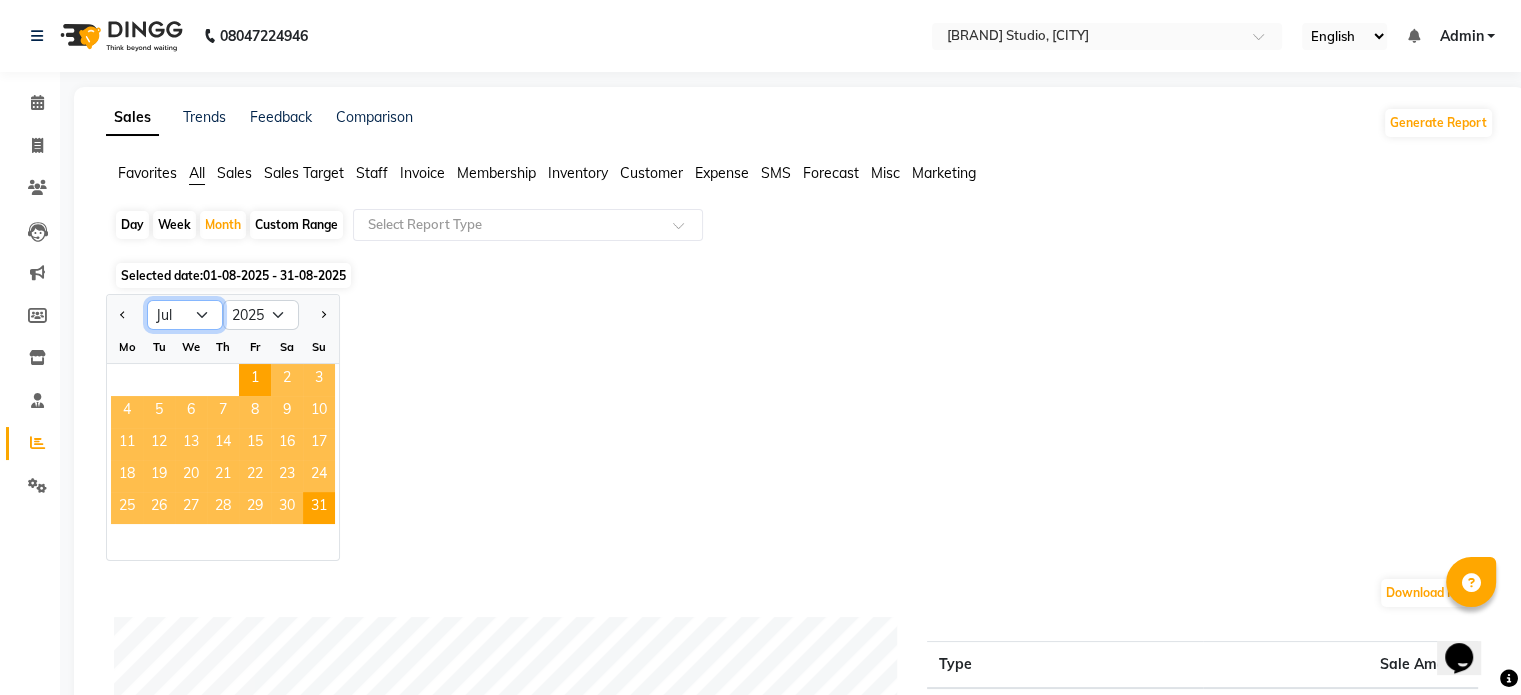 click on "Jan Feb Mar Apr May Jun Jul Aug Sep Oct Nov Dec" 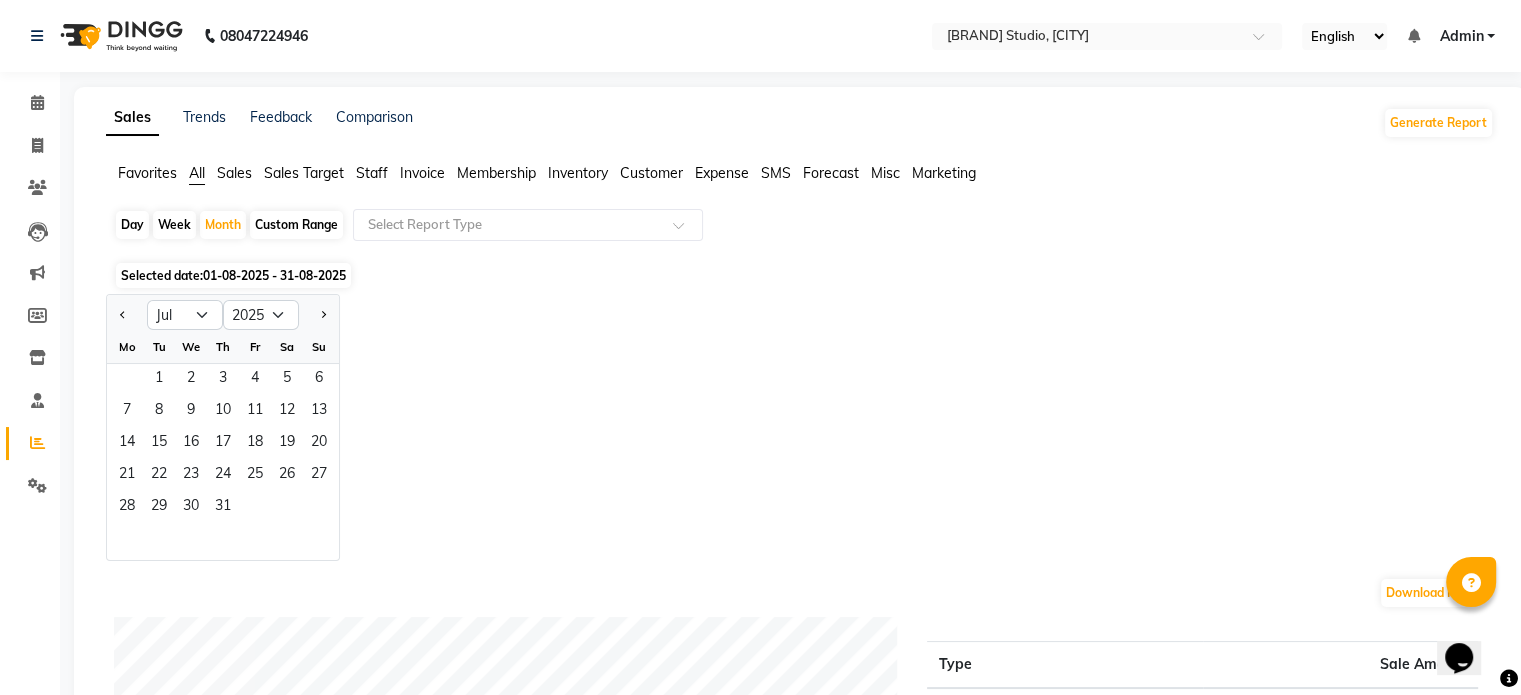 click on "Jan Feb Mar Apr May Jun Jul Aug Sep Oct Nov Dec 2015 2016 2017 2018 2019 2020 2021 2022 2023 2024 2025 2026 2027 2028 2029 2030 2031 2032 2033 2034 2035 Mo Tu We Th Fr Sa Su  1   2   3   4   5   6   7   8   9   10   11   12   13   14   15   16   17   18   19   20   21   22   23   24   25   26   27   28   29   30   31" 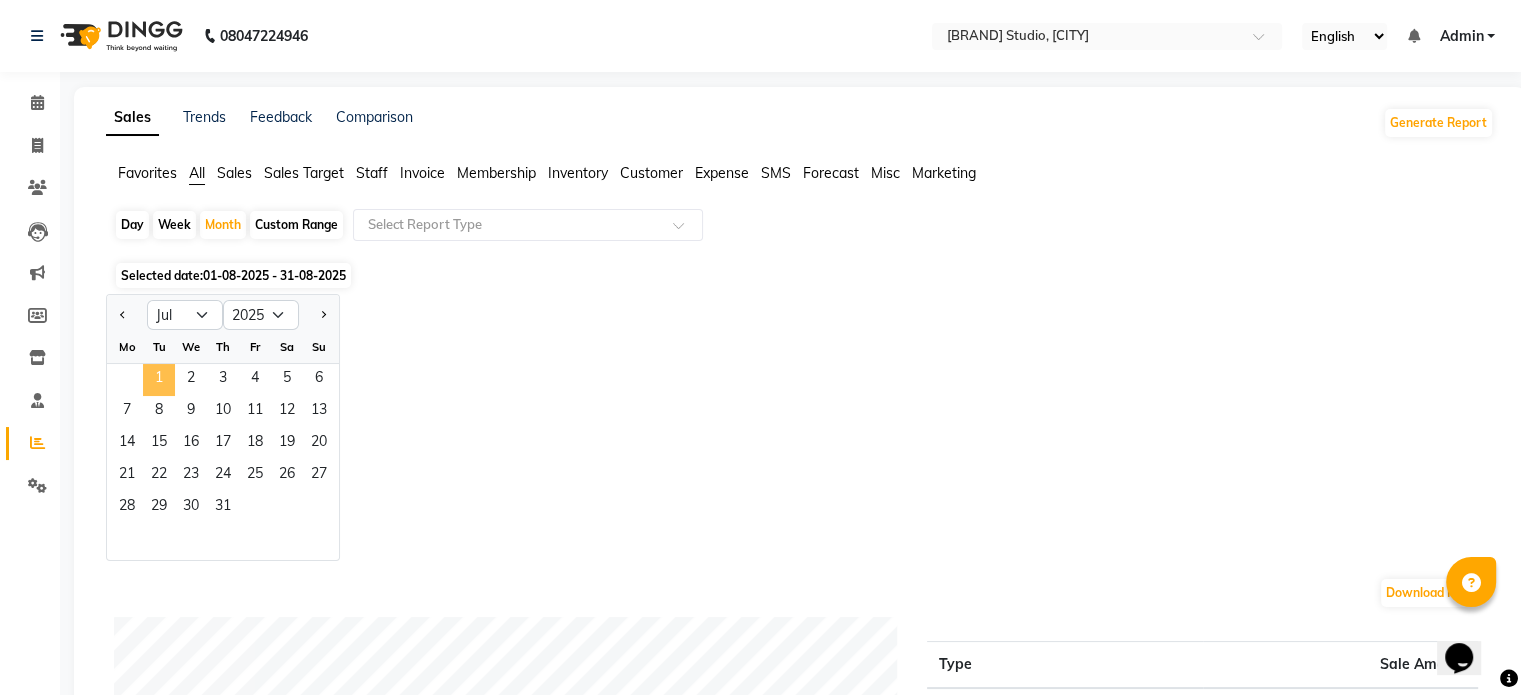 click on "1" 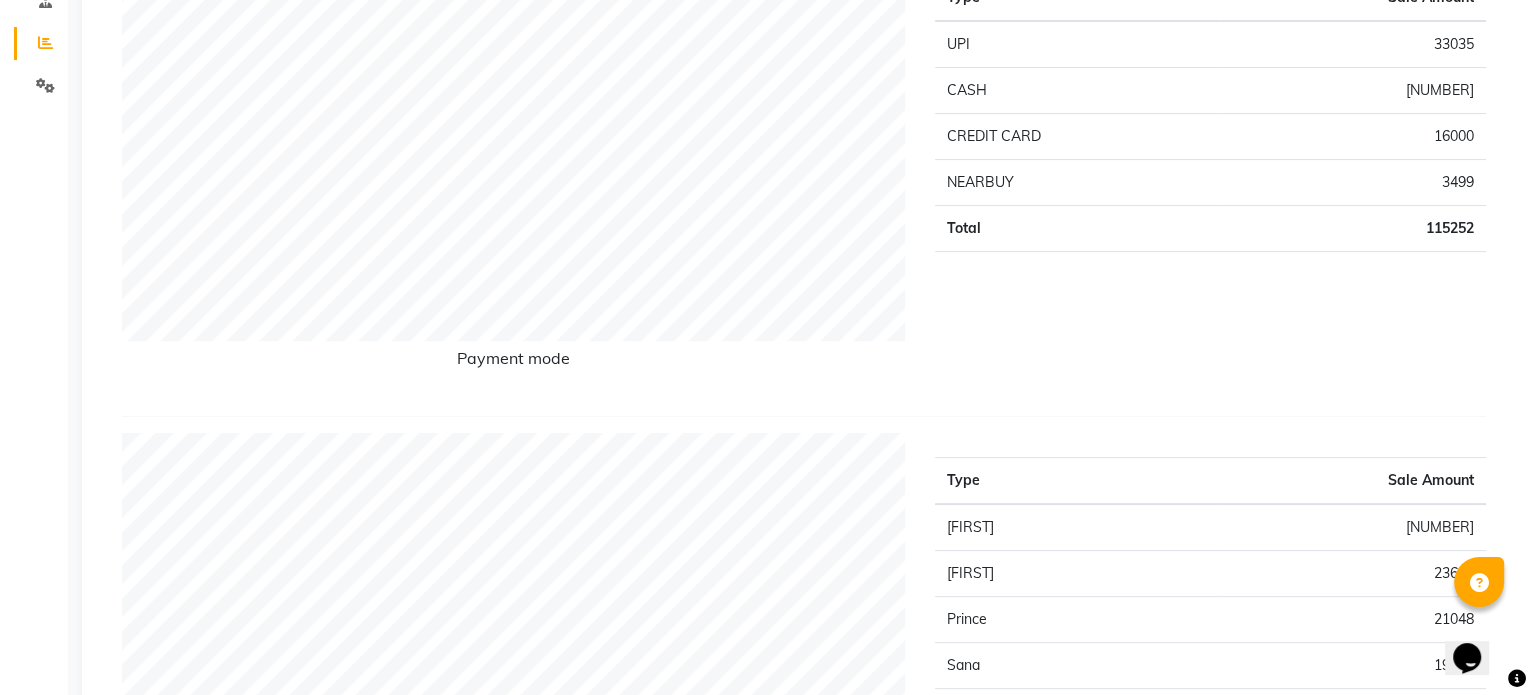 scroll, scrollTop: 0, scrollLeft: 0, axis: both 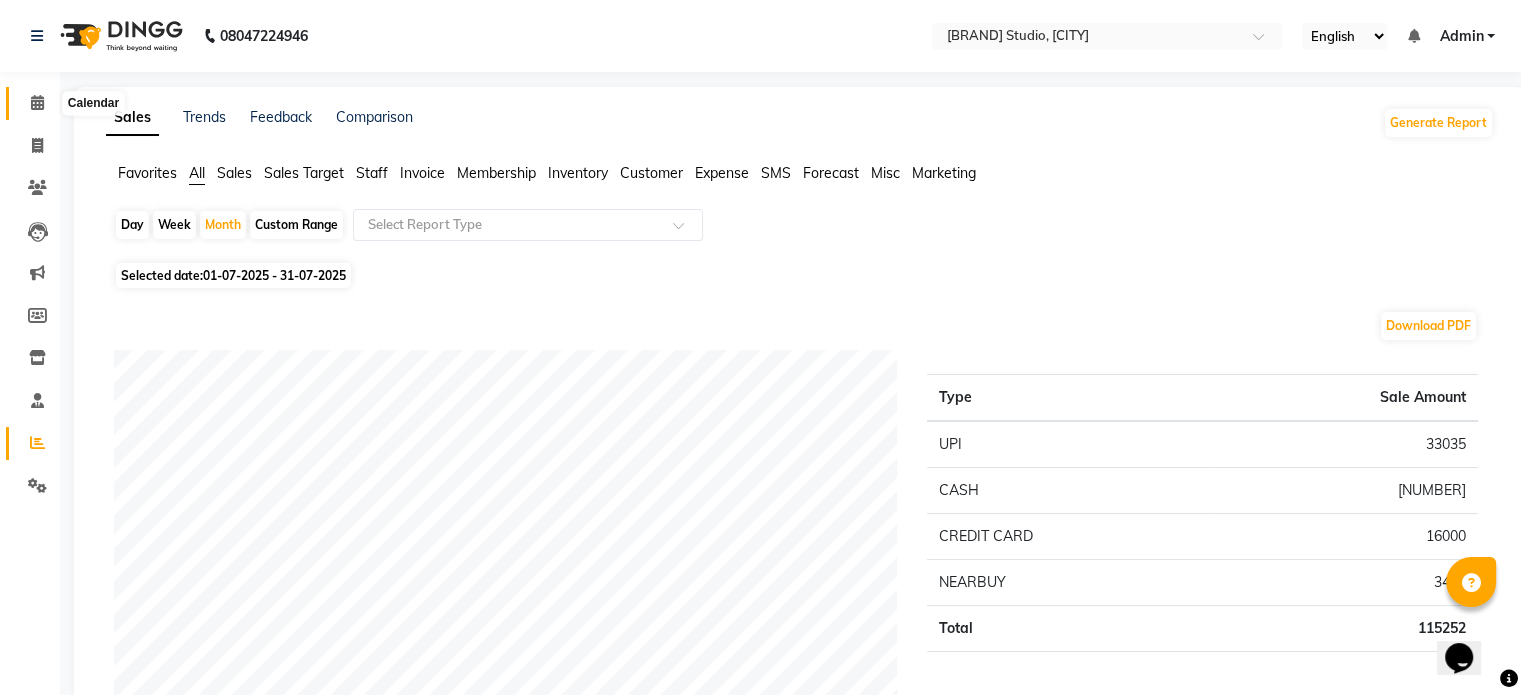 click 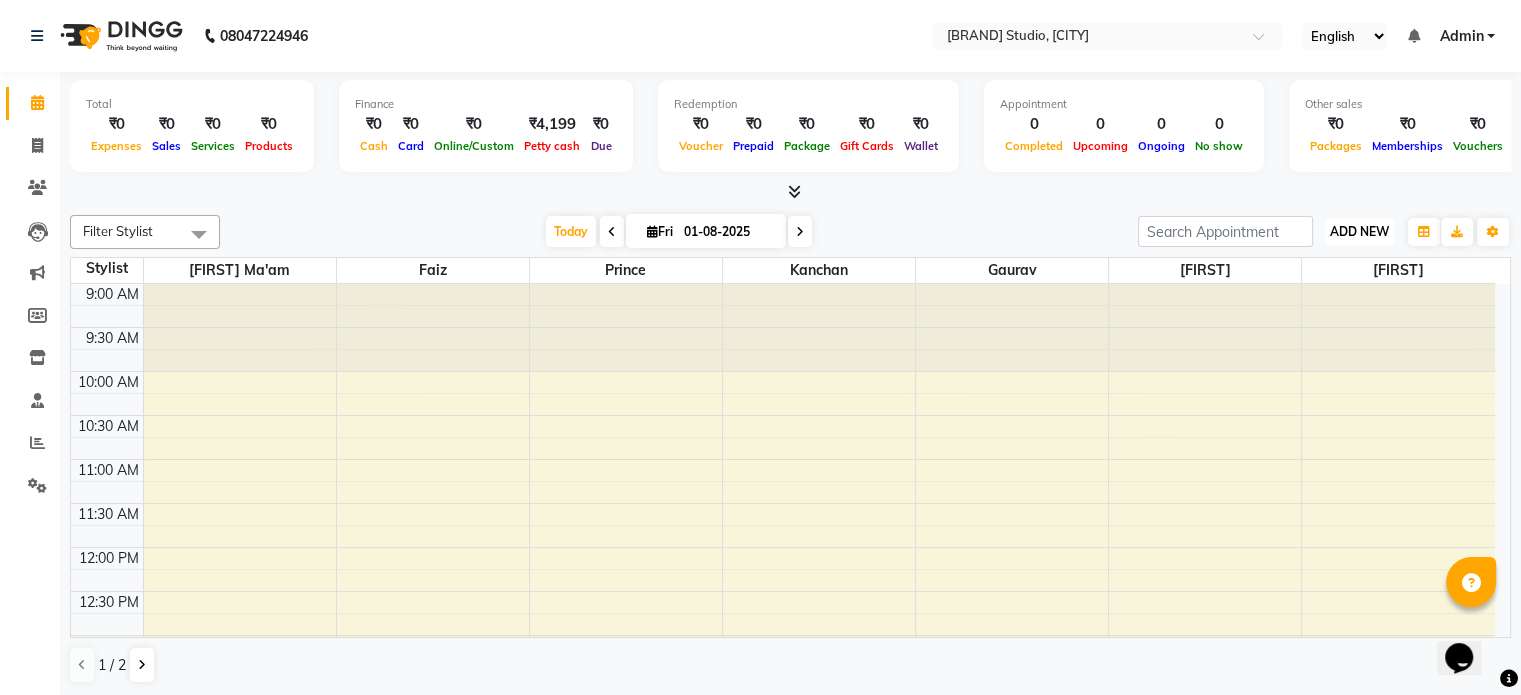 click on "ADD NEW" at bounding box center [1359, 231] 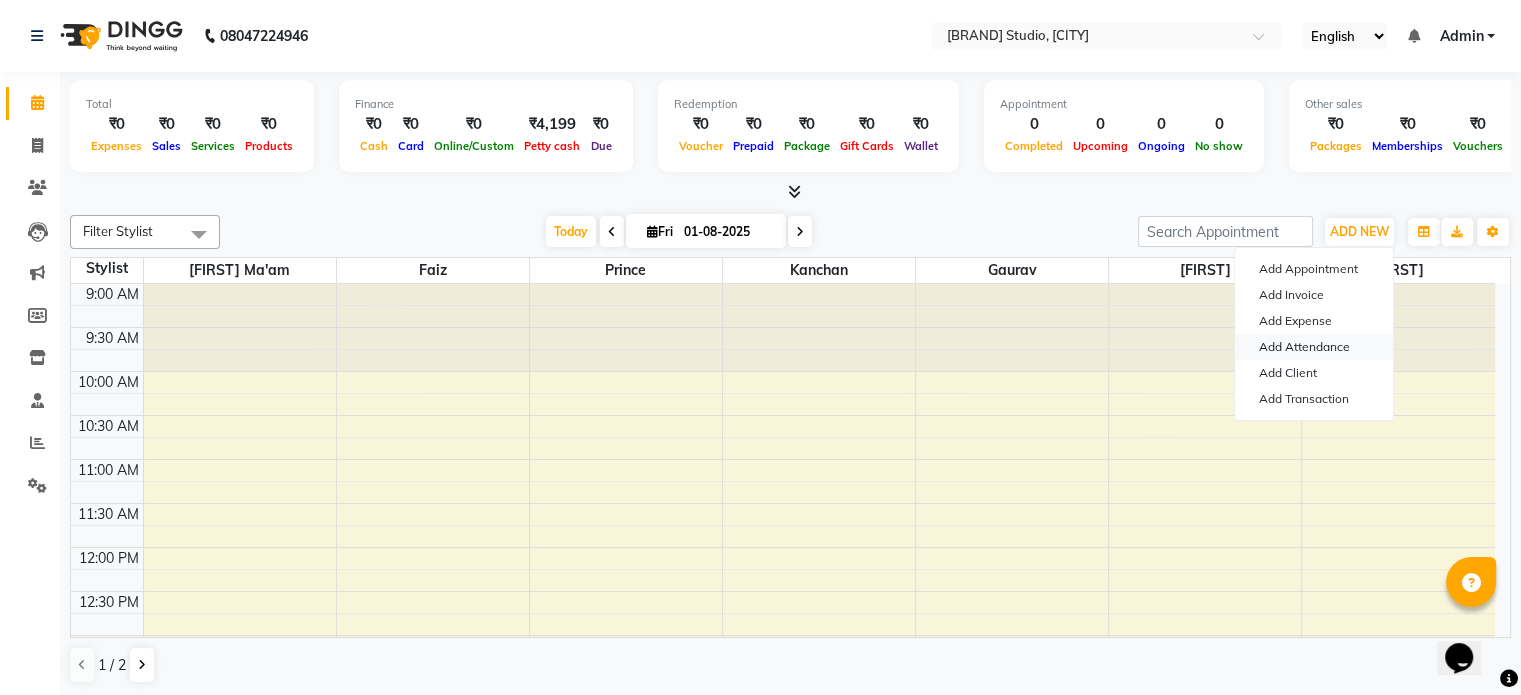 click on "Add Attendance" at bounding box center [1314, 347] 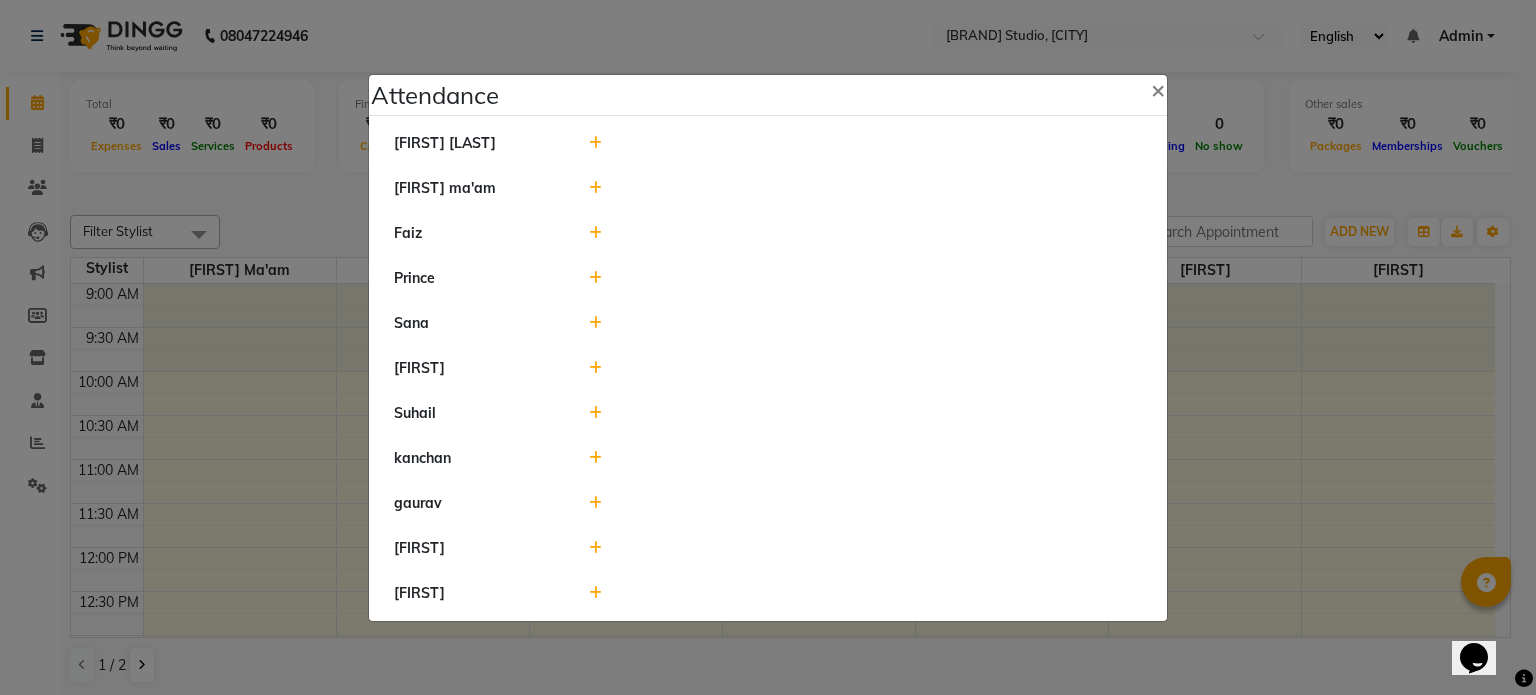 click 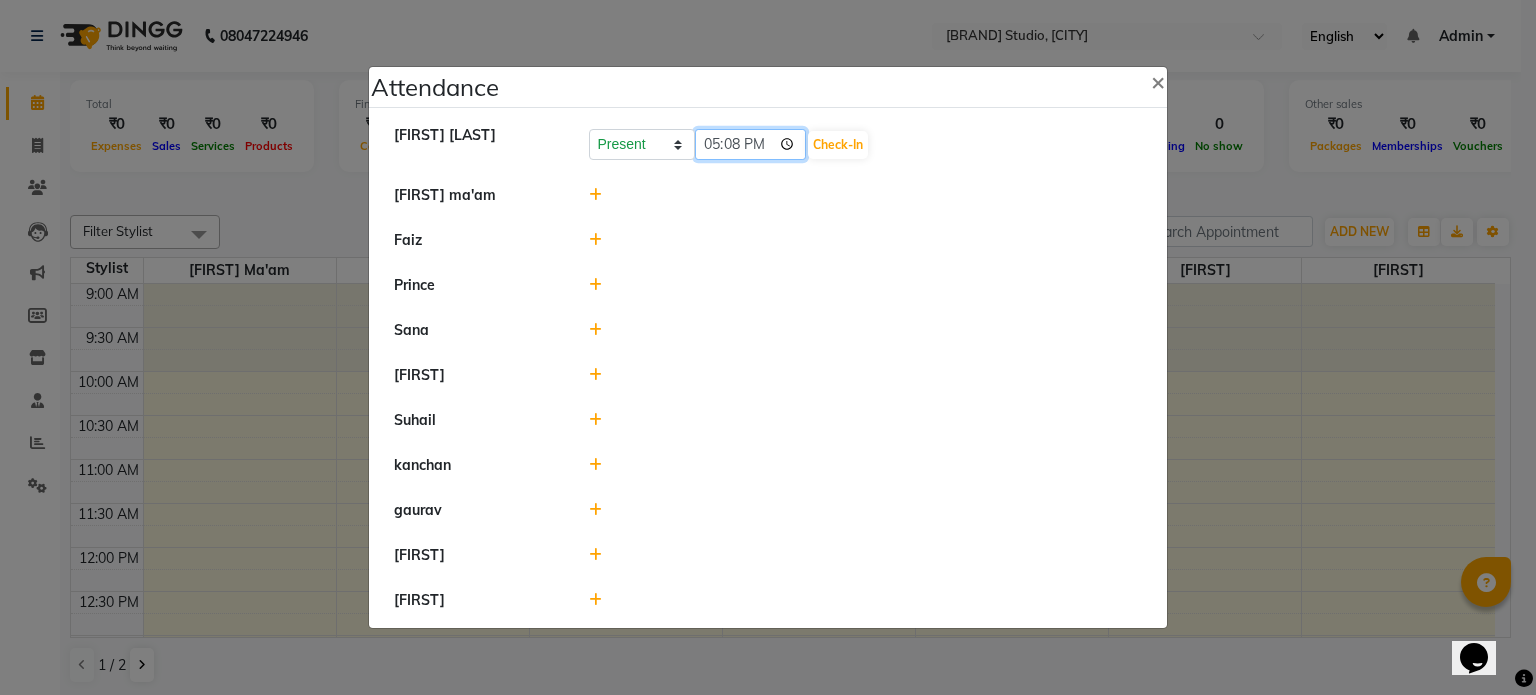 click on "17:08" 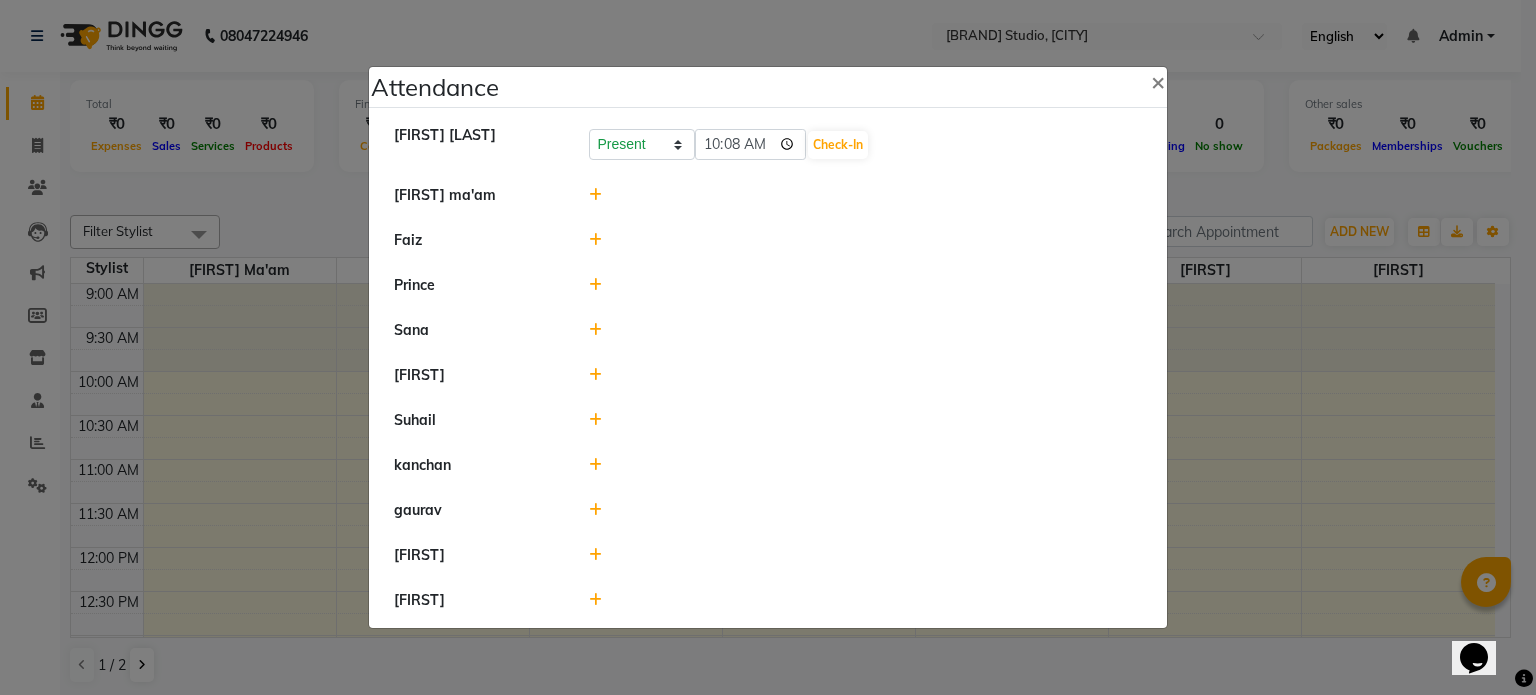 type on "10:08" 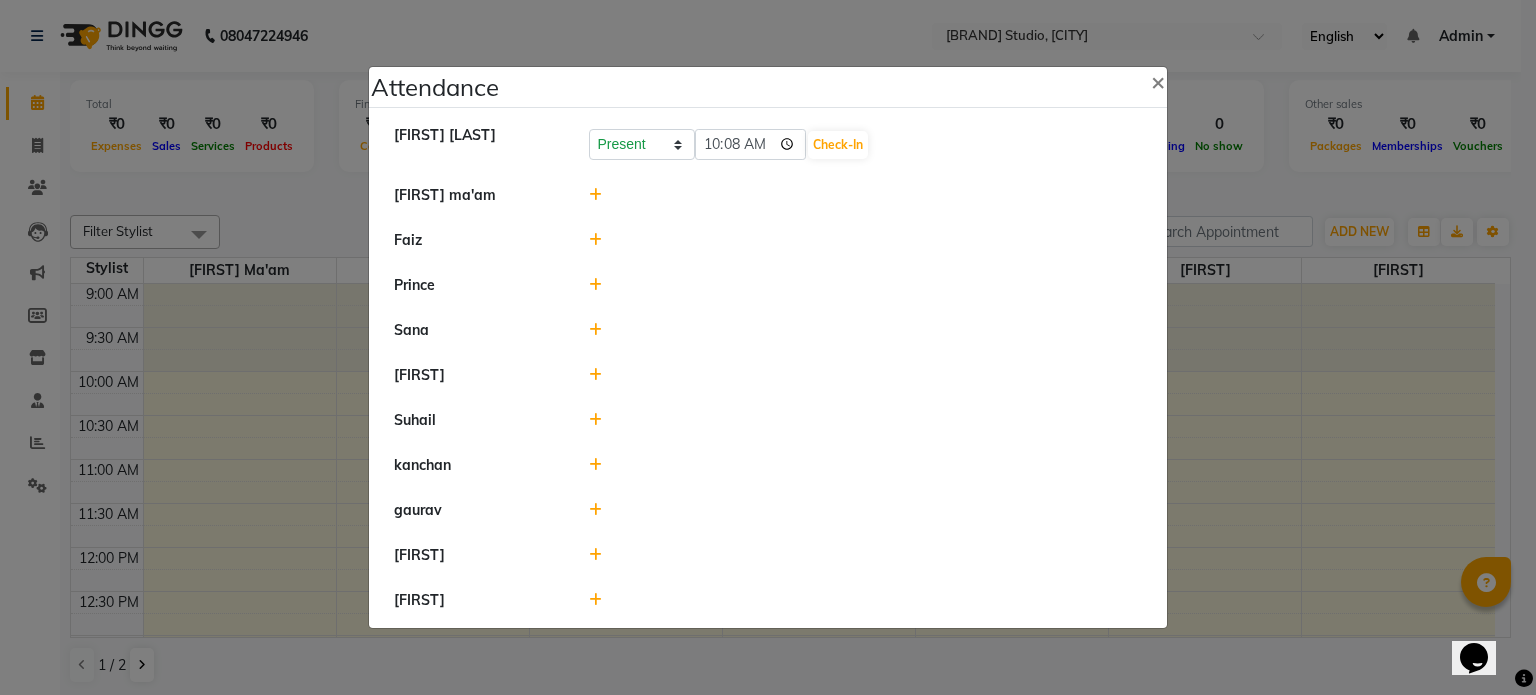click 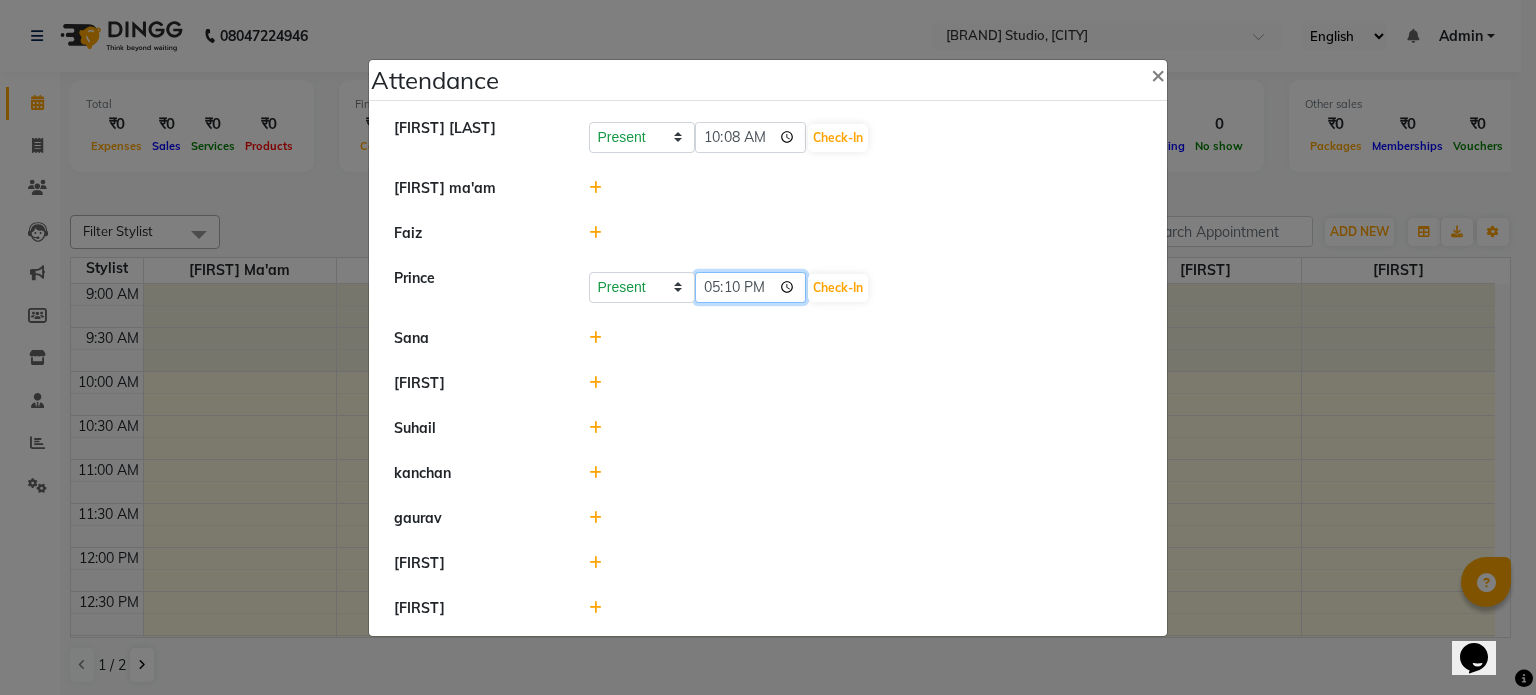 click on "17:10" 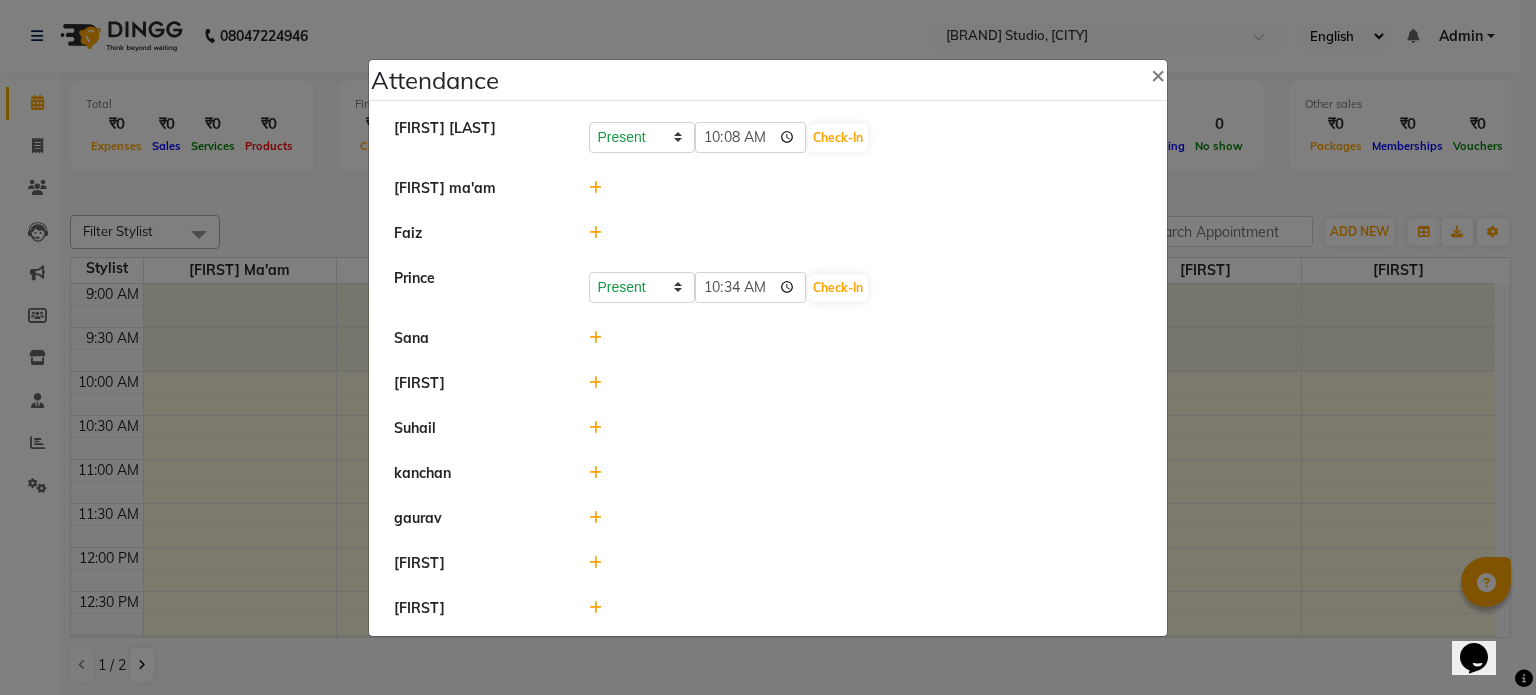 type on "10:34" 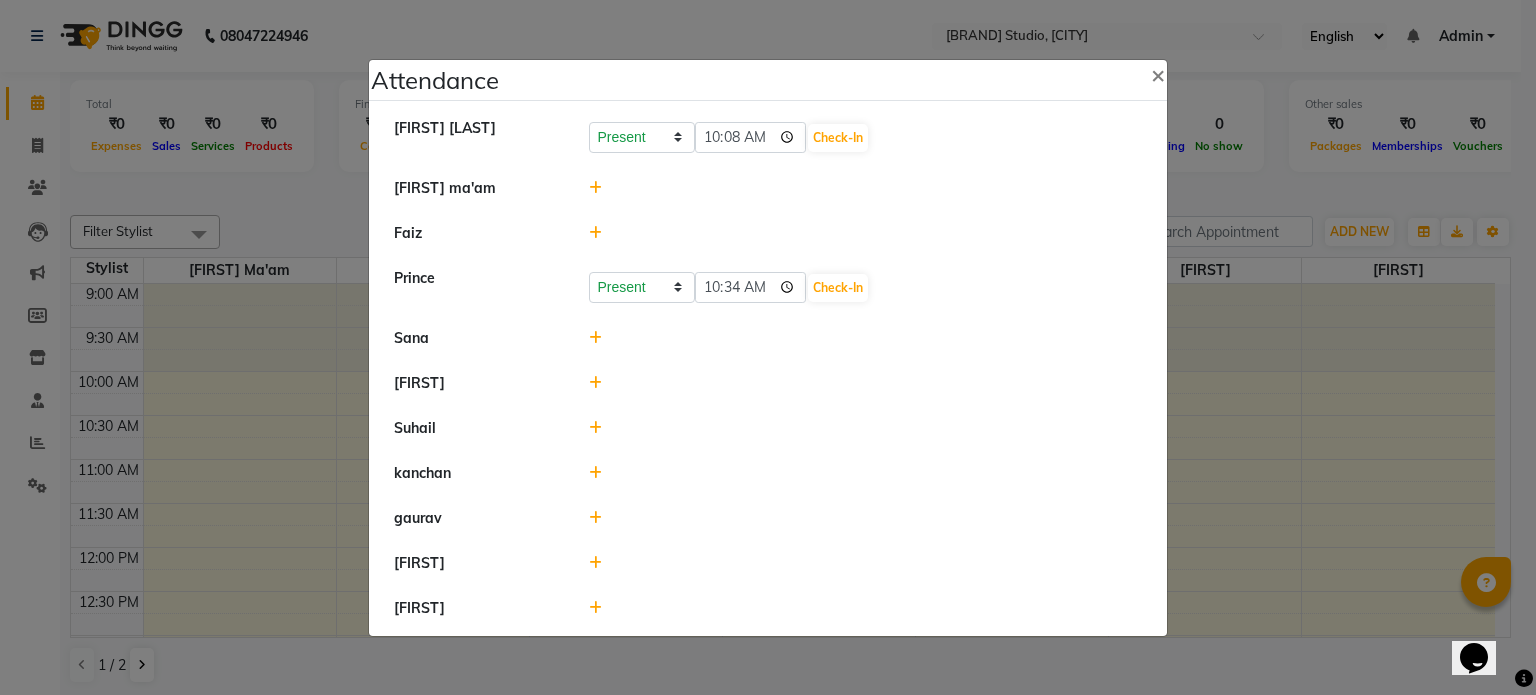 click 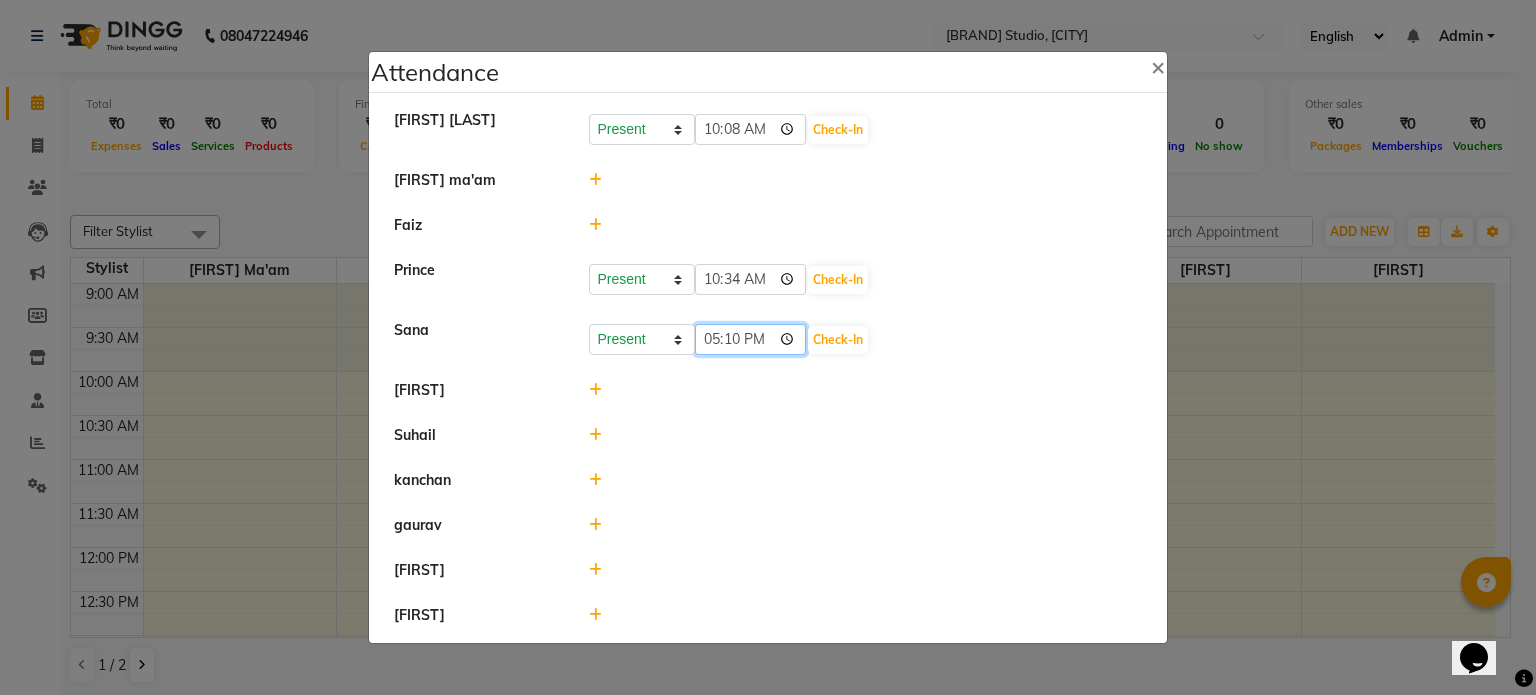 click on "17:10" 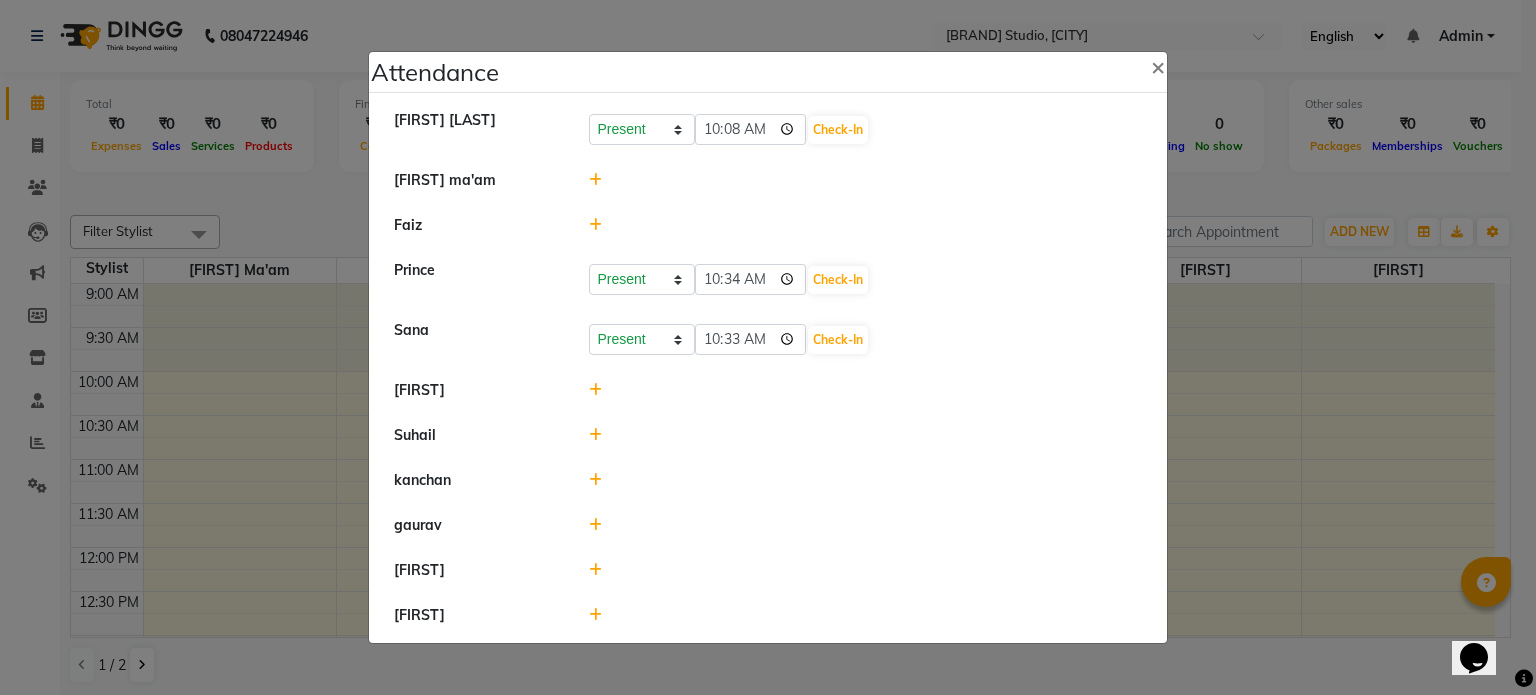 type on "10:33" 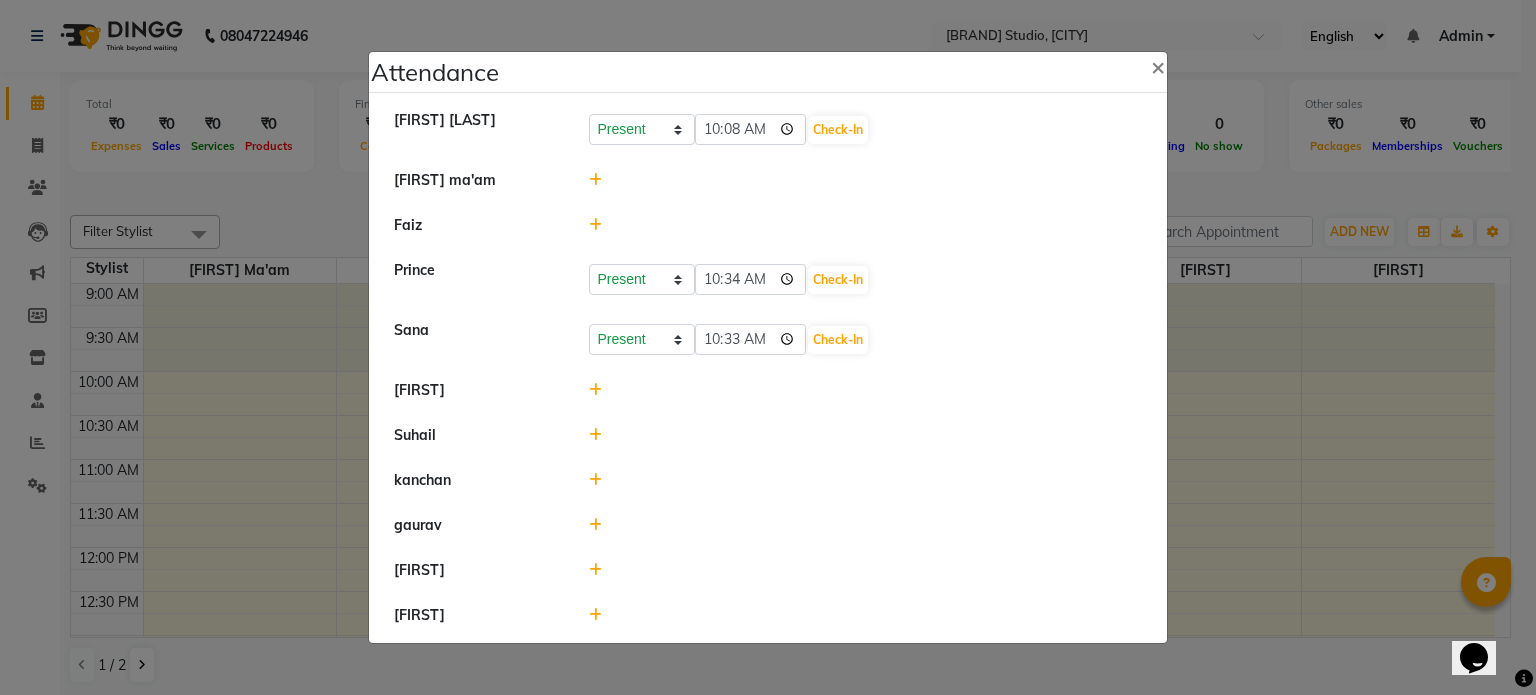 click 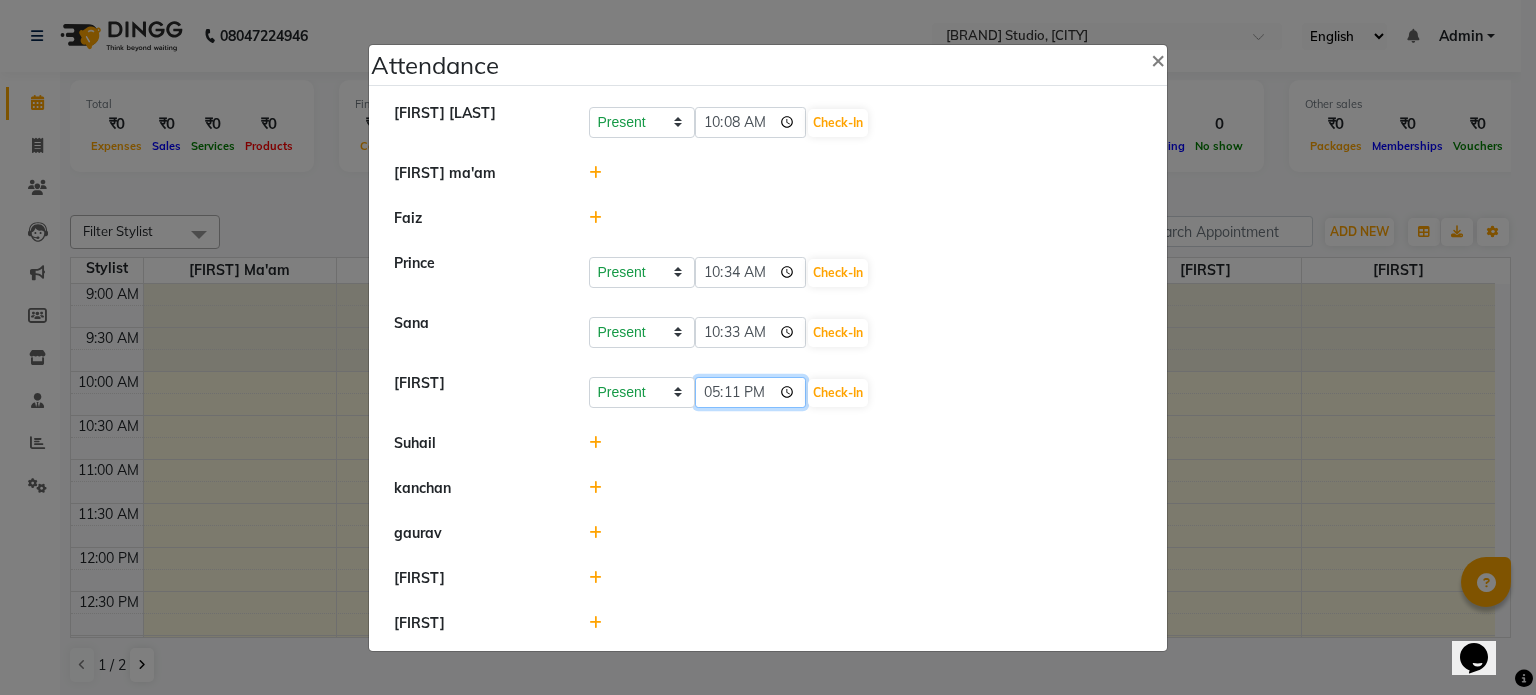 click on "17:11" 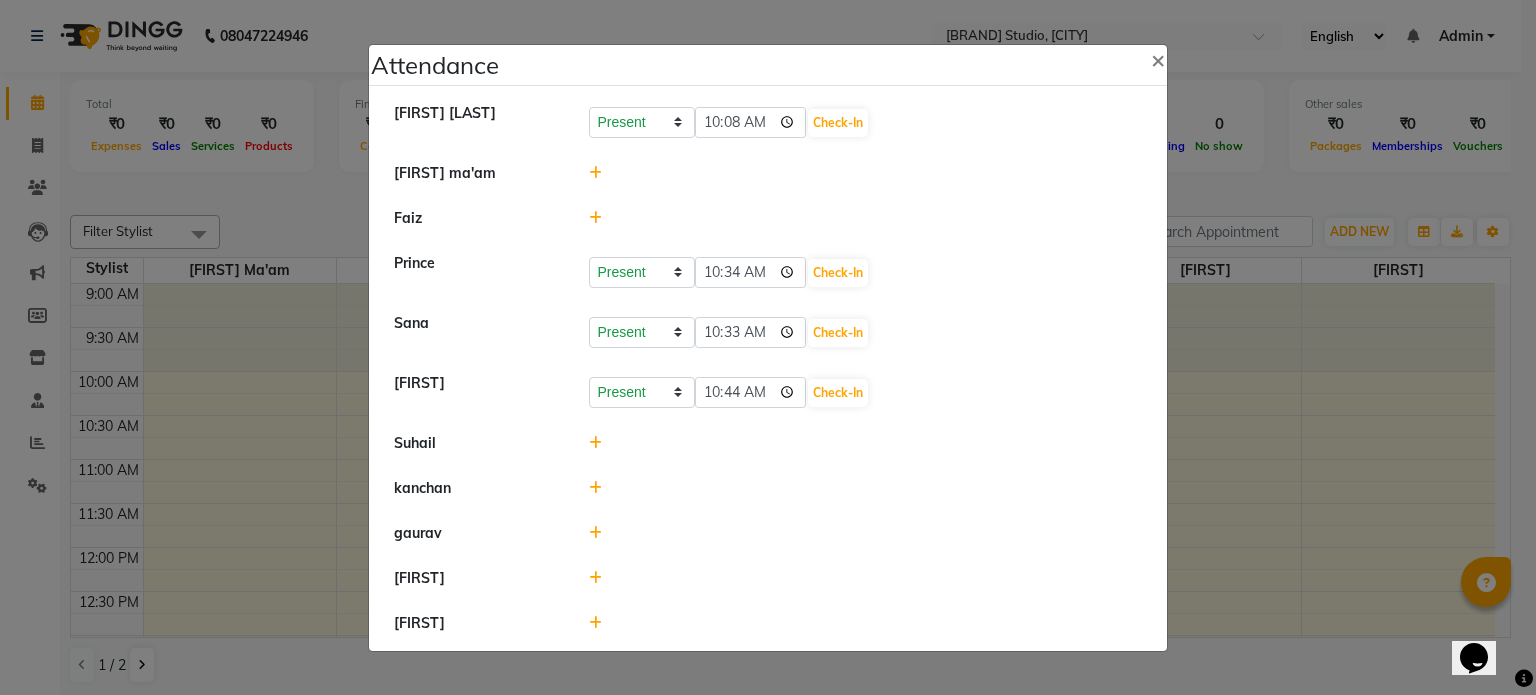type on "10:44" 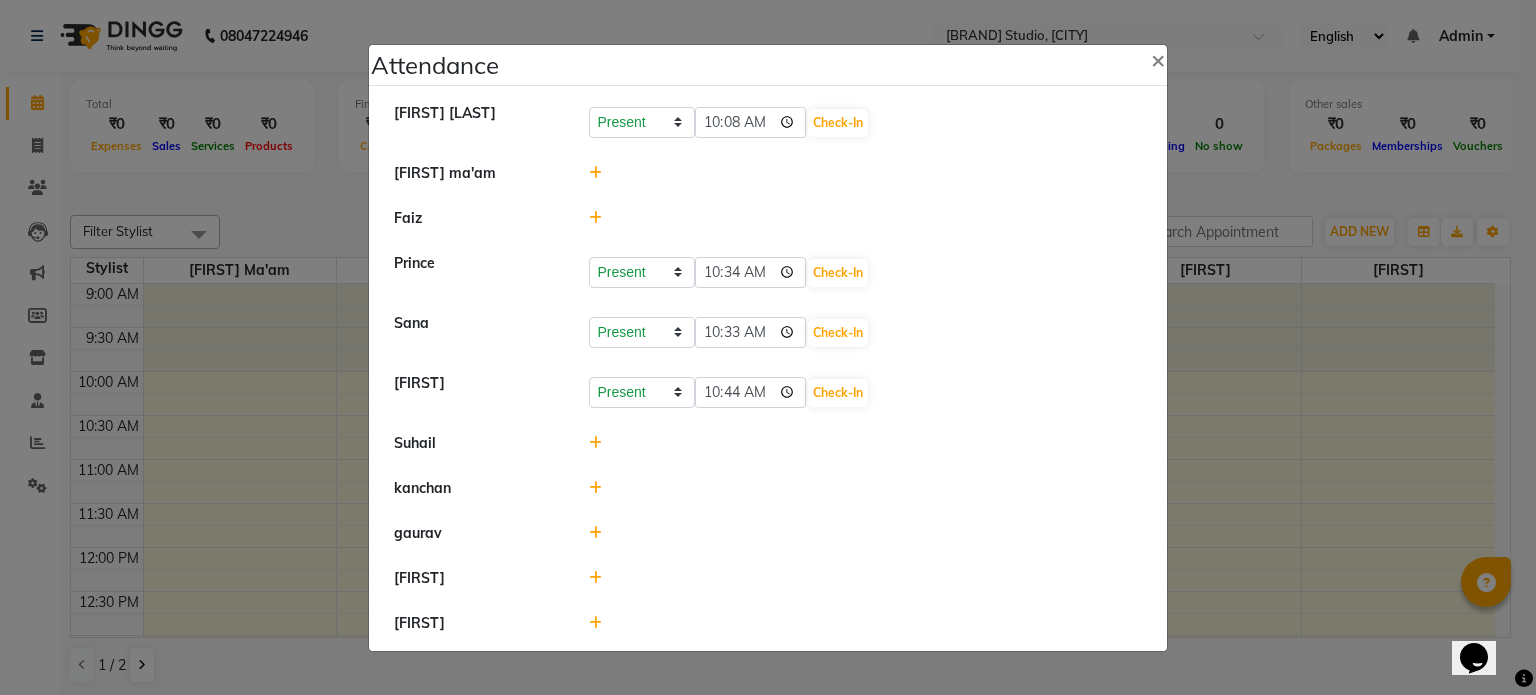 click 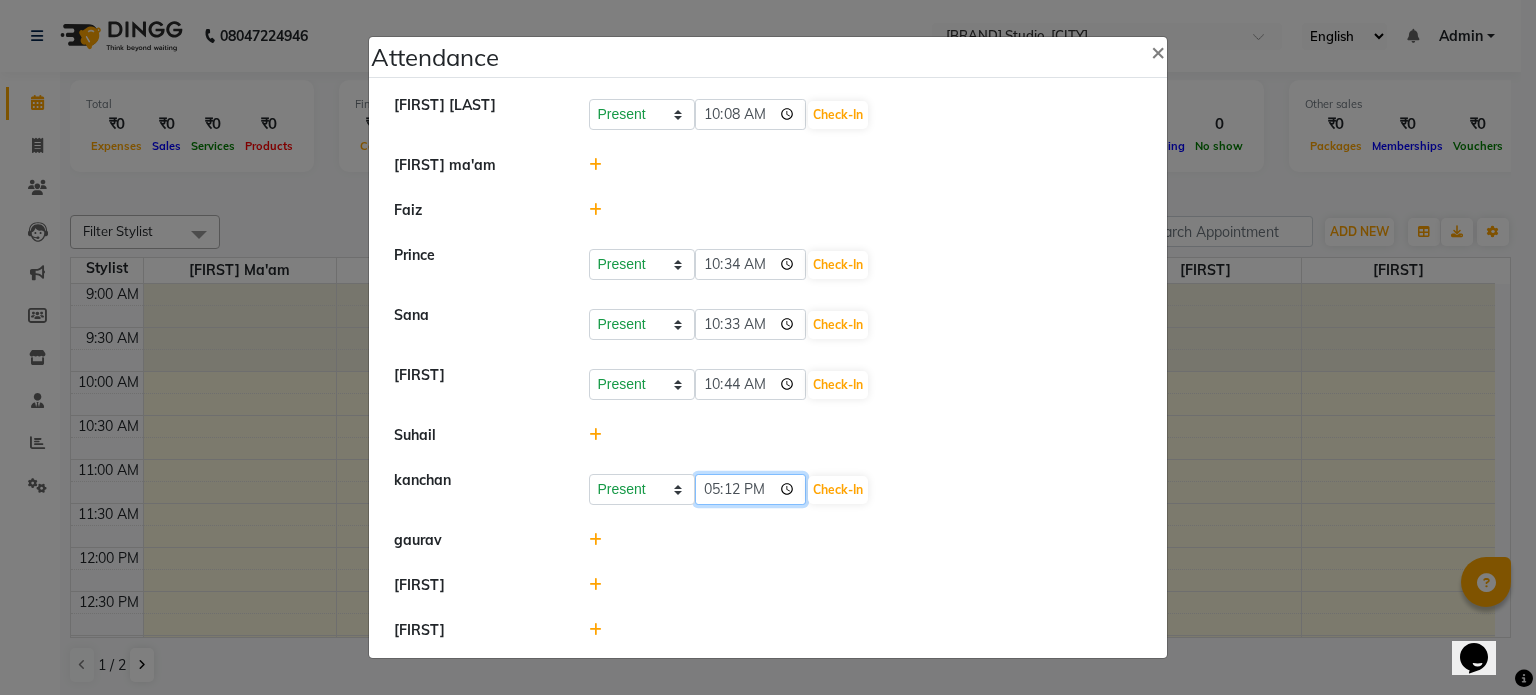 click on "17:12" 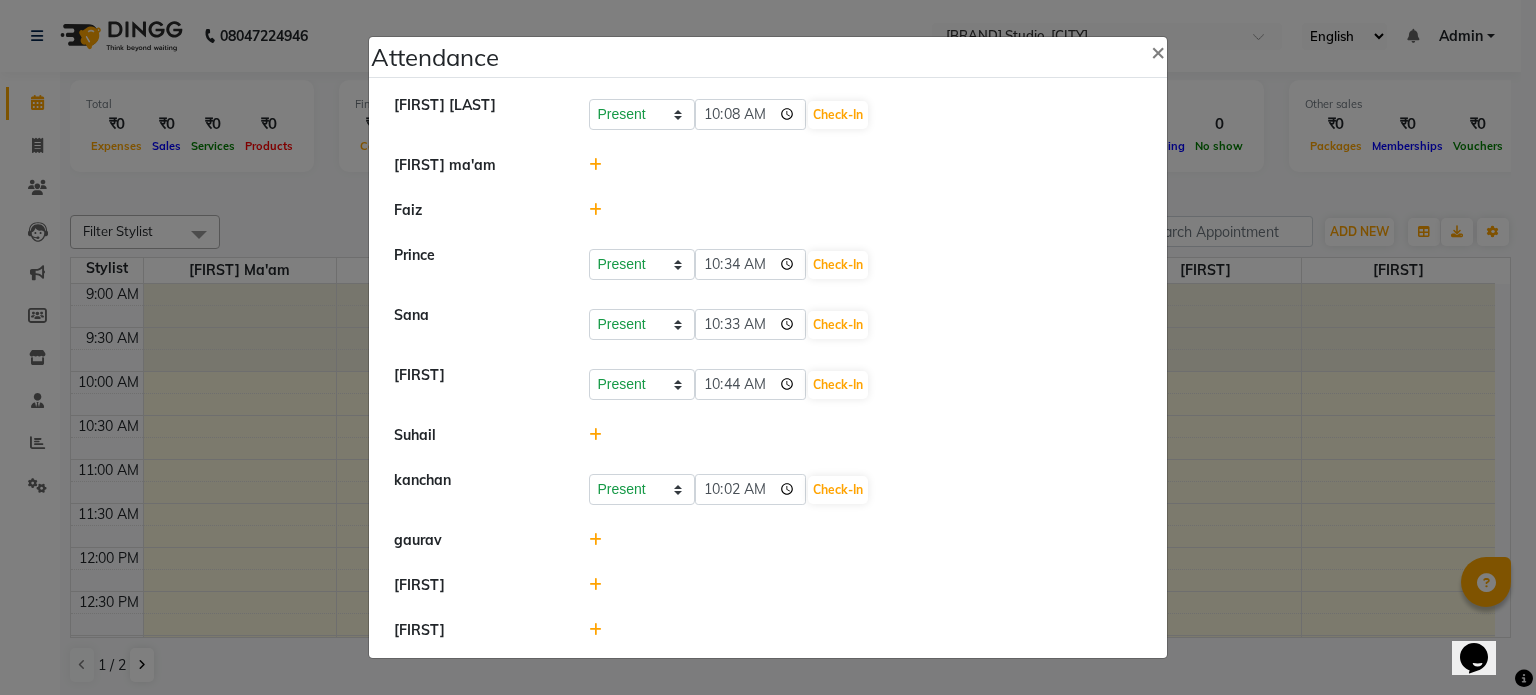 type on "10:02" 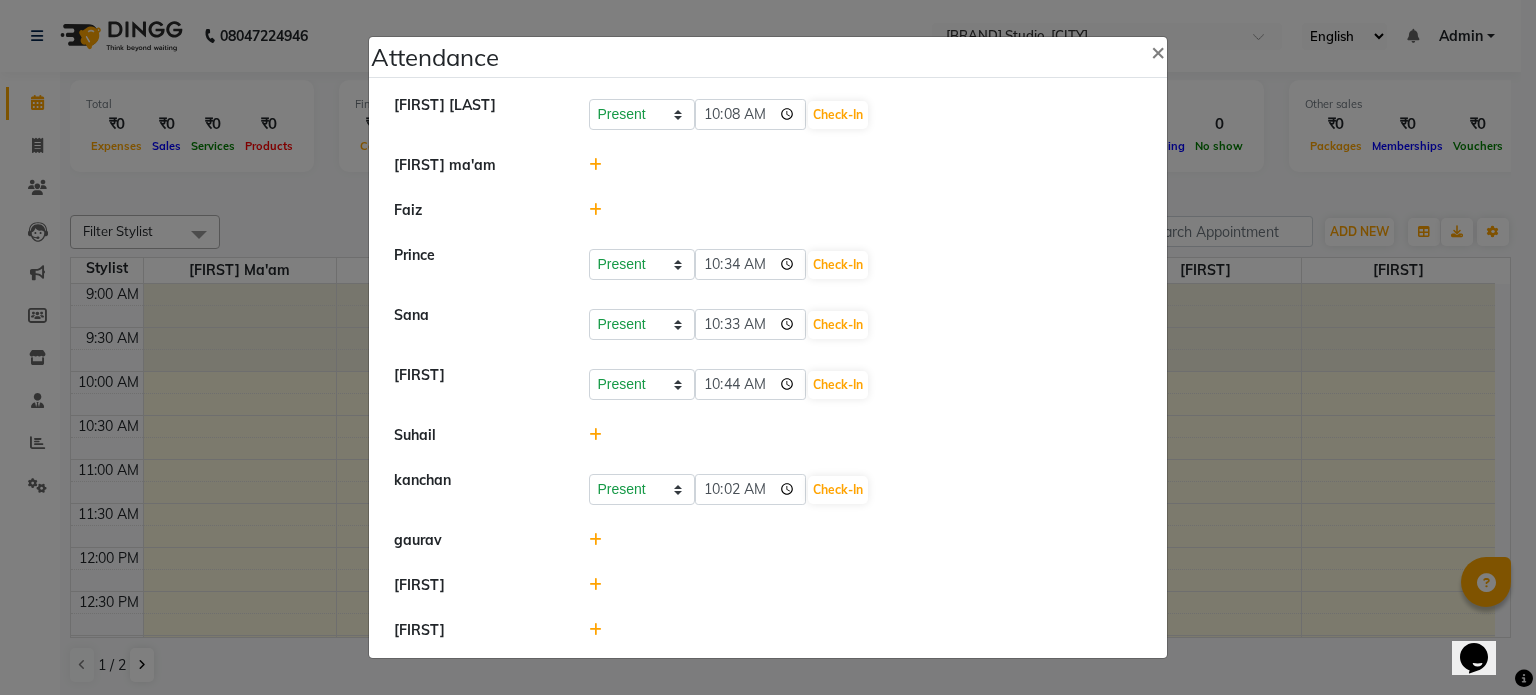 click on "[FIRST] Present Absent Late Half Day Weekly Off 10:44 Check-In" 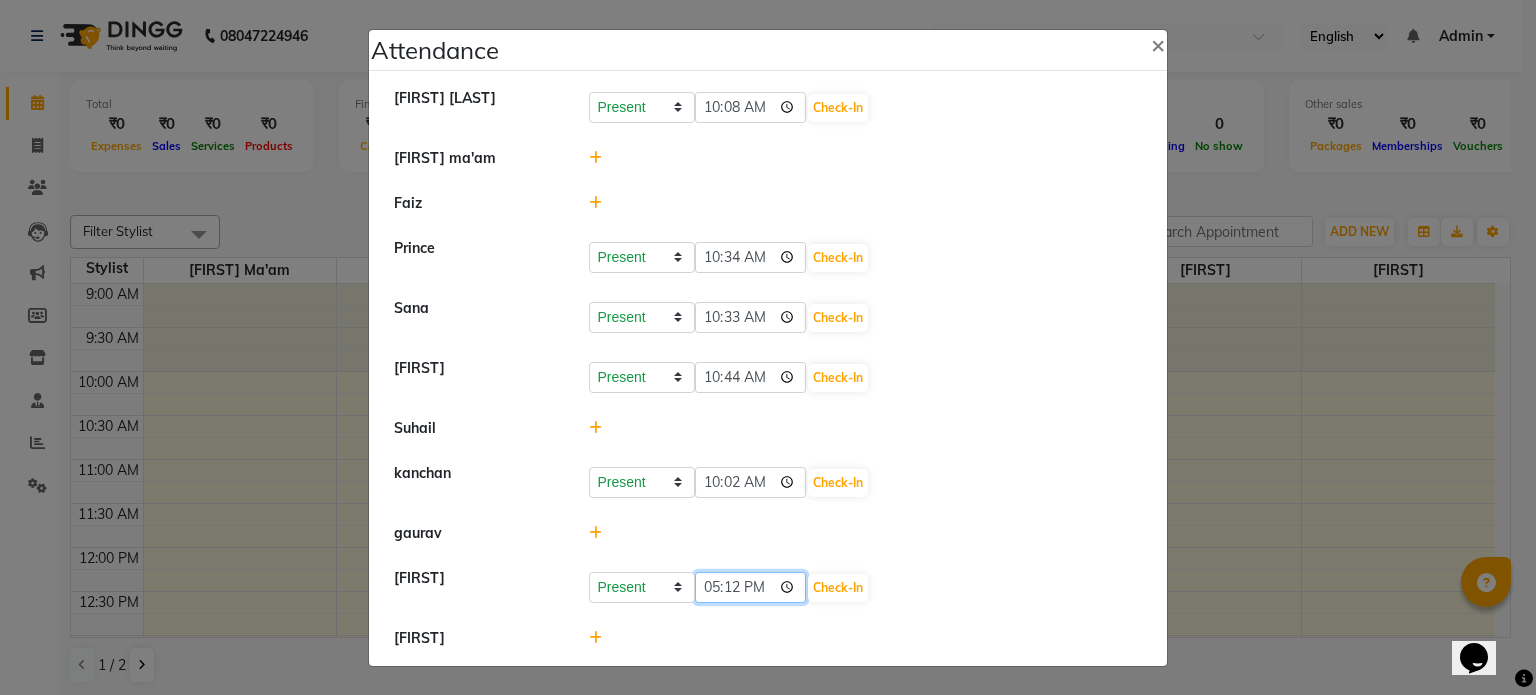 click on "17:12" 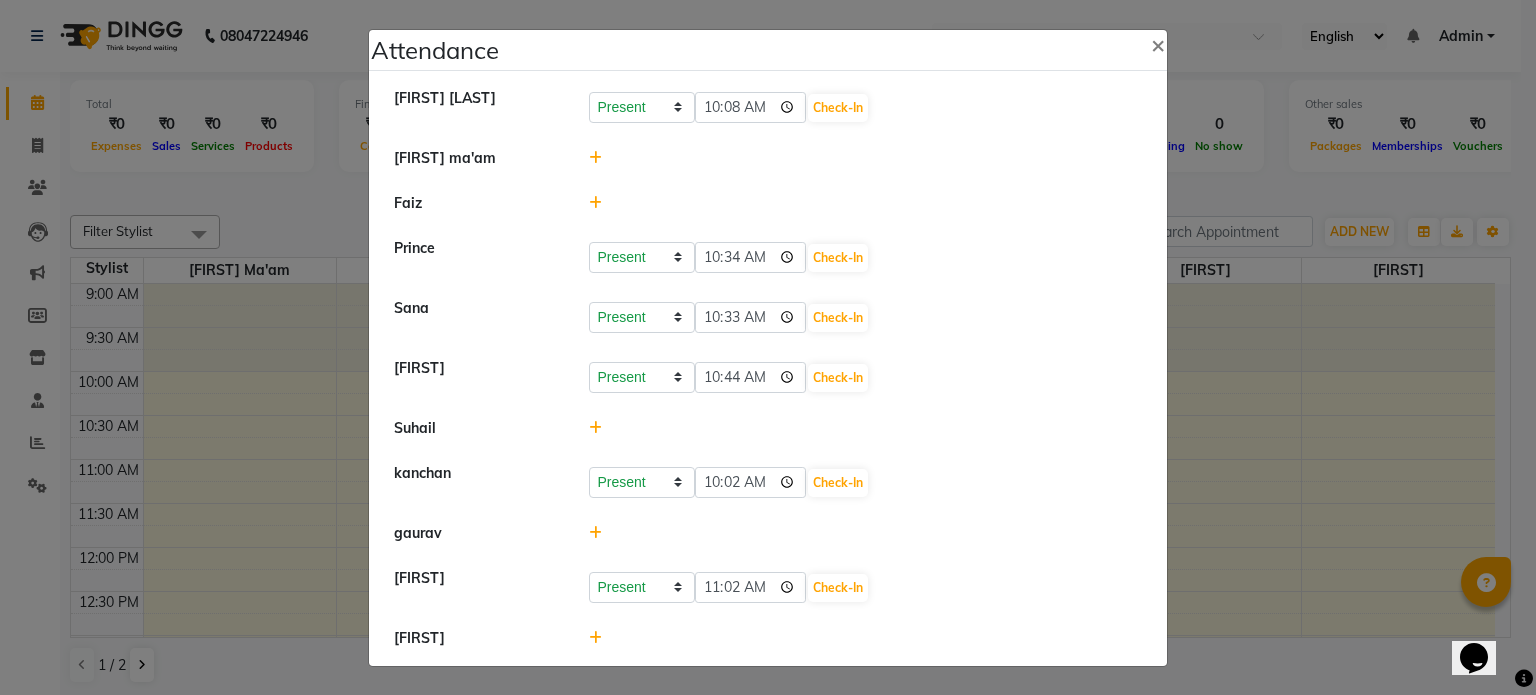 type on "11:02" 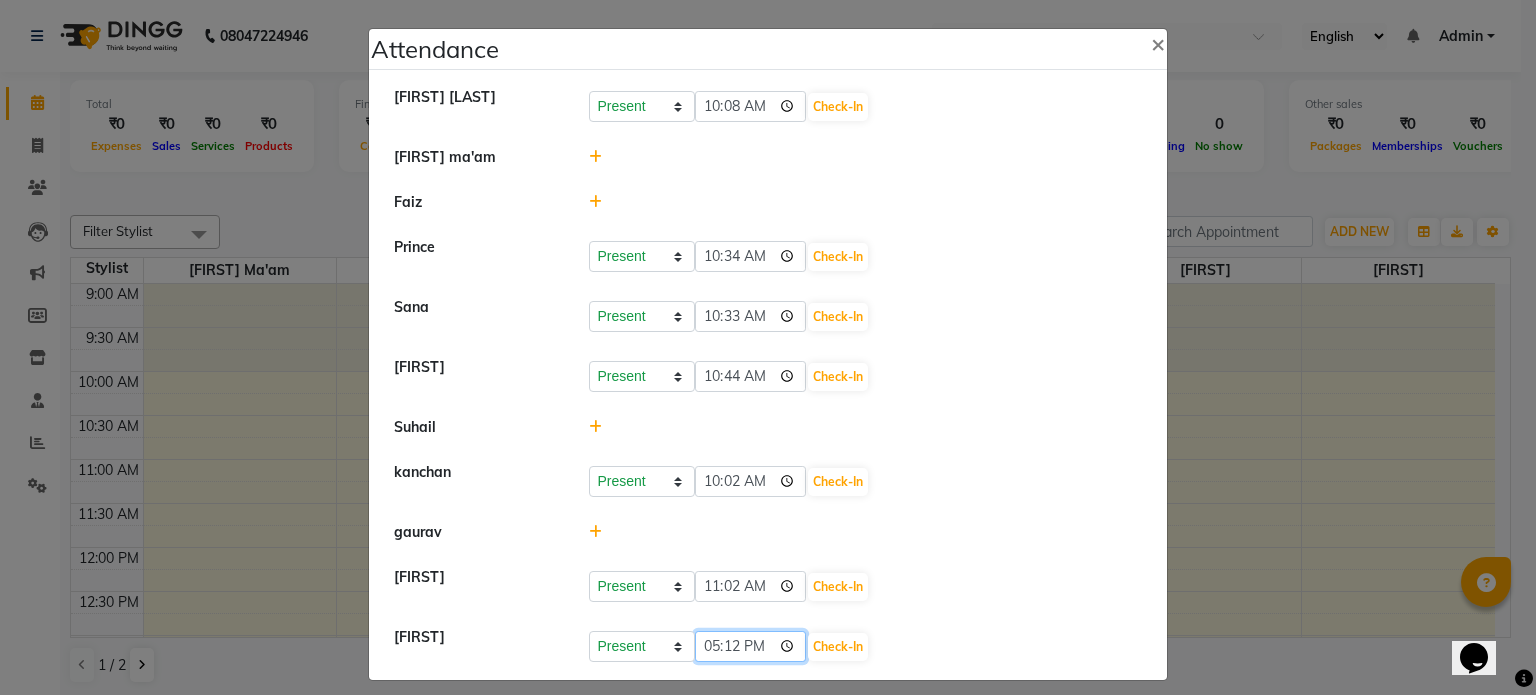click on "17:12" 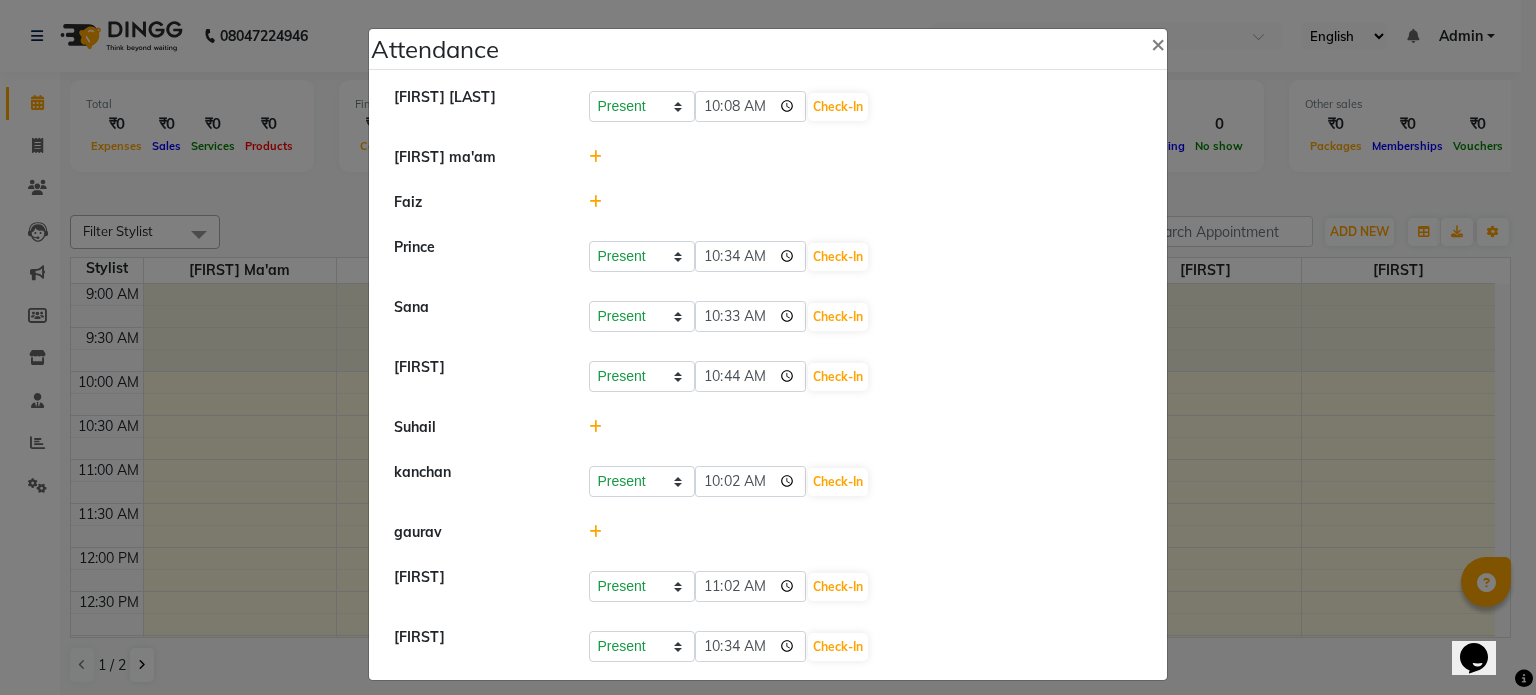 type on "10:34" 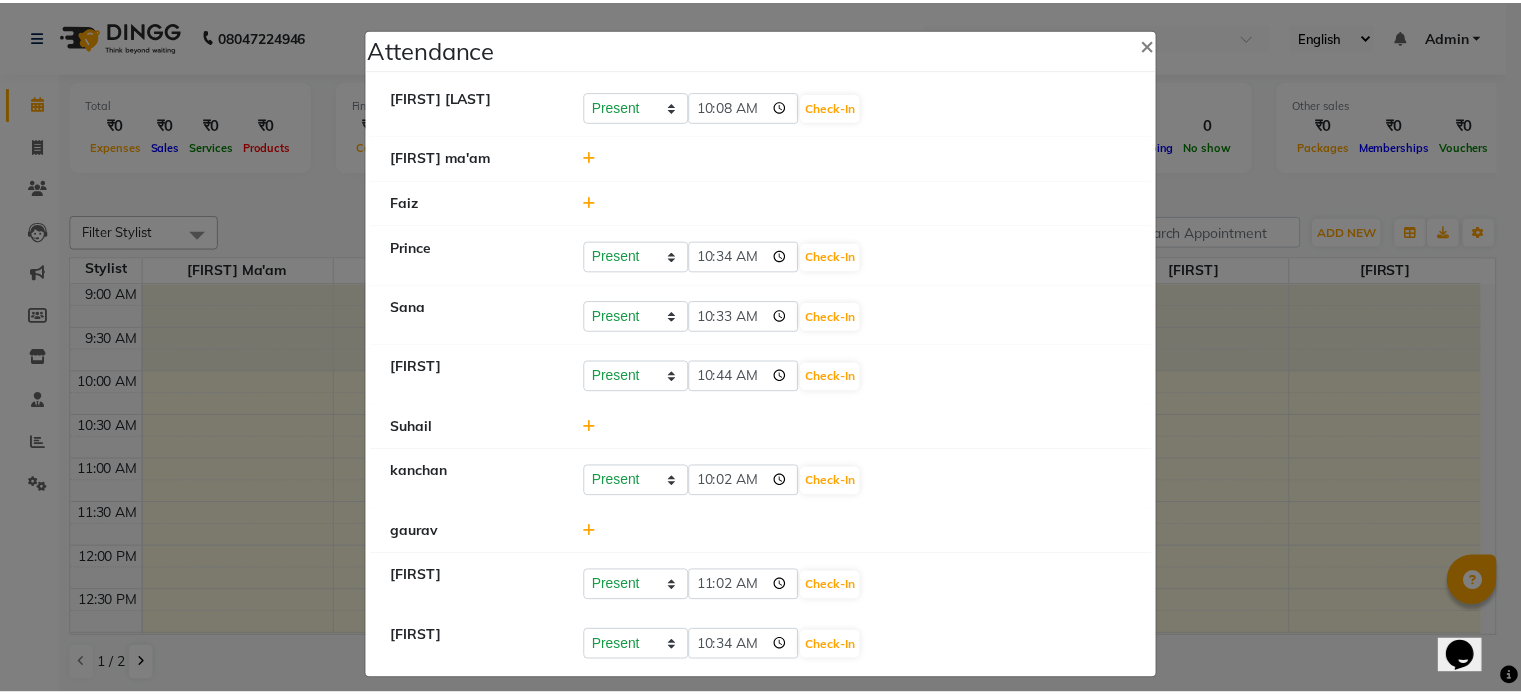 scroll, scrollTop: 11, scrollLeft: 0, axis: vertical 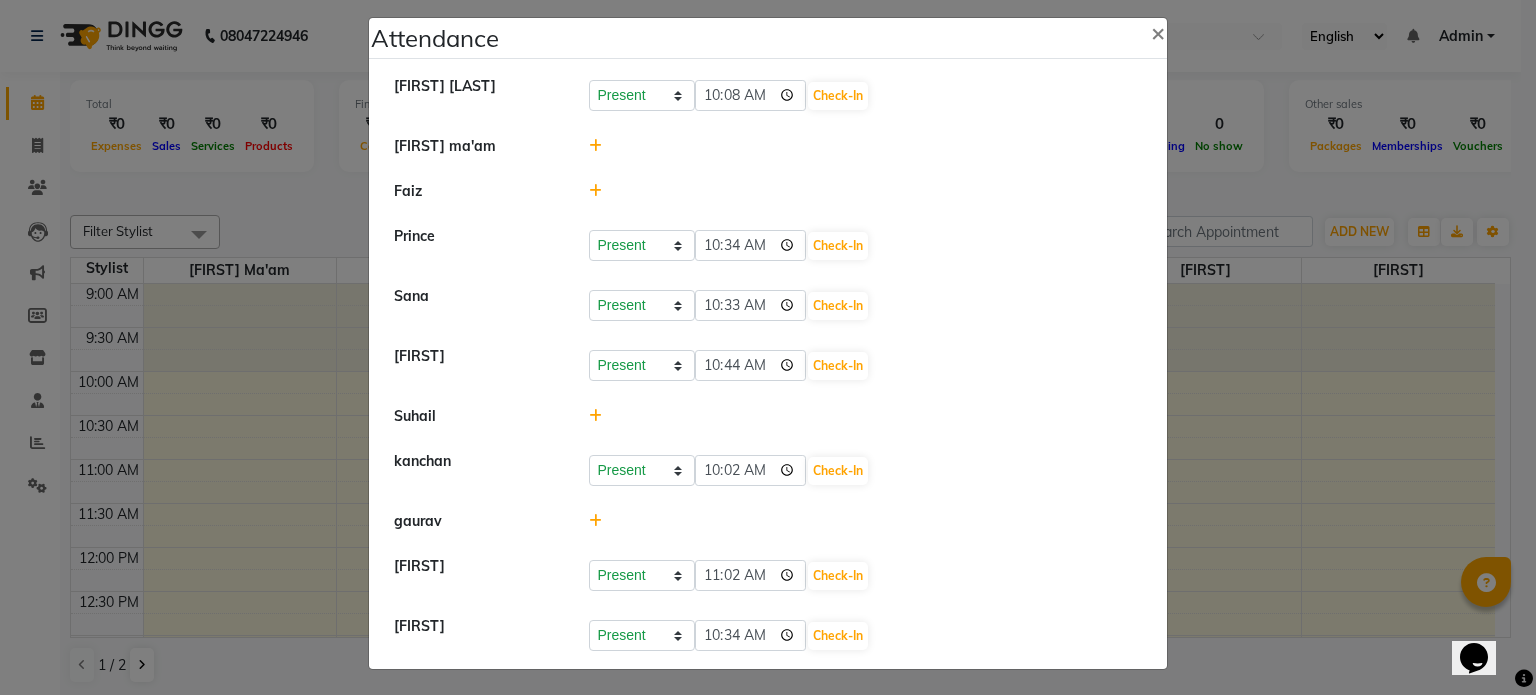 click 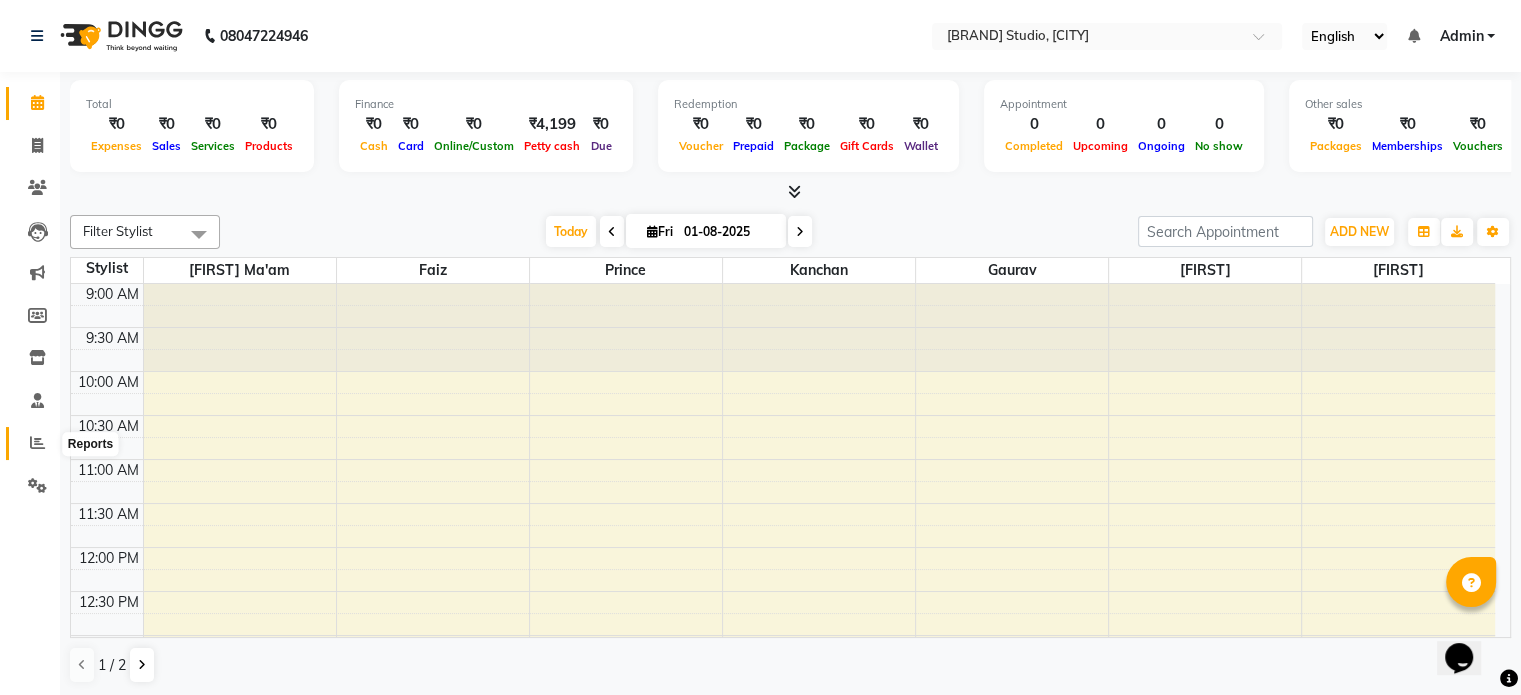 click 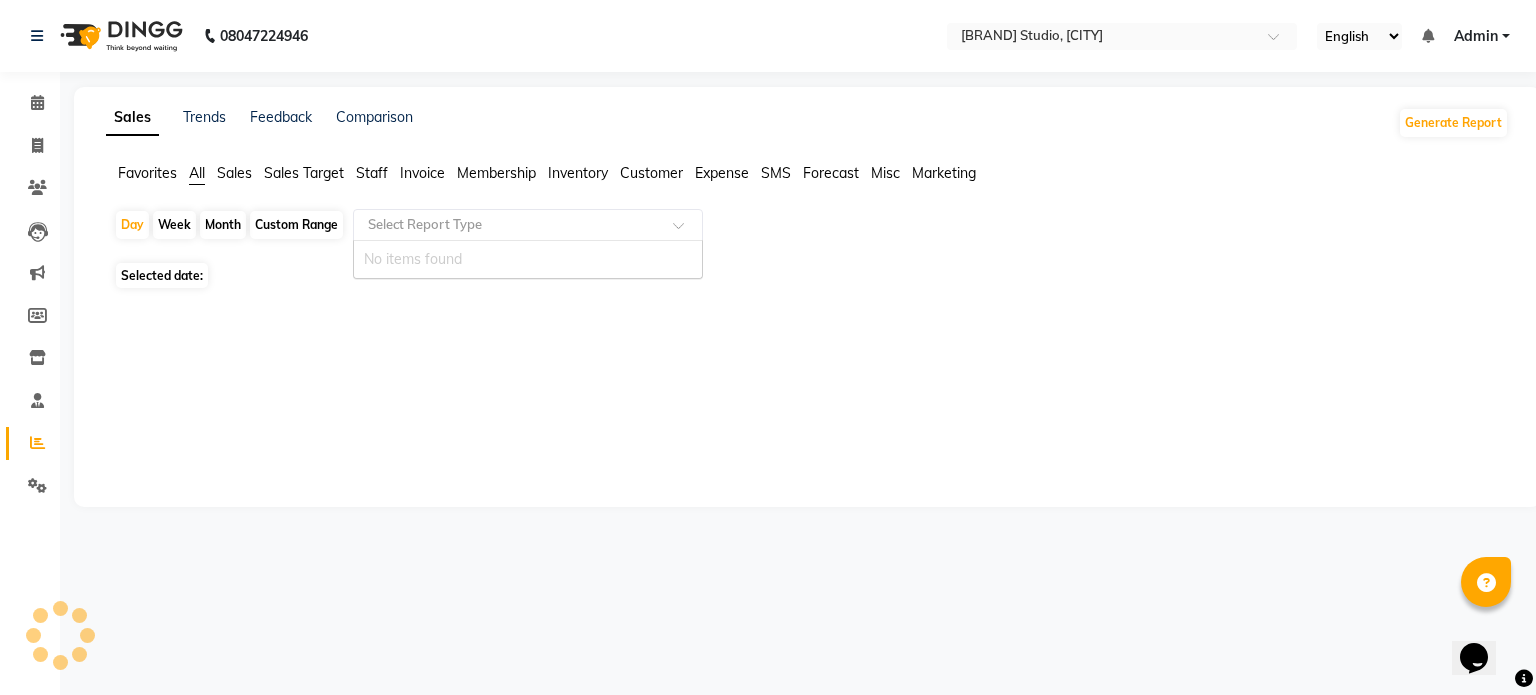 click 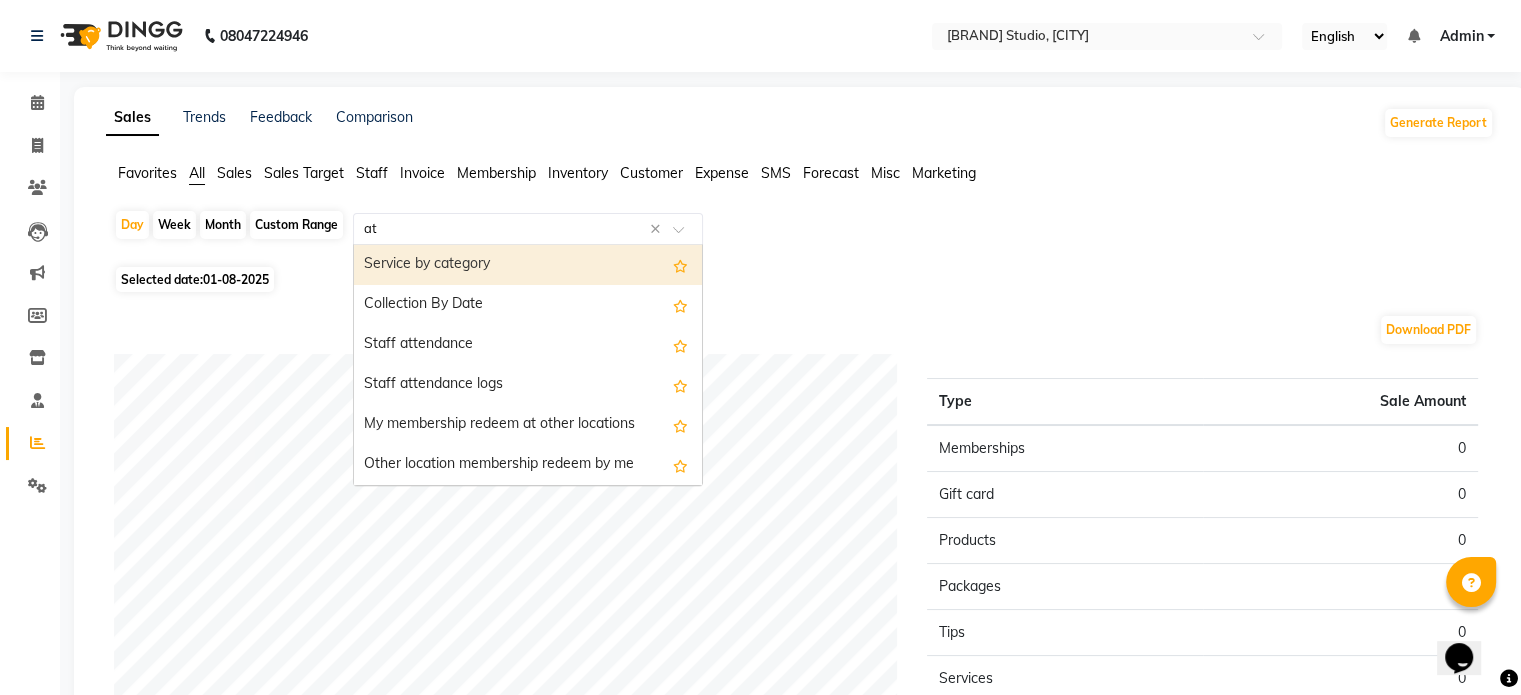 type on "att" 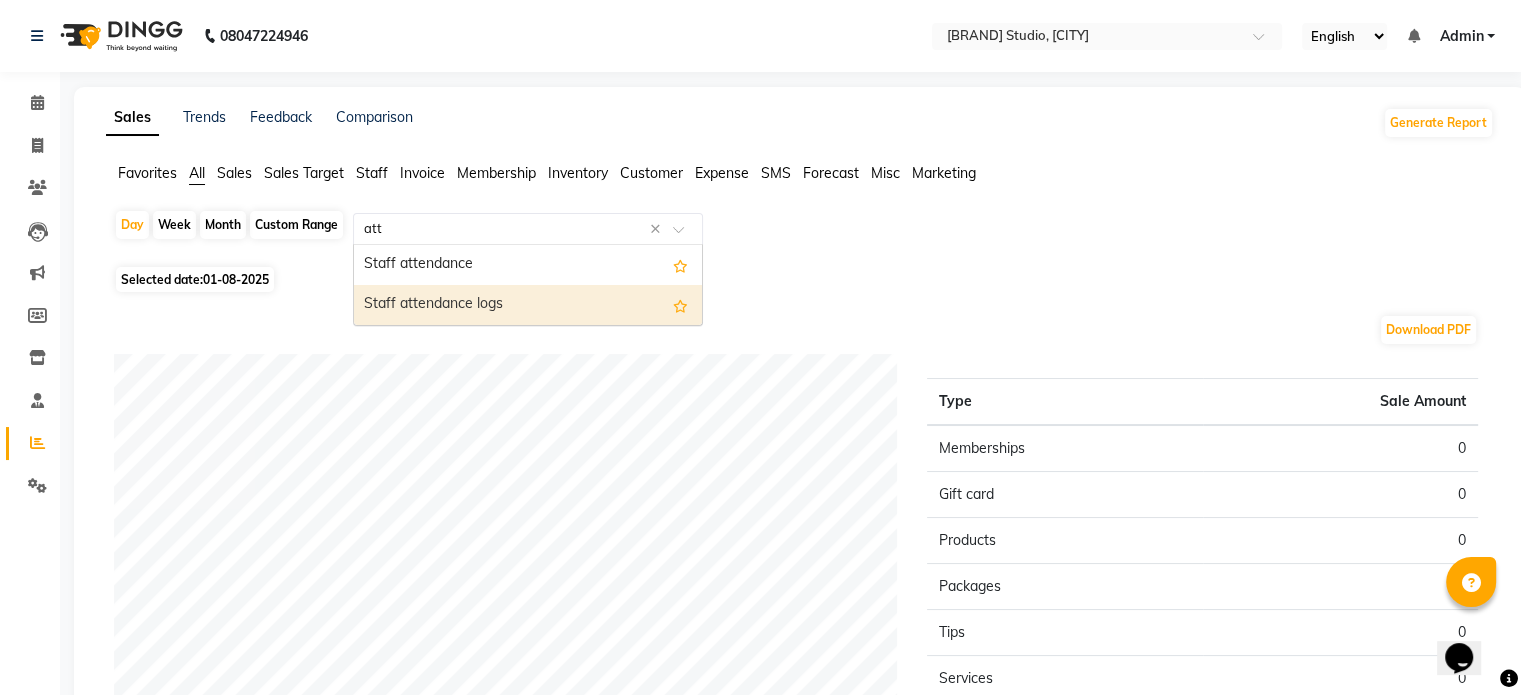 click on "Staff attendance logs" at bounding box center (528, 305) 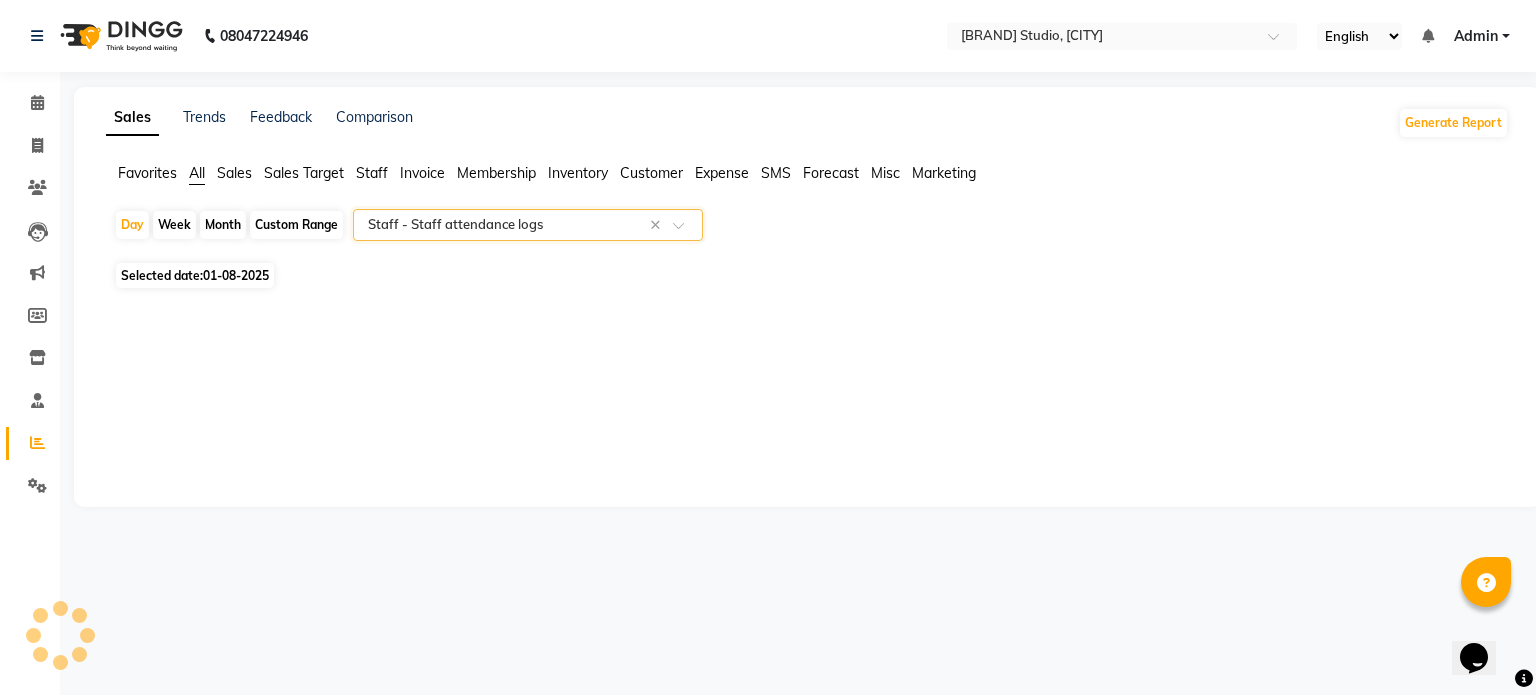 select on "full_report" 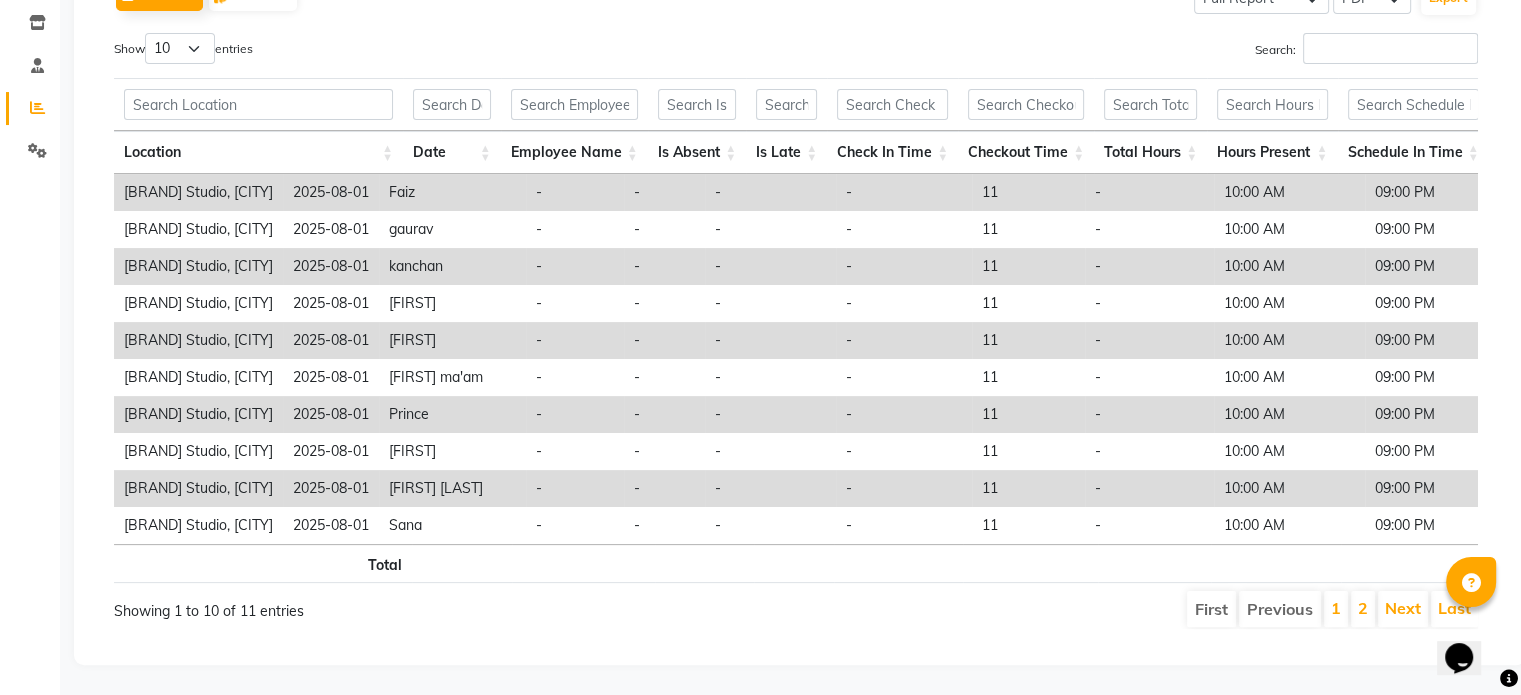 scroll, scrollTop: 363, scrollLeft: 0, axis: vertical 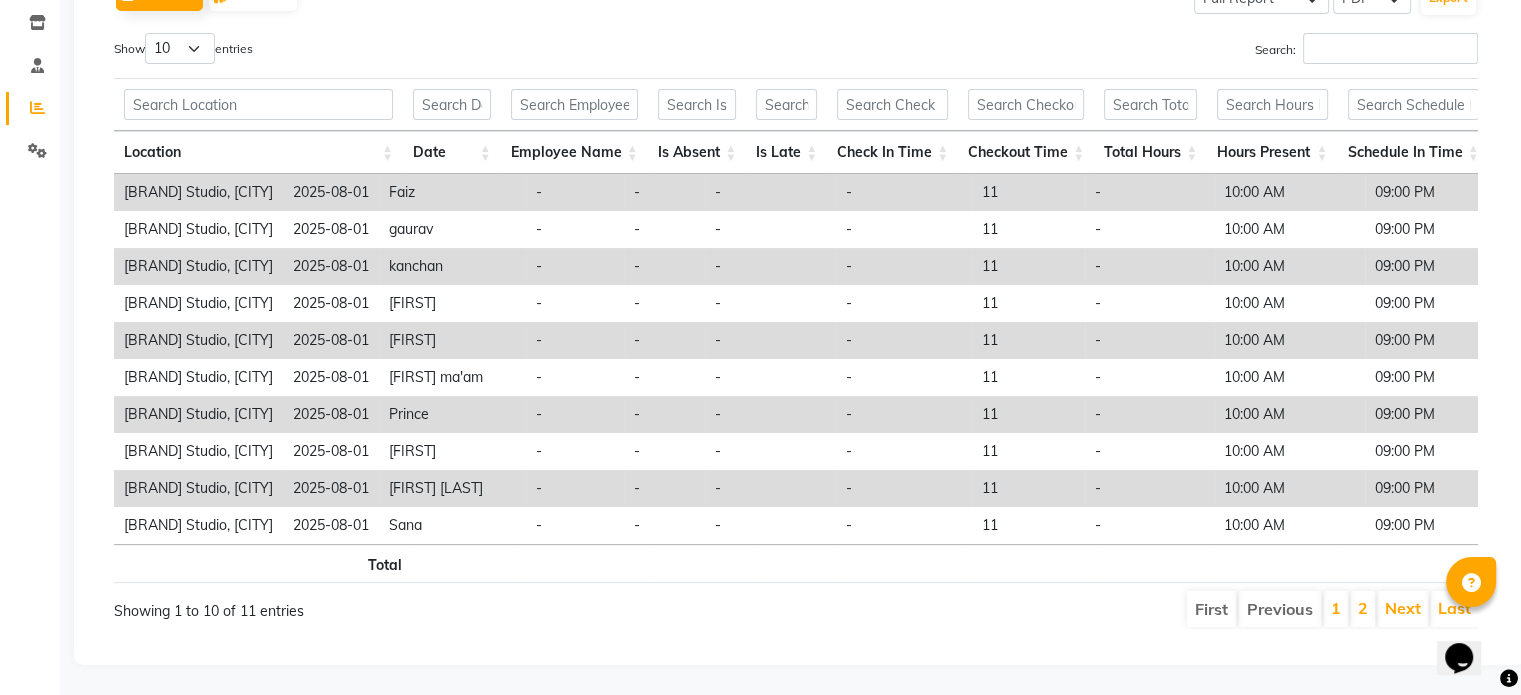 click on "Checkout Time" at bounding box center [1026, 152] 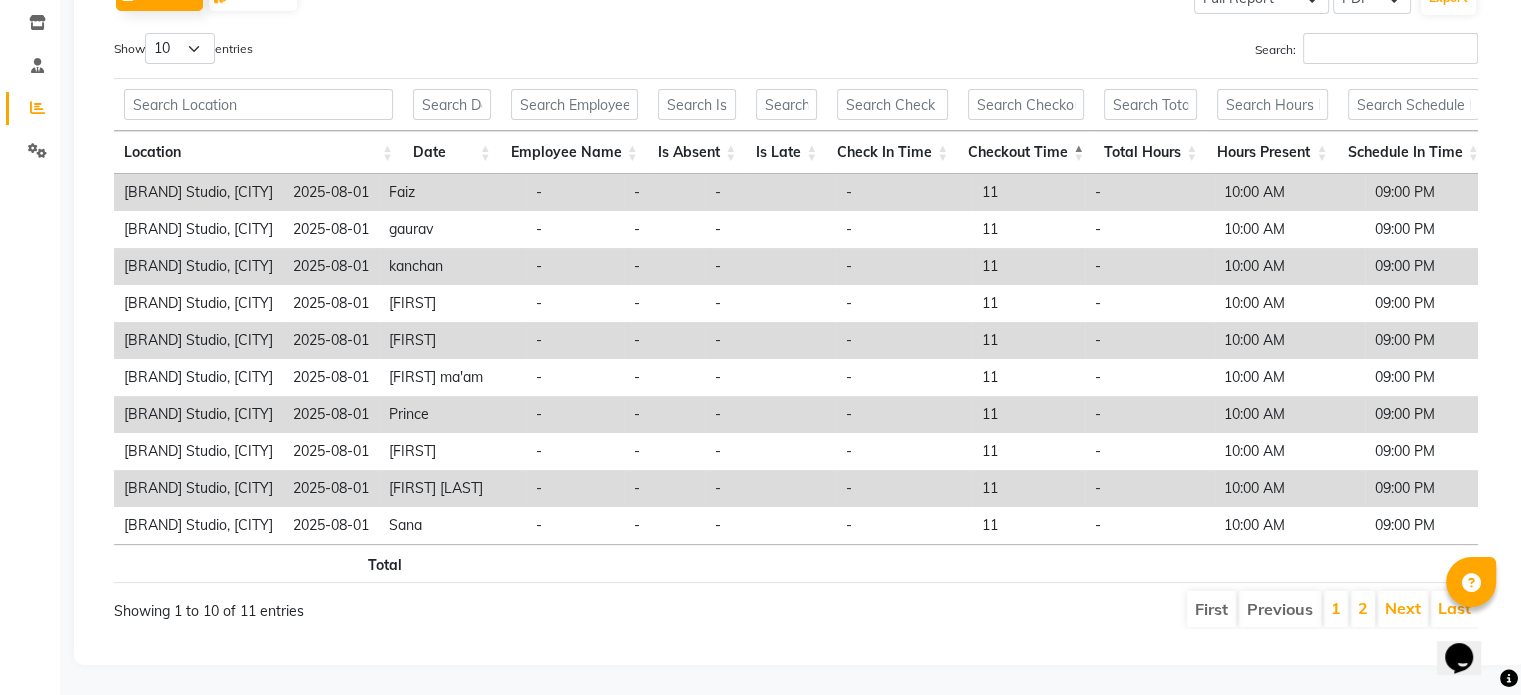 click on "Checkout Time" at bounding box center [1026, 152] 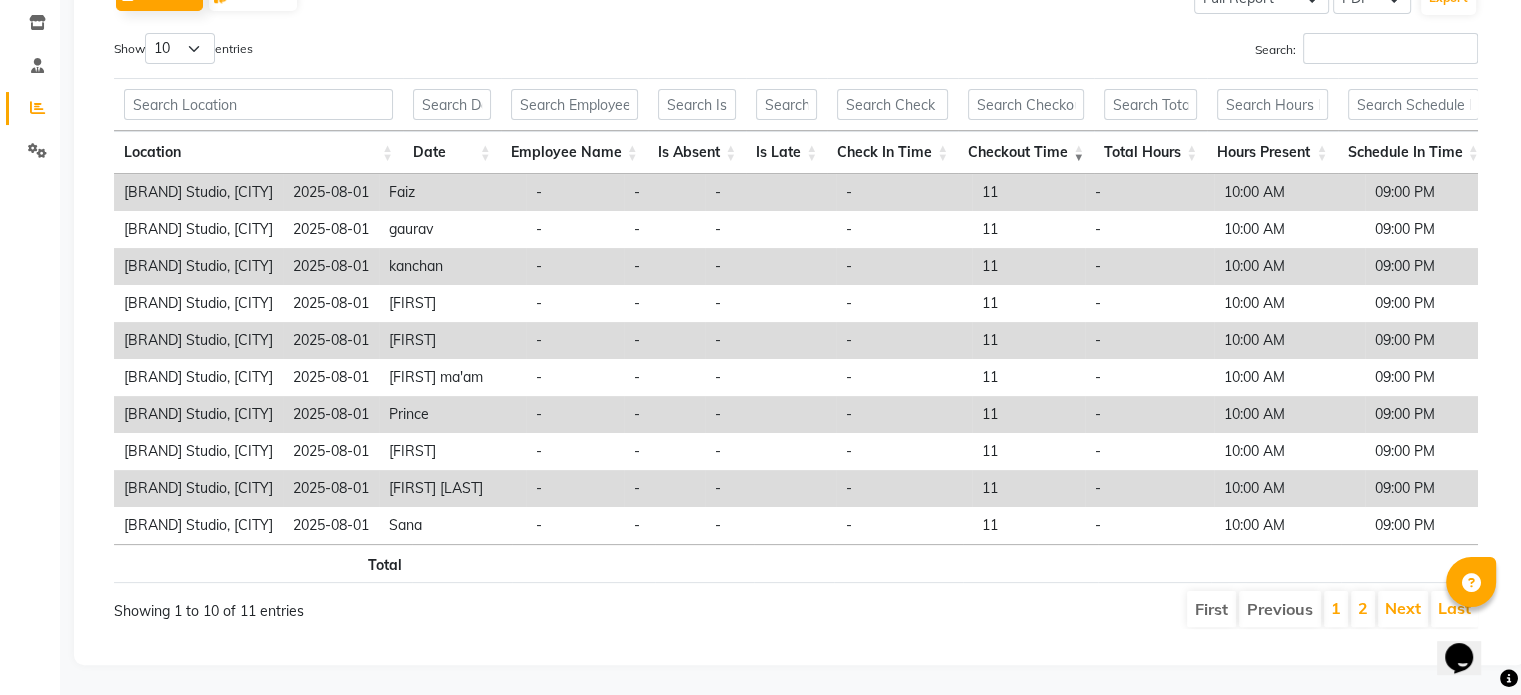 click on "Checkout Time" at bounding box center [1026, 152] 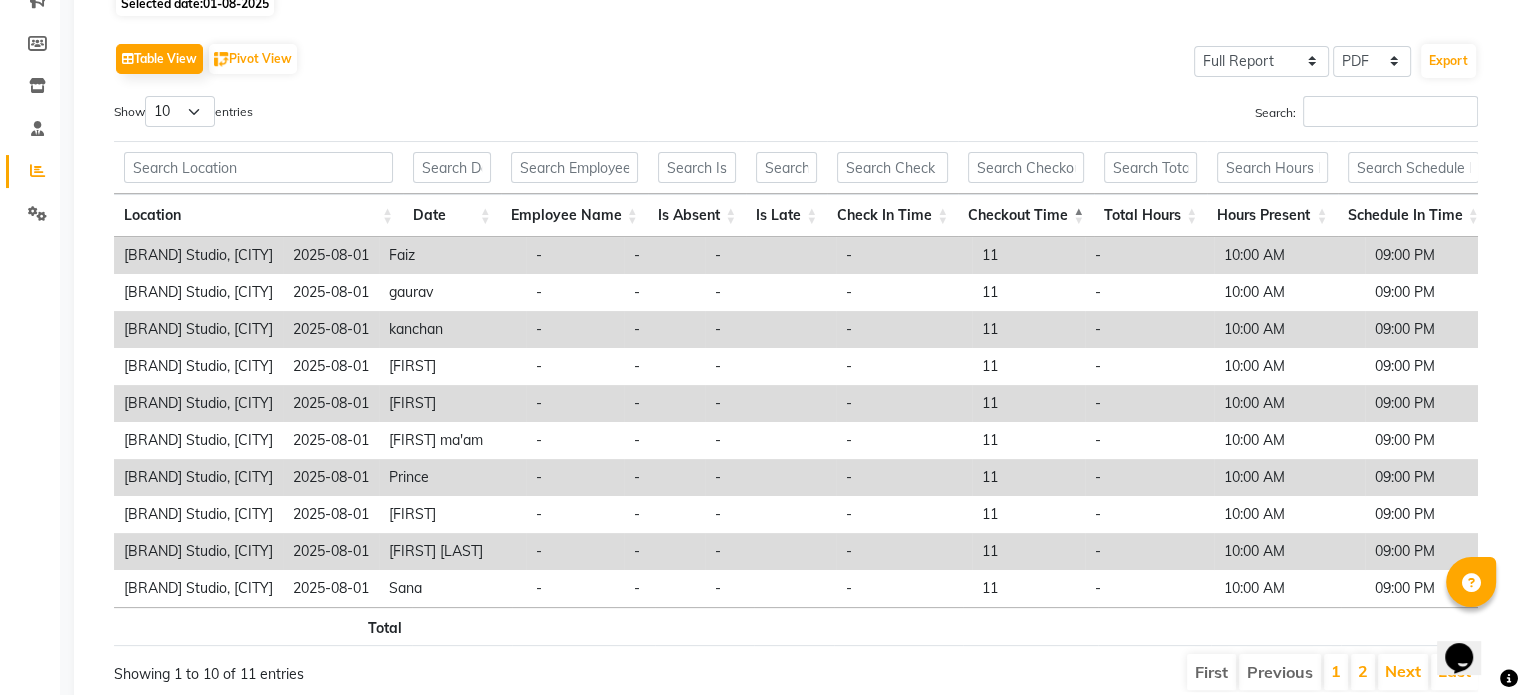 scroll, scrollTop: 271, scrollLeft: 0, axis: vertical 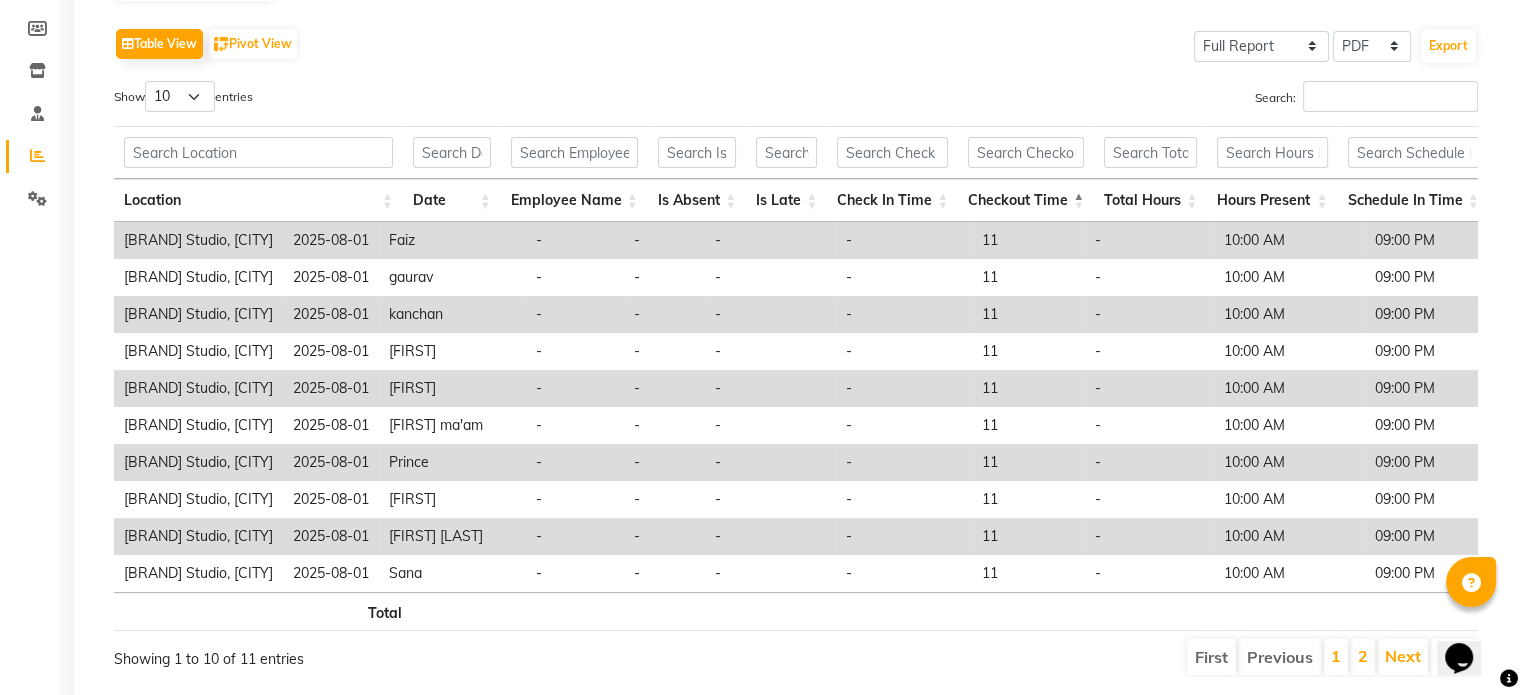 click on "Total Hours" at bounding box center (1150, 200) 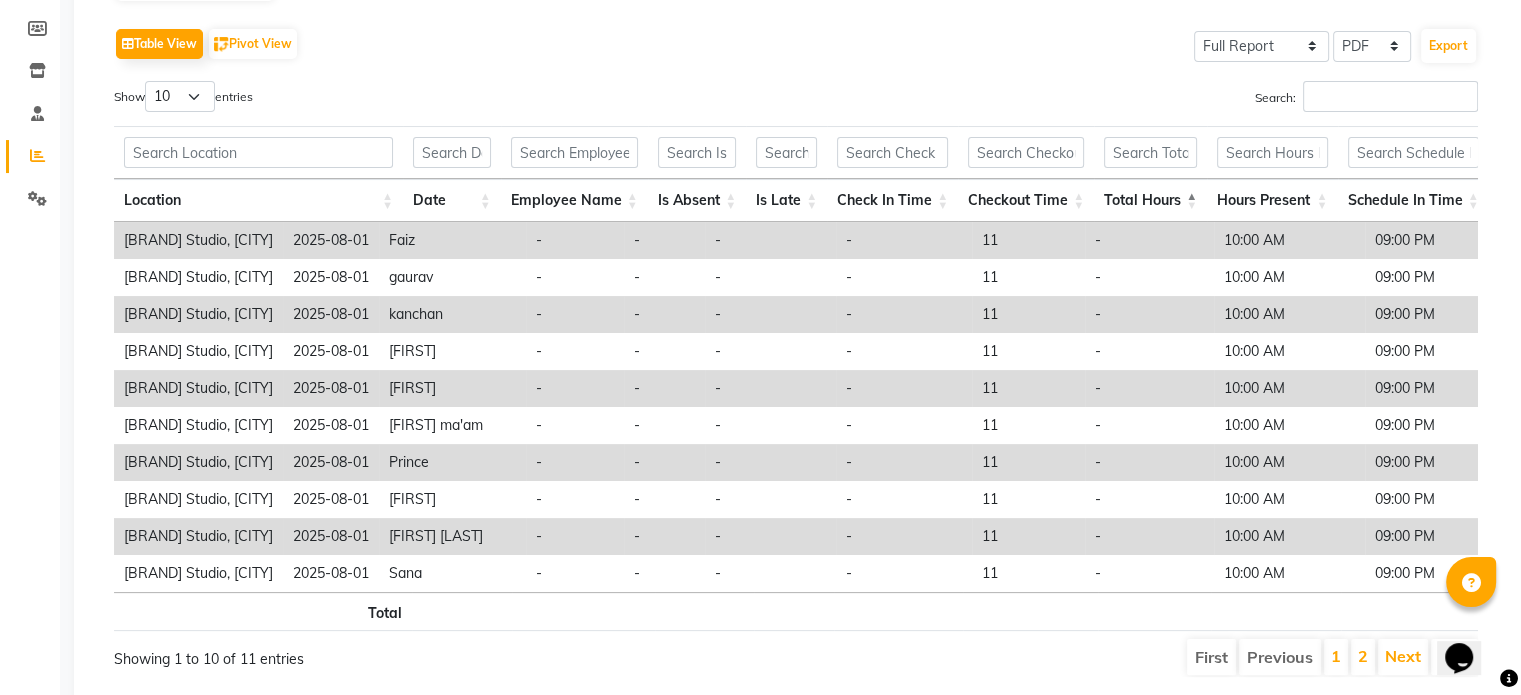 click on "Total Hours" at bounding box center (1150, 200) 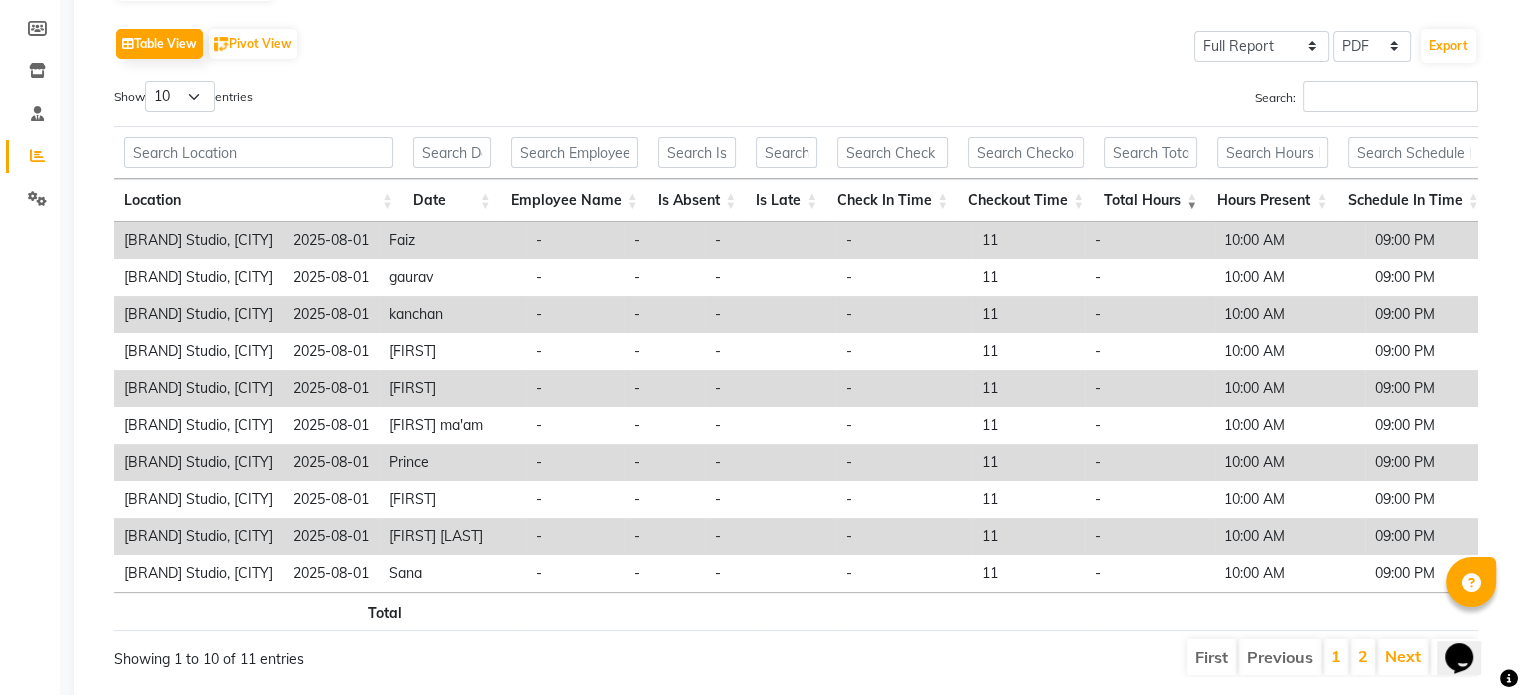 click on "Total Hours" at bounding box center (1150, 200) 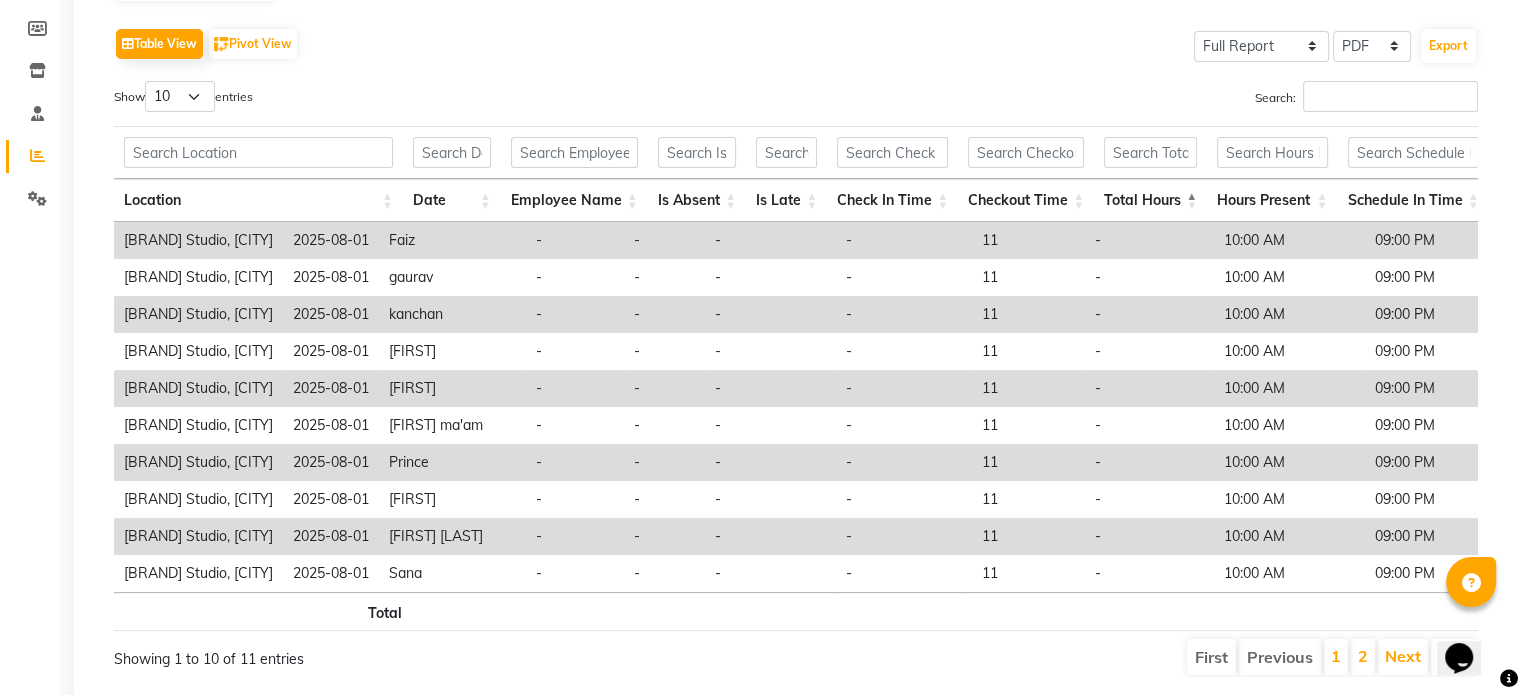 click on "Total Hours" at bounding box center [1150, 200] 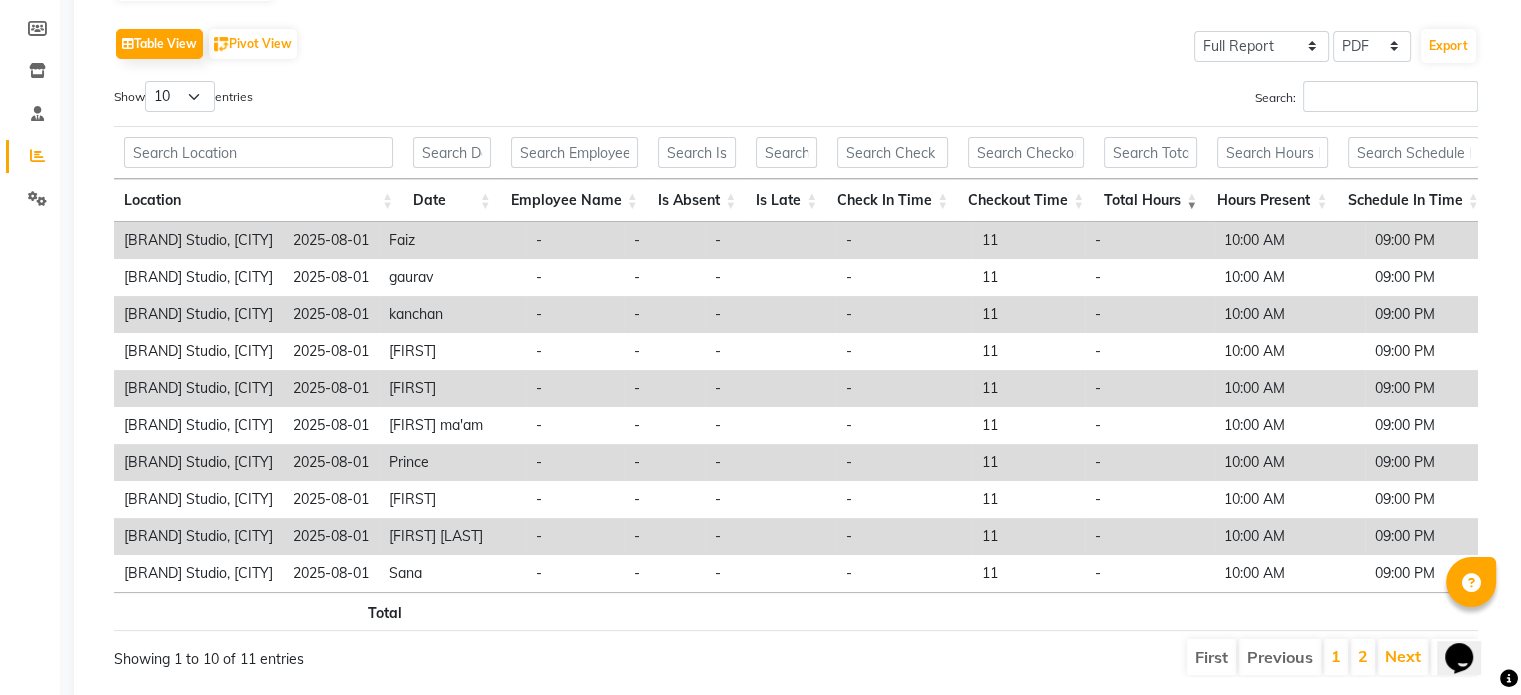 click on "Total Hours" at bounding box center (1150, 200) 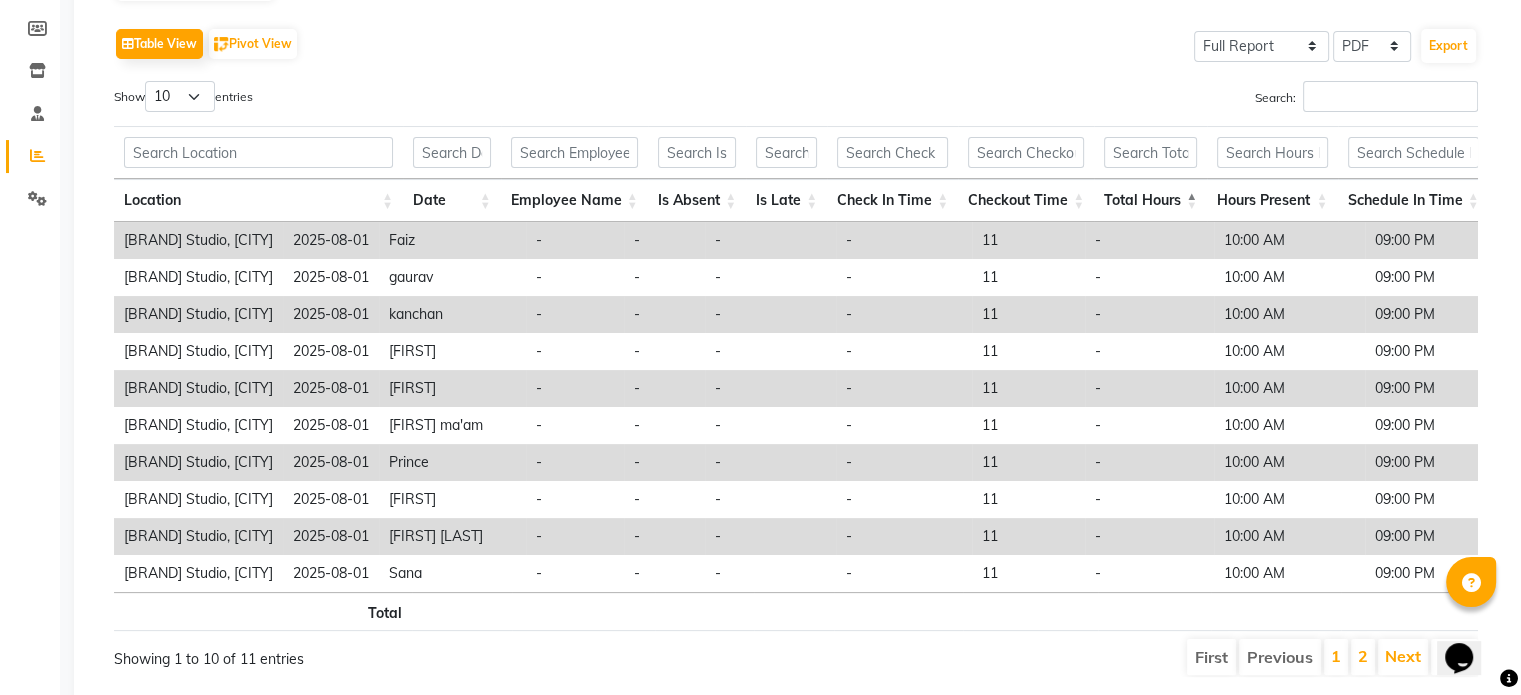 click on "Total Hours" at bounding box center (1150, 200) 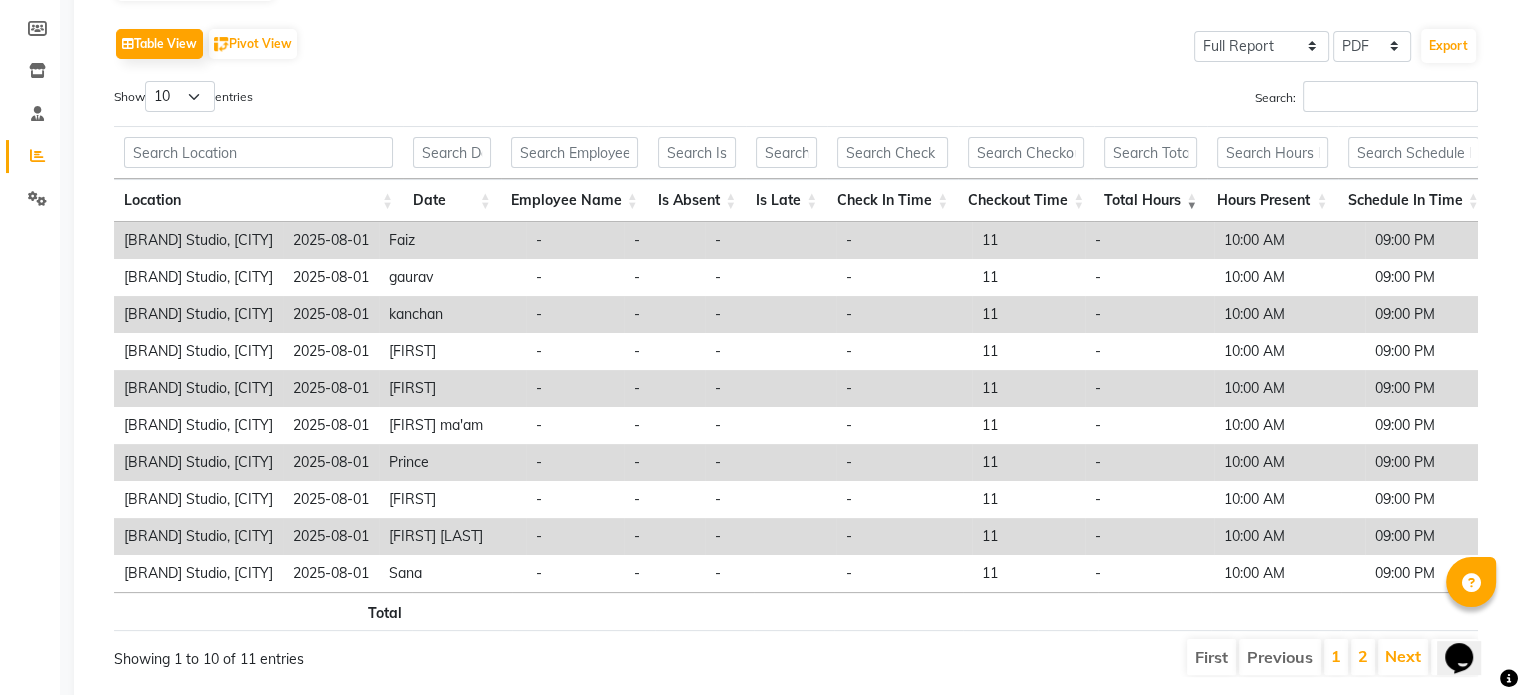 scroll, scrollTop: 0, scrollLeft: 0, axis: both 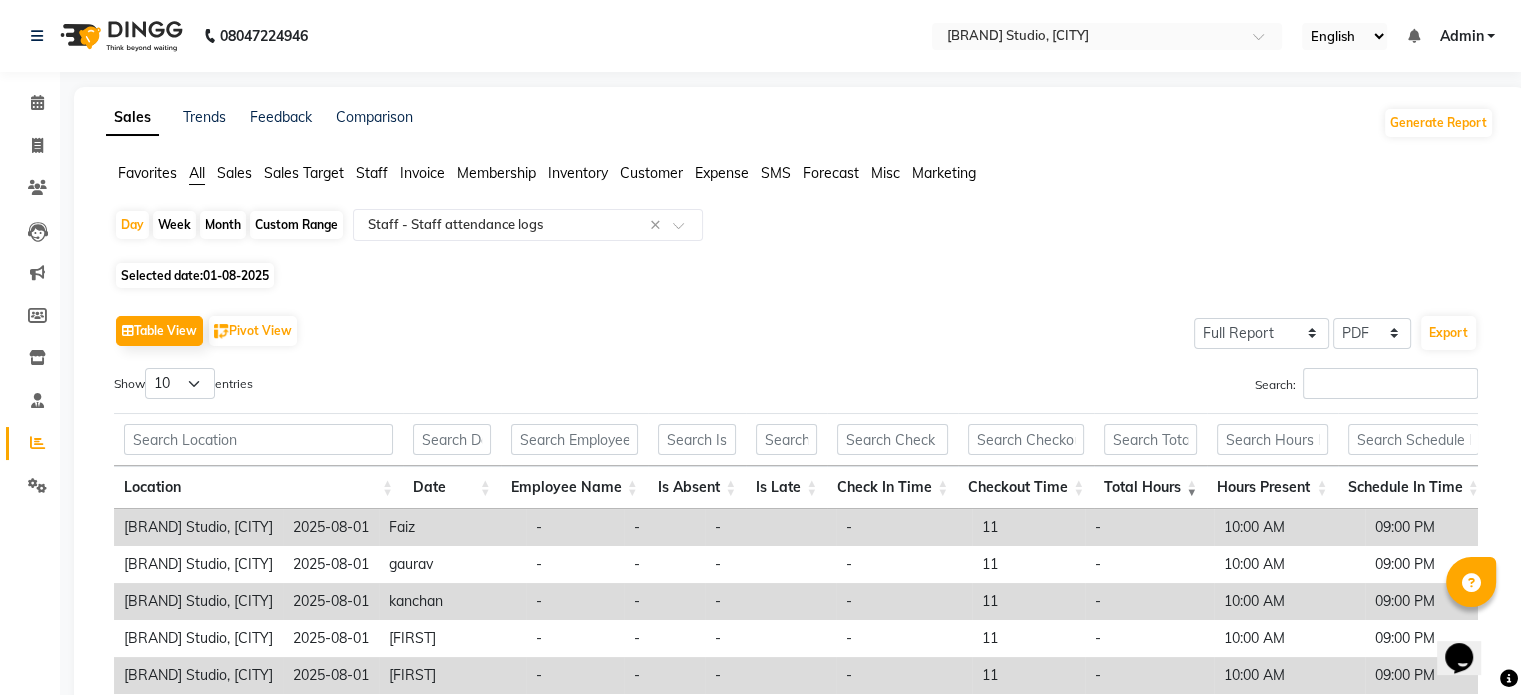 click on "Calendar" 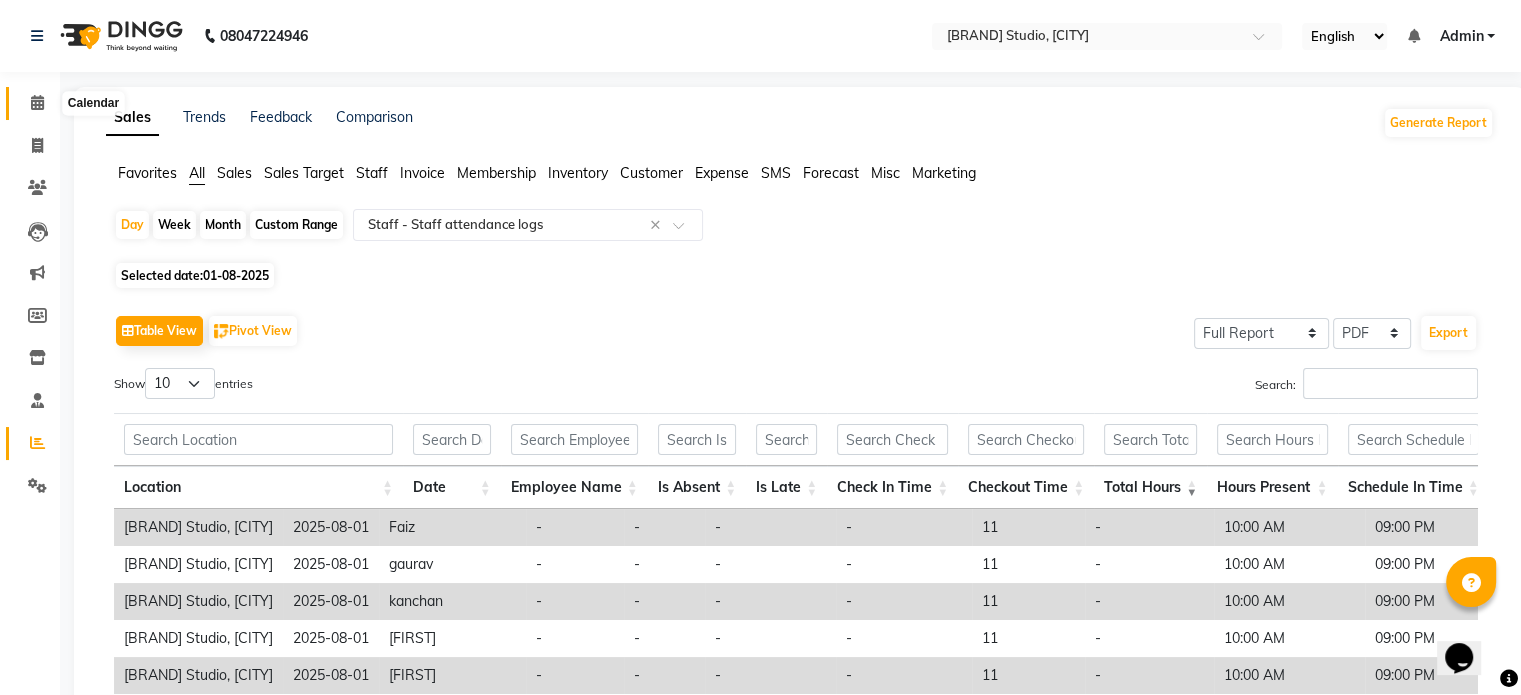 click 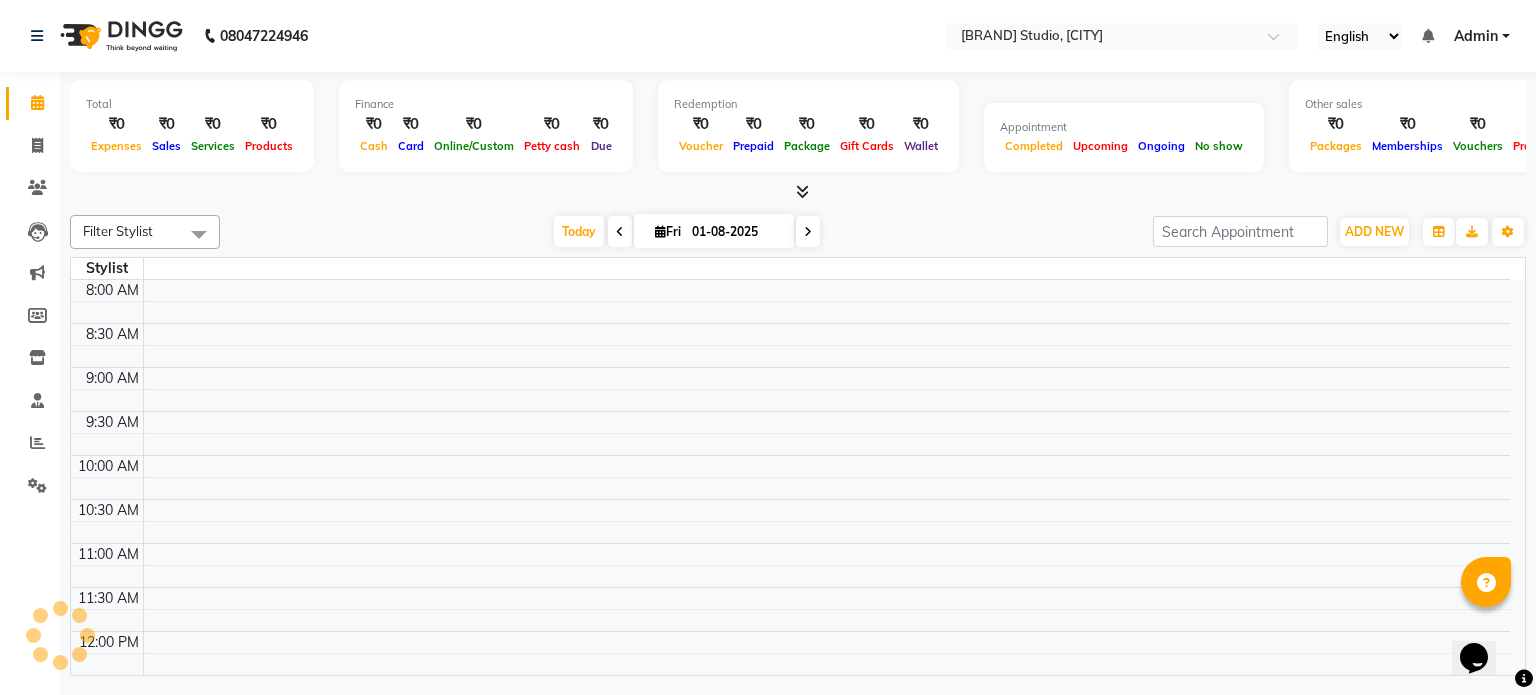 click at bounding box center [798, 192] 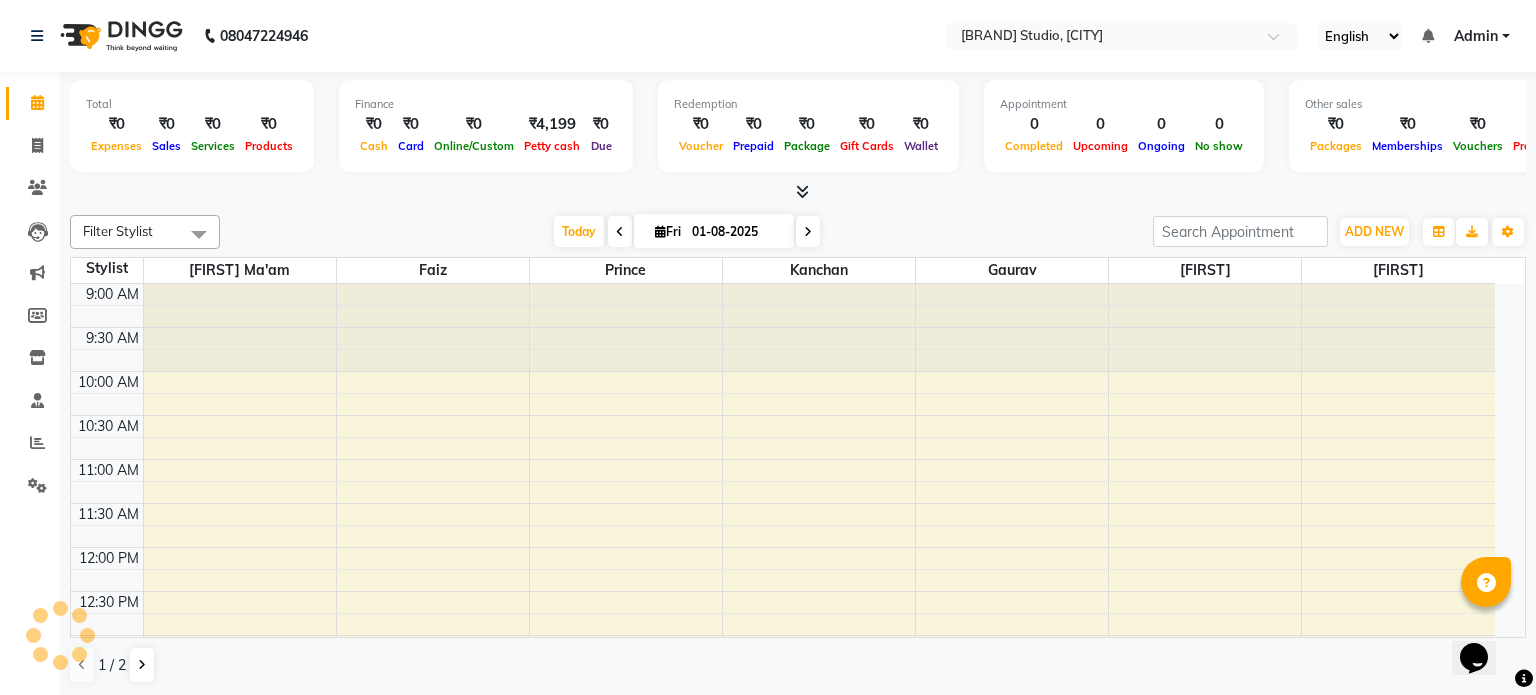 click at bounding box center [802, 191] 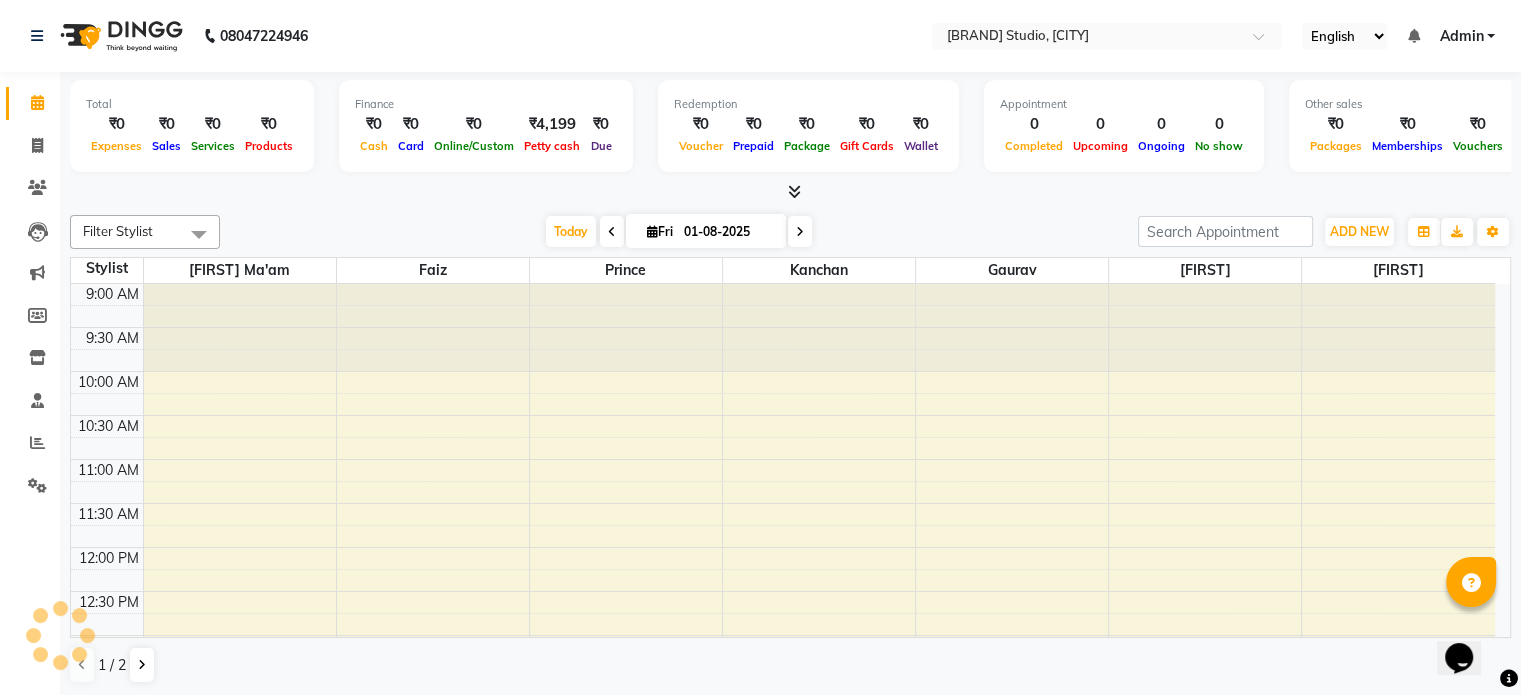 scroll, scrollTop: 0, scrollLeft: 0, axis: both 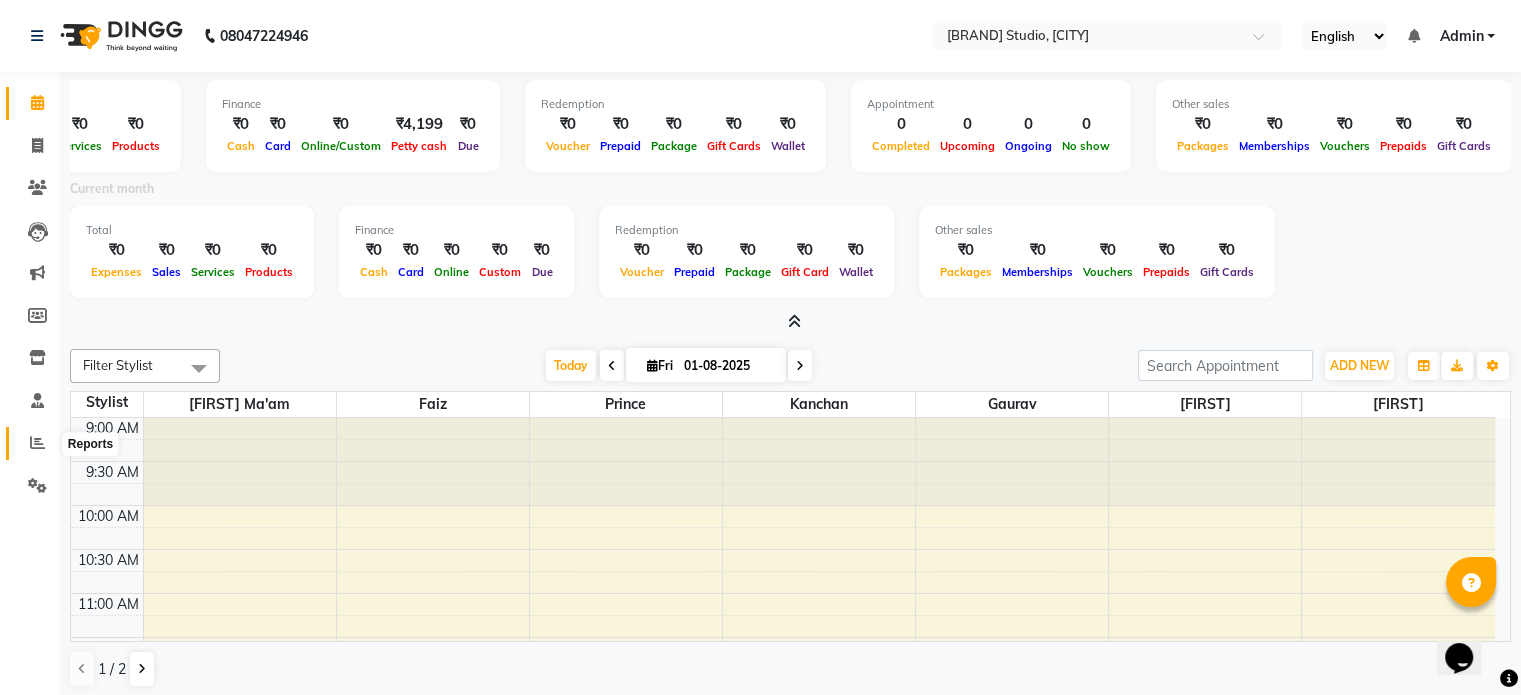 click 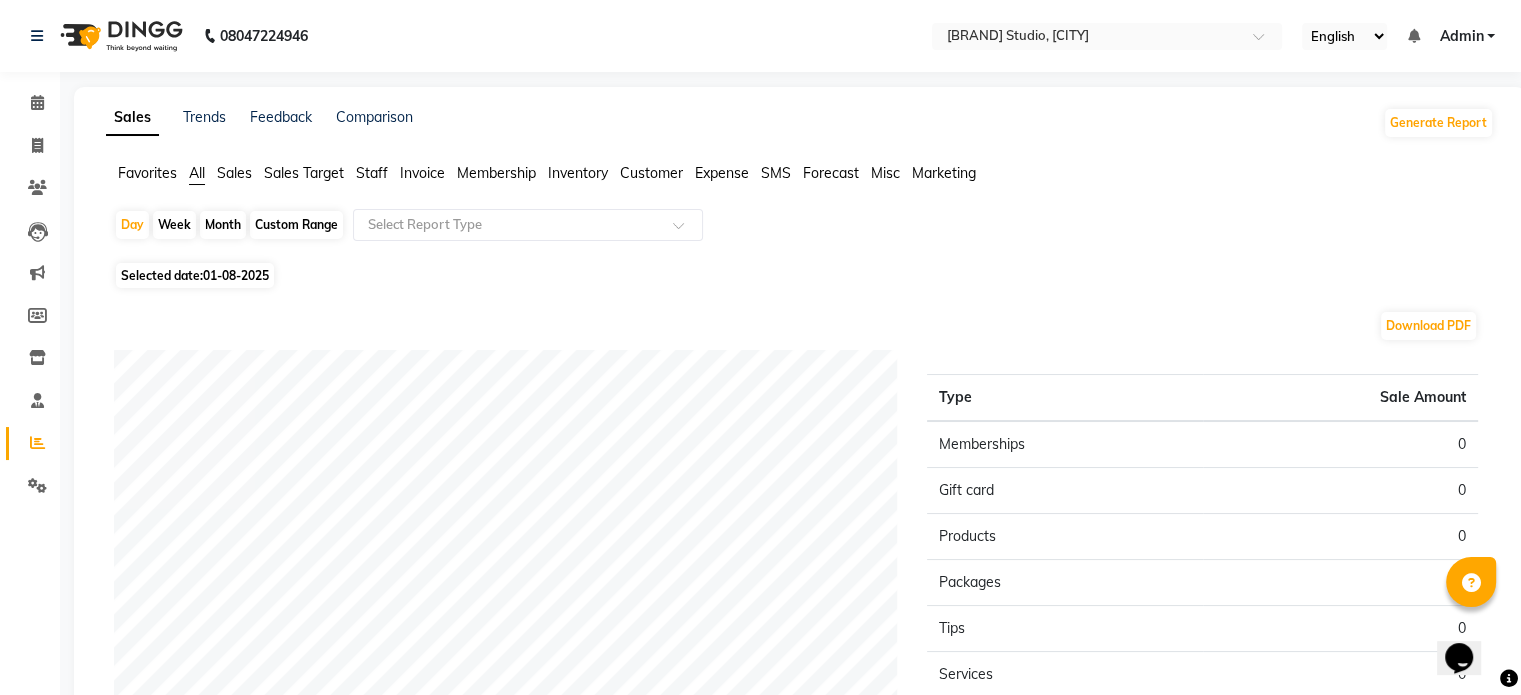click on "Selected date:  01-08-2025" 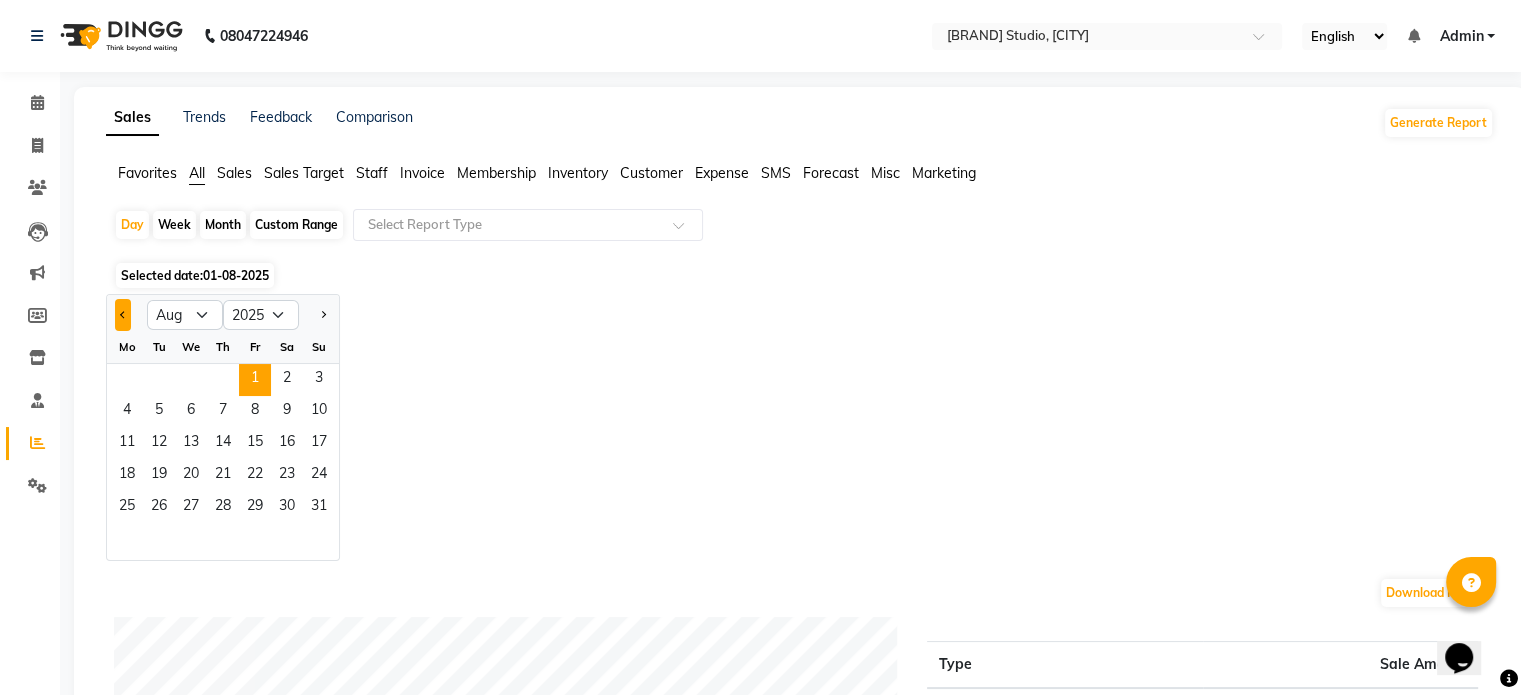 click 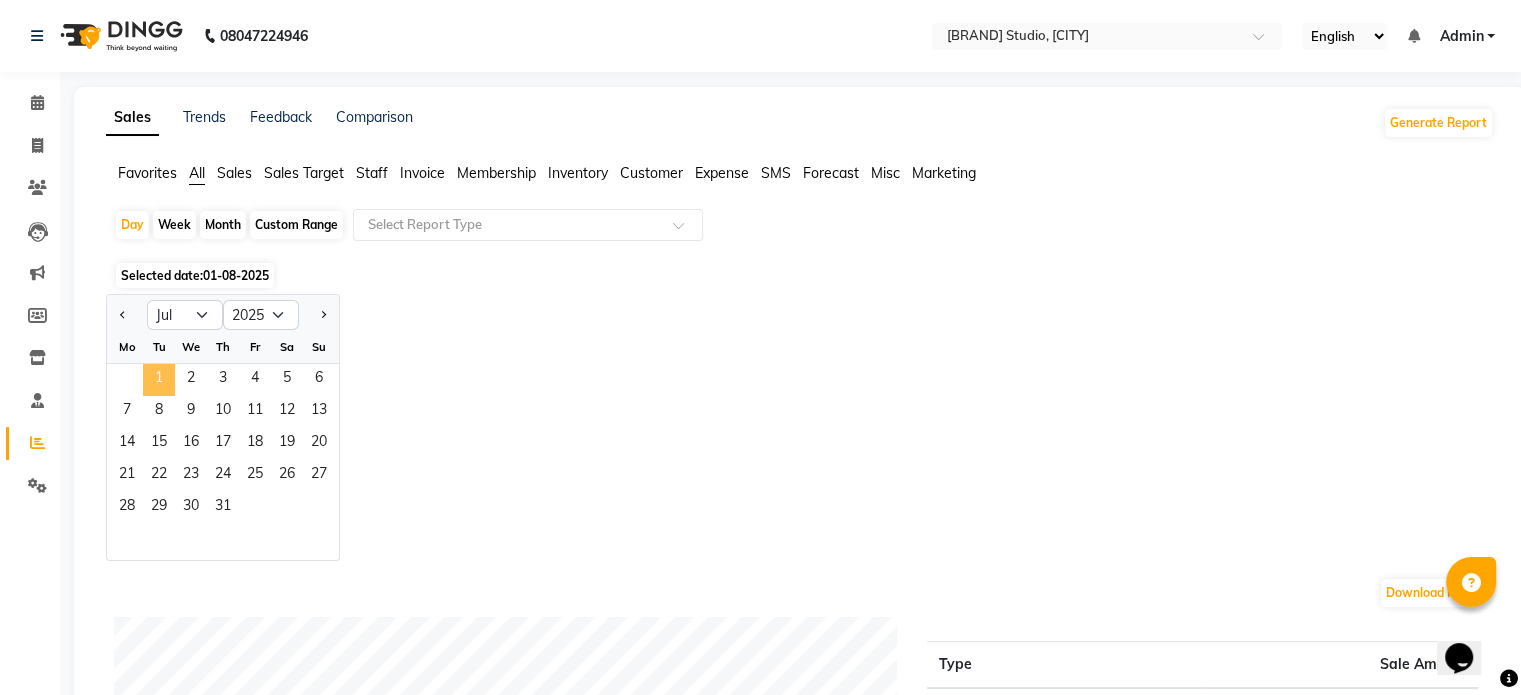 click on "1" 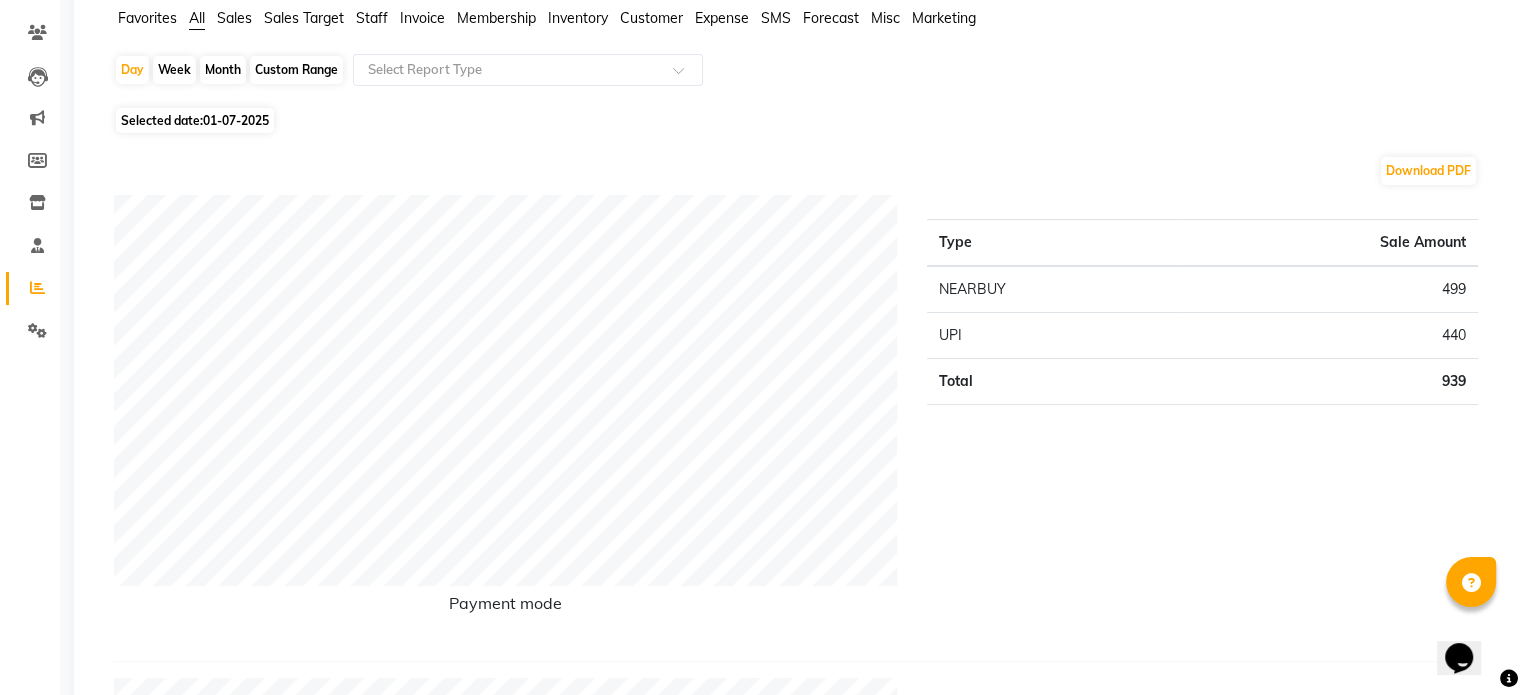scroll, scrollTop: 0, scrollLeft: 0, axis: both 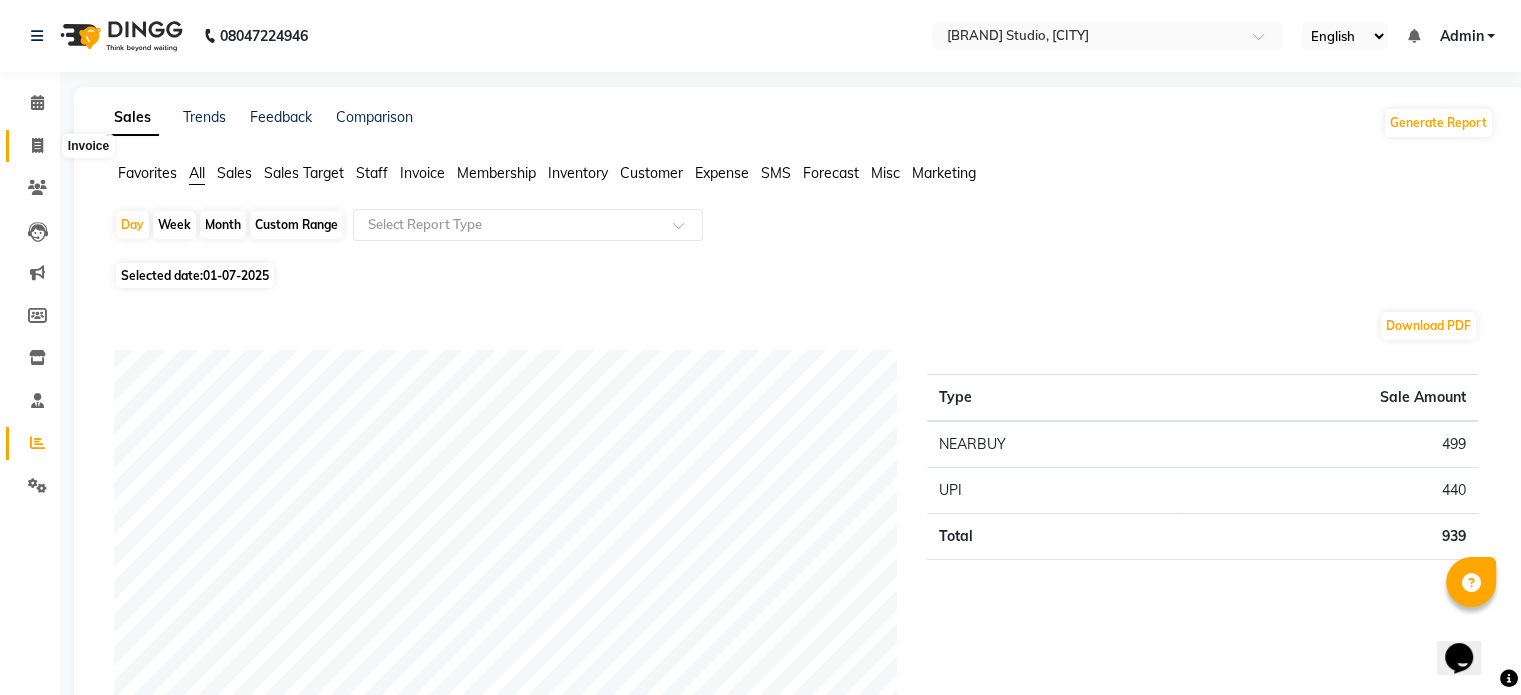 click 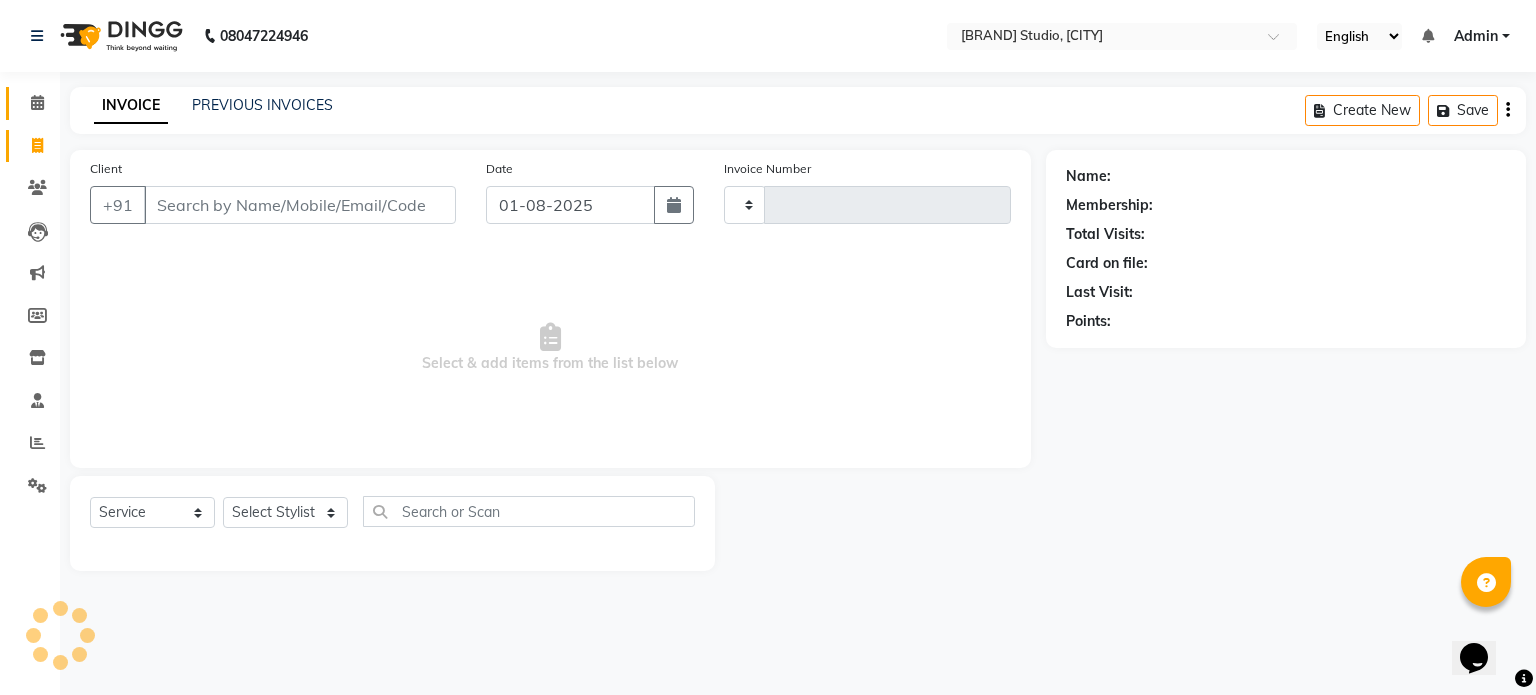 type on "0562" 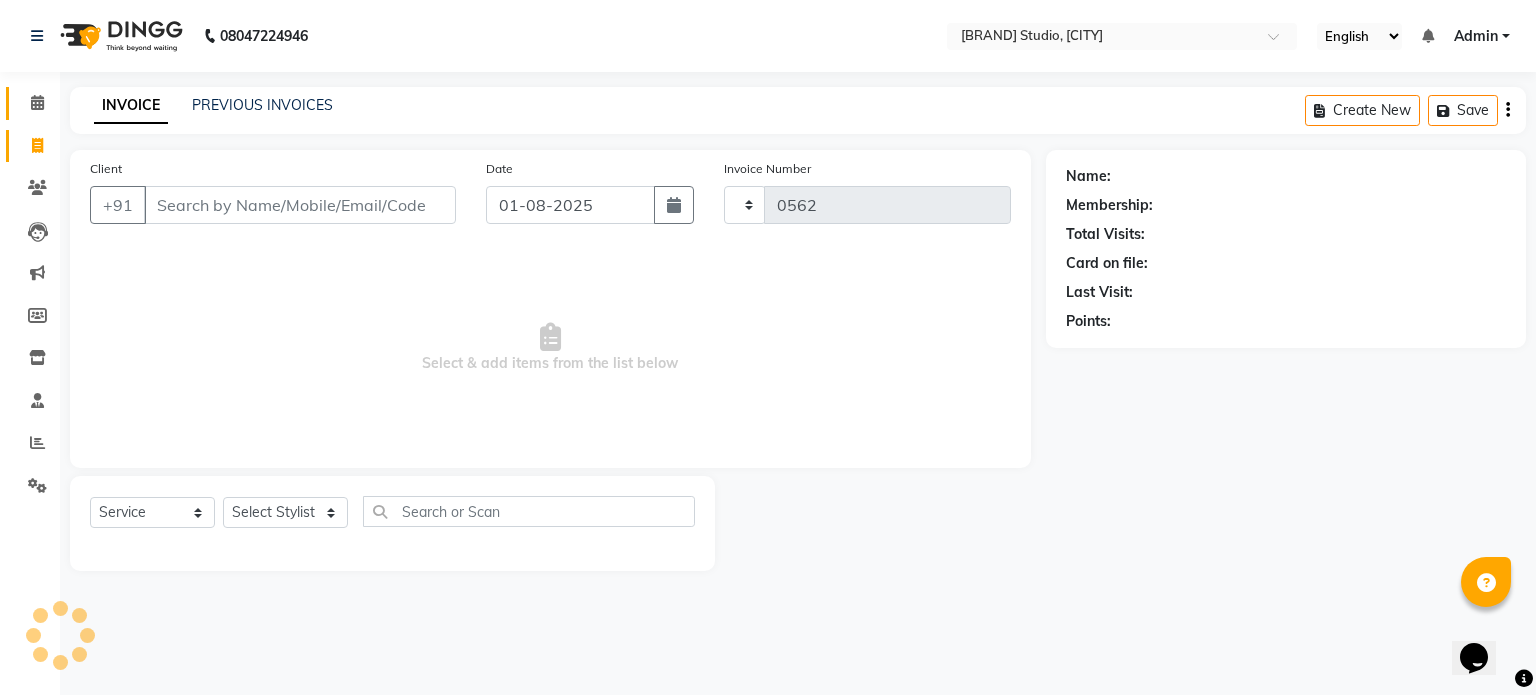 select on "6892" 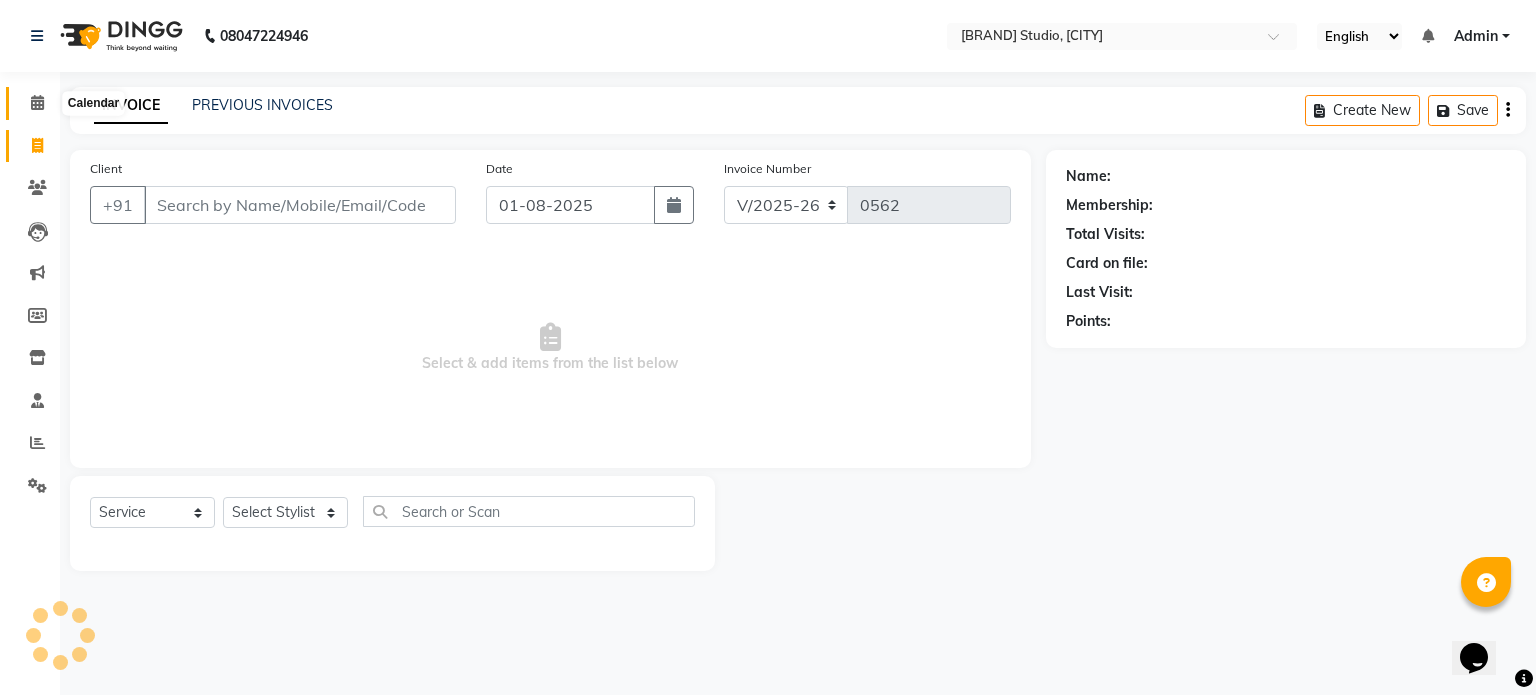 click 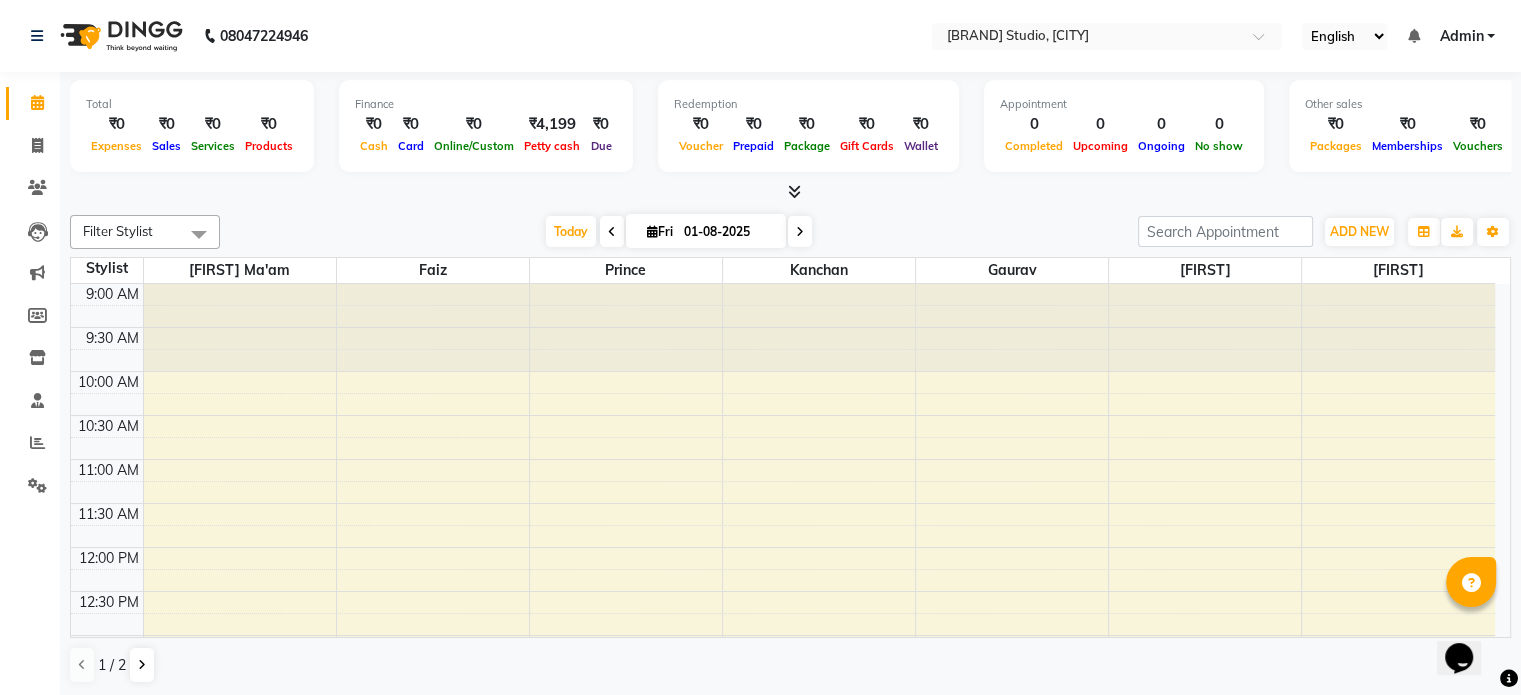 scroll, scrollTop: 0, scrollLeft: 0, axis: both 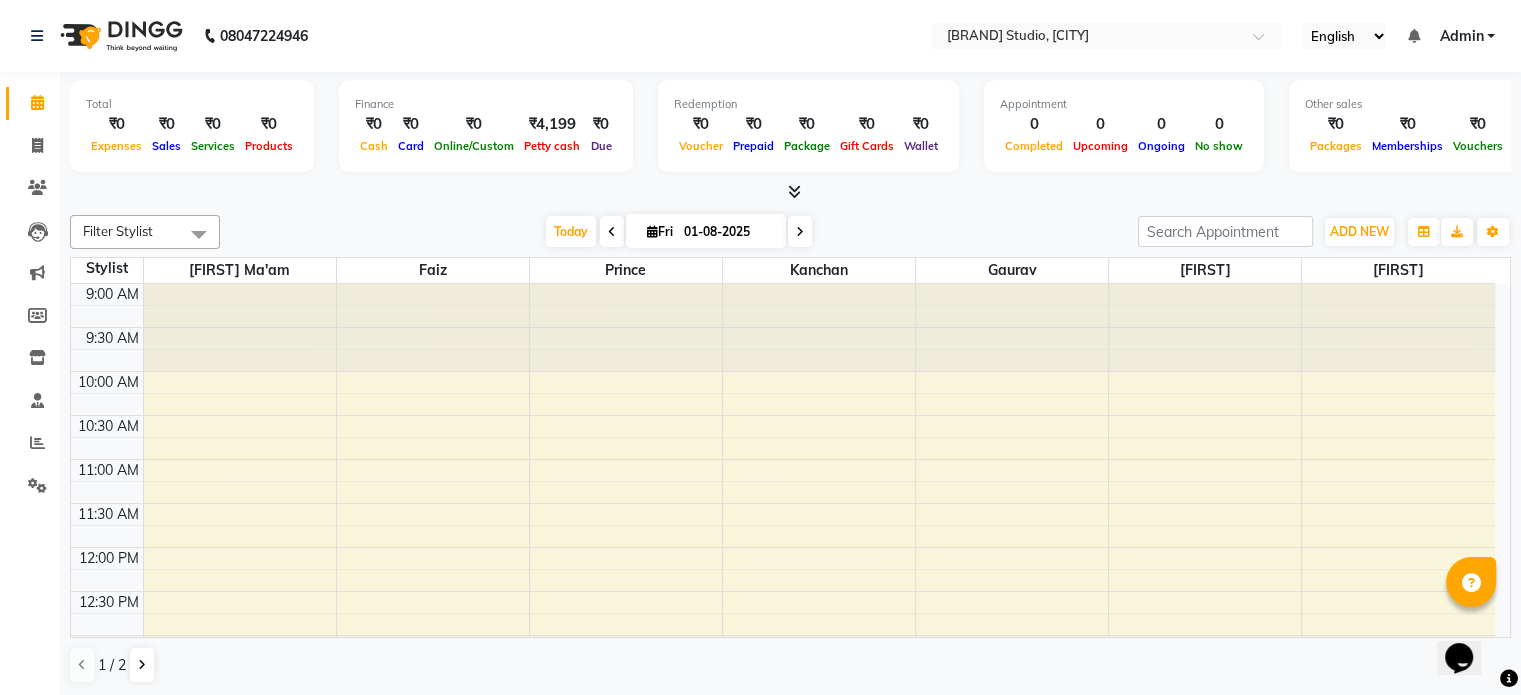 click at bounding box center [794, 191] 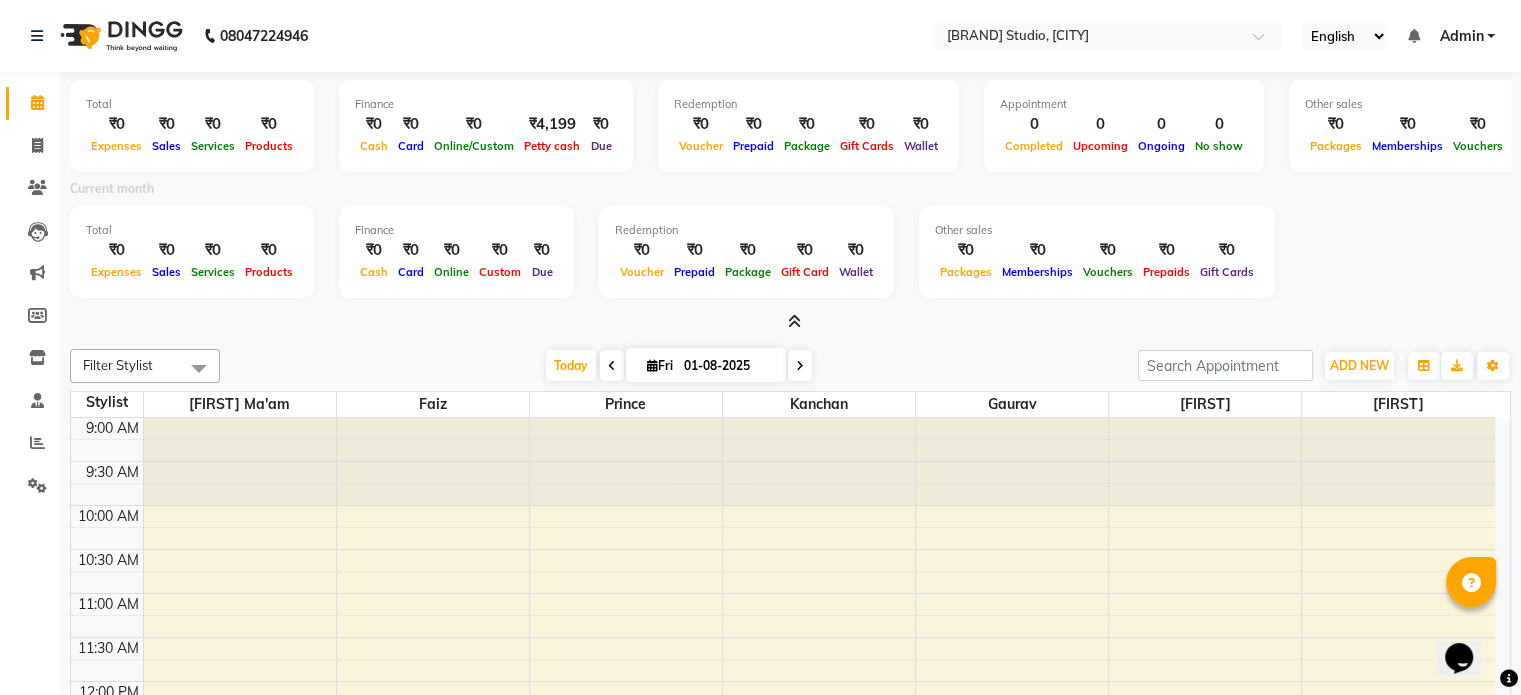 click at bounding box center (794, 321) 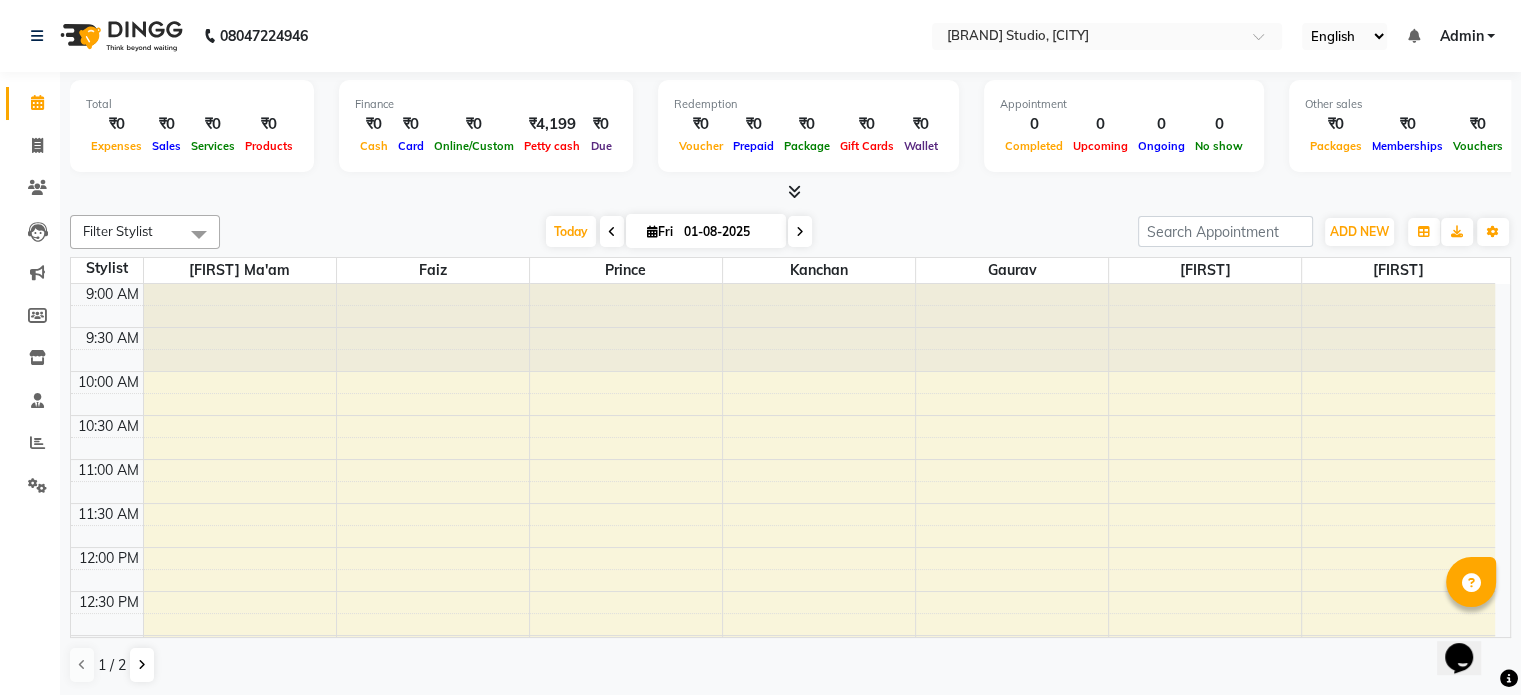 click at bounding box center (794, 191) 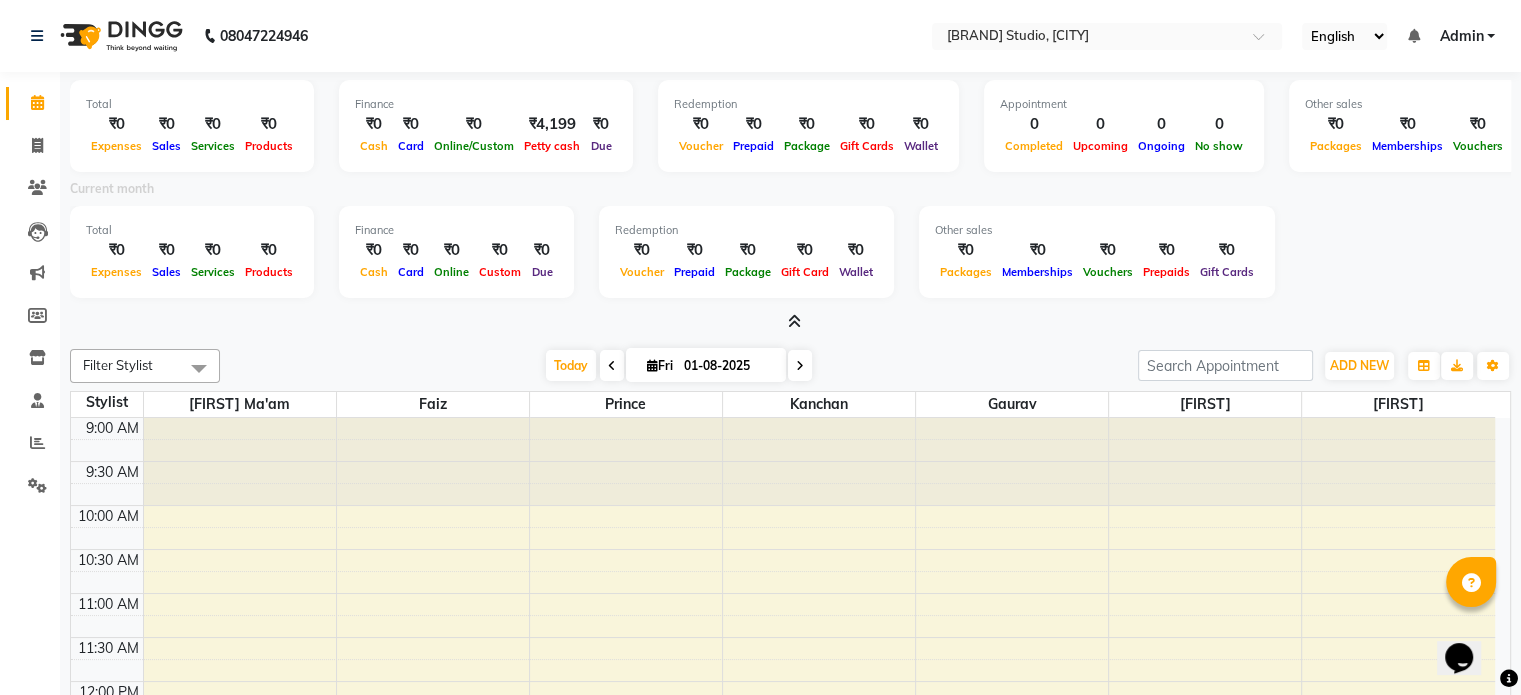 click at bounding box center (794, 321) 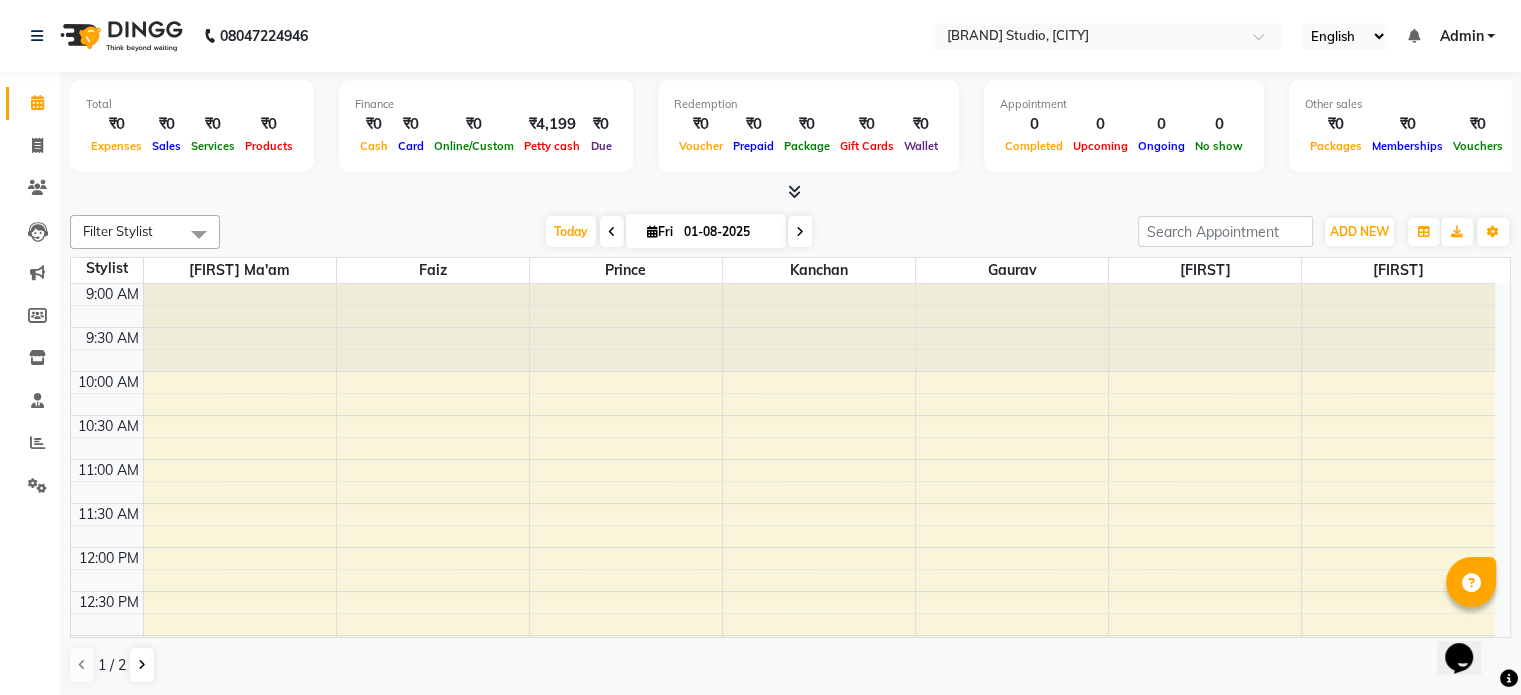 click at bounding box center (794, 191) 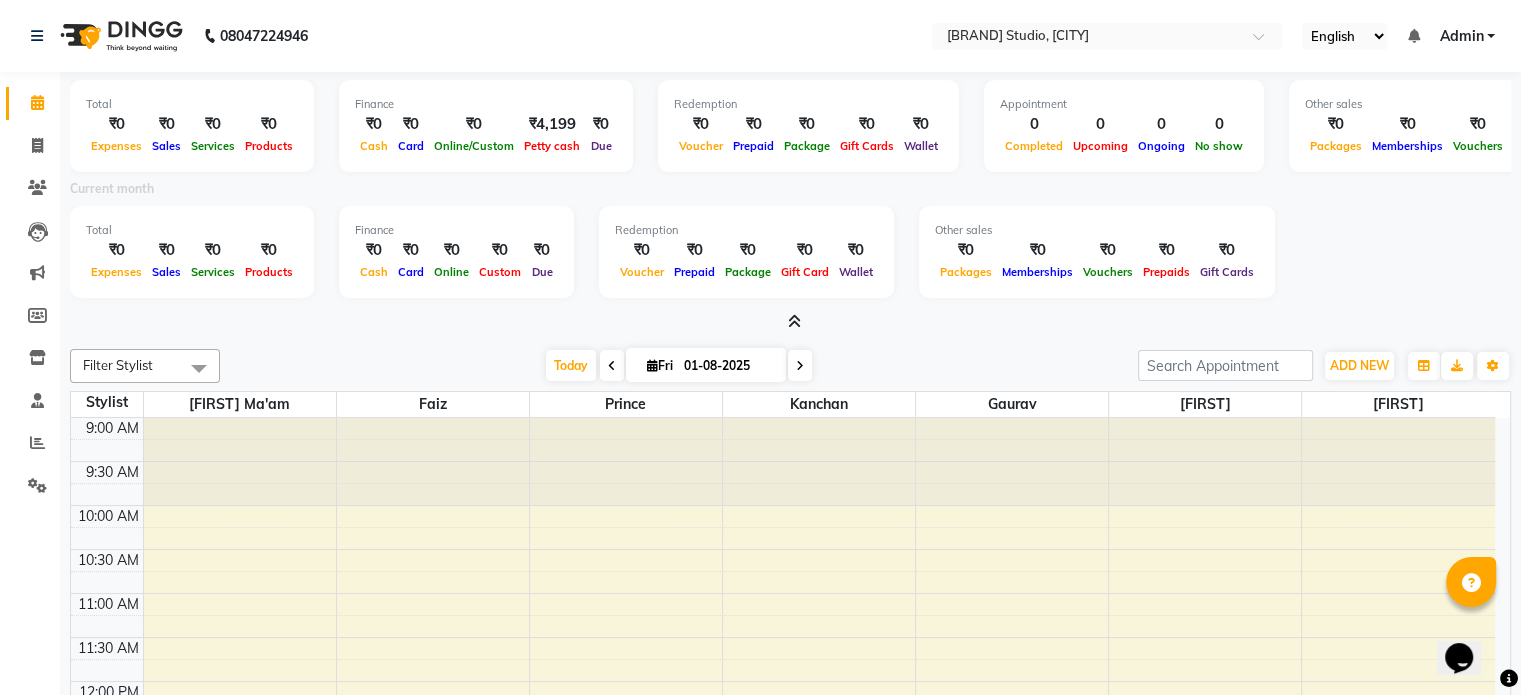 click at bounding box center [794, 321] 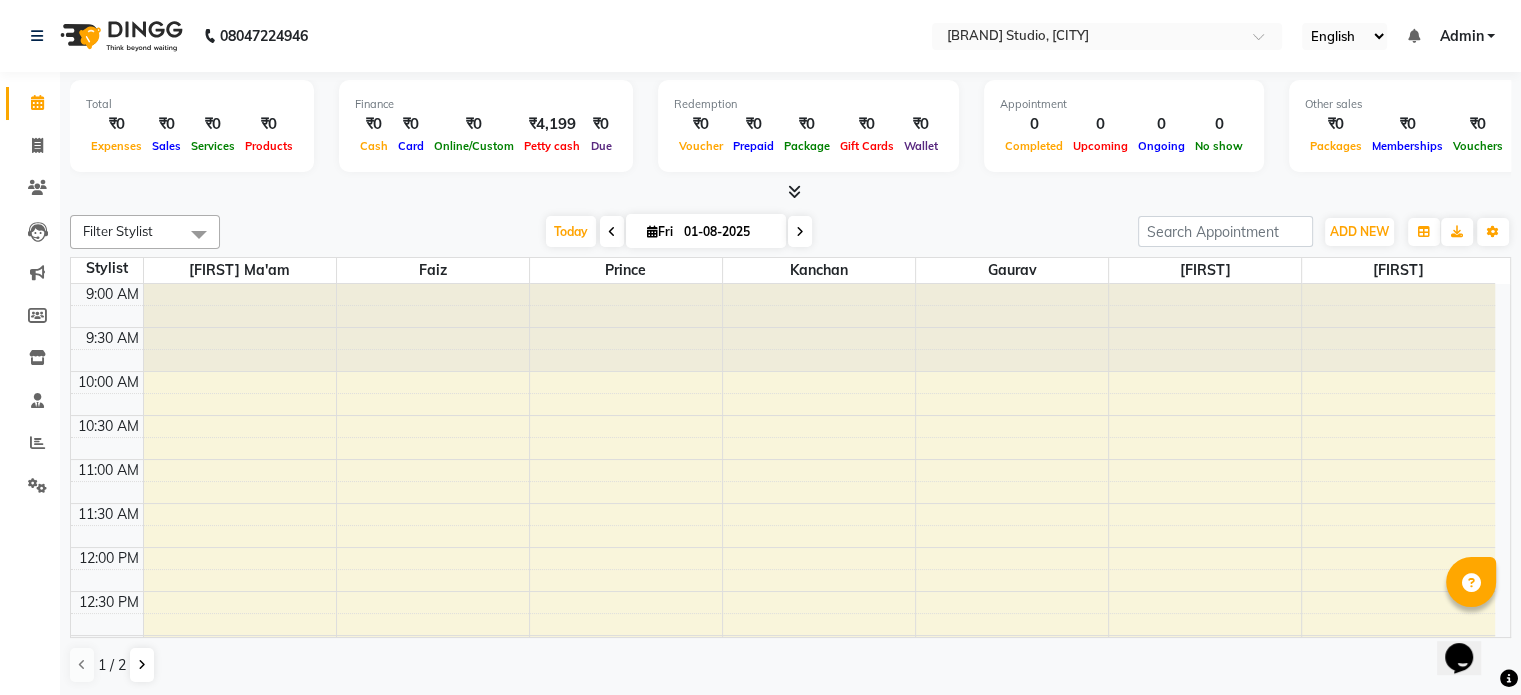 click at bounding box center (790, 192) 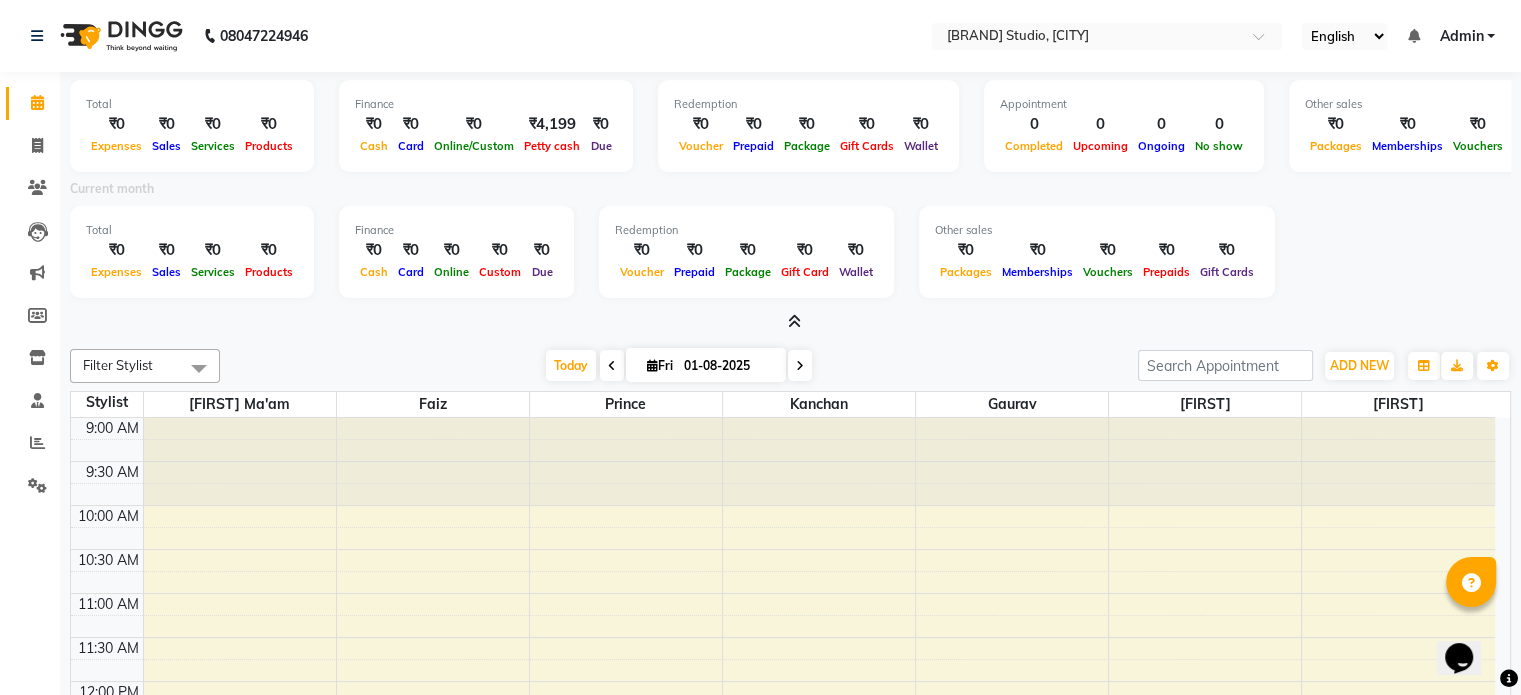click on "Total  ₹0  Expenses ₹0  Sales ₹0  Services ₹0  Products Finance  ₹0  Cash ₹0  Card ₹0  Online/Custom ₹4,199 Petty cash ₹0 Due  Redemption  ₹0 Voucher ₹0 Prepaid ₹0 Package ₹0  Gift Cards ₹0  Wallet  Appointment  0 Completed 0 Upcoming 0 Ongoing 0 No show  Other sales  ₹0  Packages ₹0  Memberships ₹0  Vouchers ₹0  Prepaids ₹0  Gift Cards Current month Total  ₹0  Expenses ₹0  Sales ₹0 Services ₹0 Products  Finance  ₹0  Cash ₹0  Card ₹0 Online ₹0 Custom ₹0 Due  Redemption  ₹0 Voucher ₹0 Prepaid ₹0 Package ₹0 Gift Card ₹0 Wallet Other sales  ₹0  Packages ₹0  Memberships ₹0  Vouchers ₹0  Prepaids ₹0  Gift Cards" at bounding box center [790, 202] 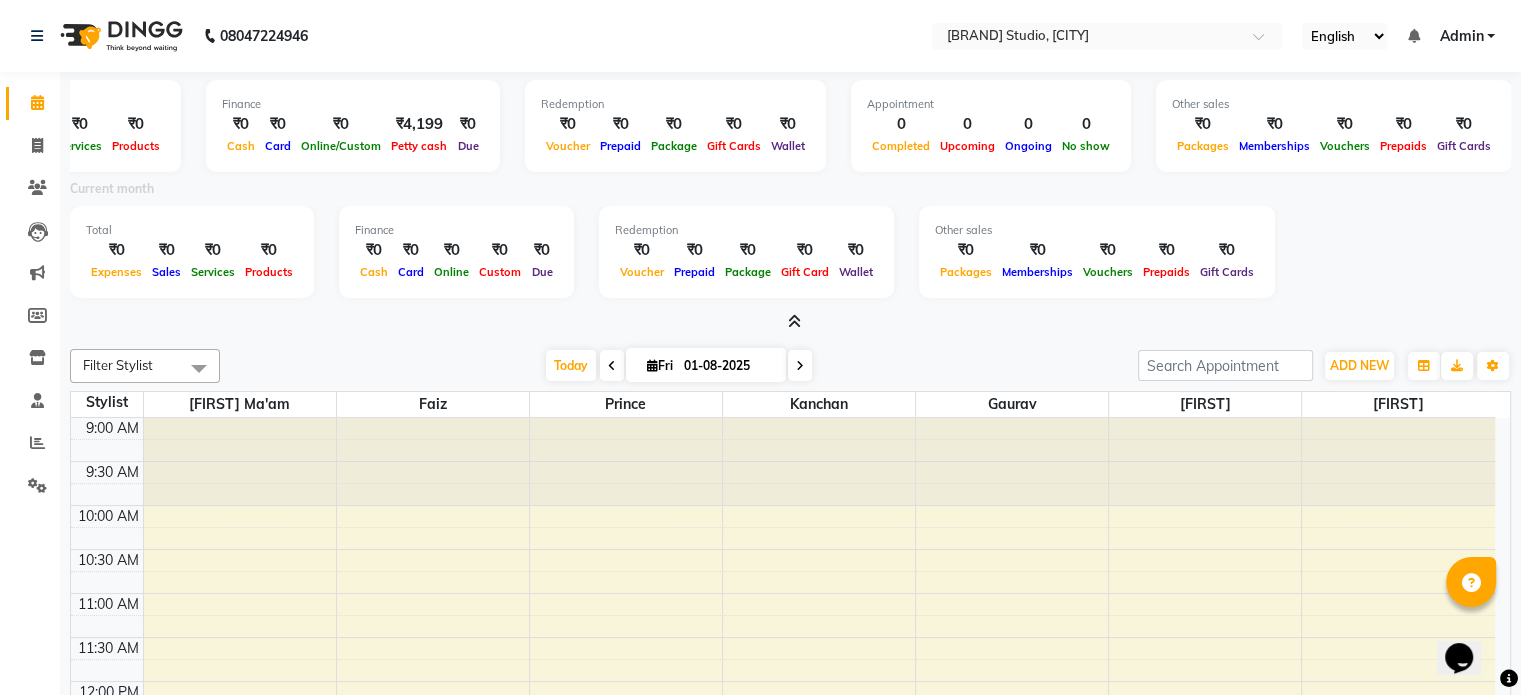 scroll, scrollTop: 0, scrollLeft: 0, axis: both 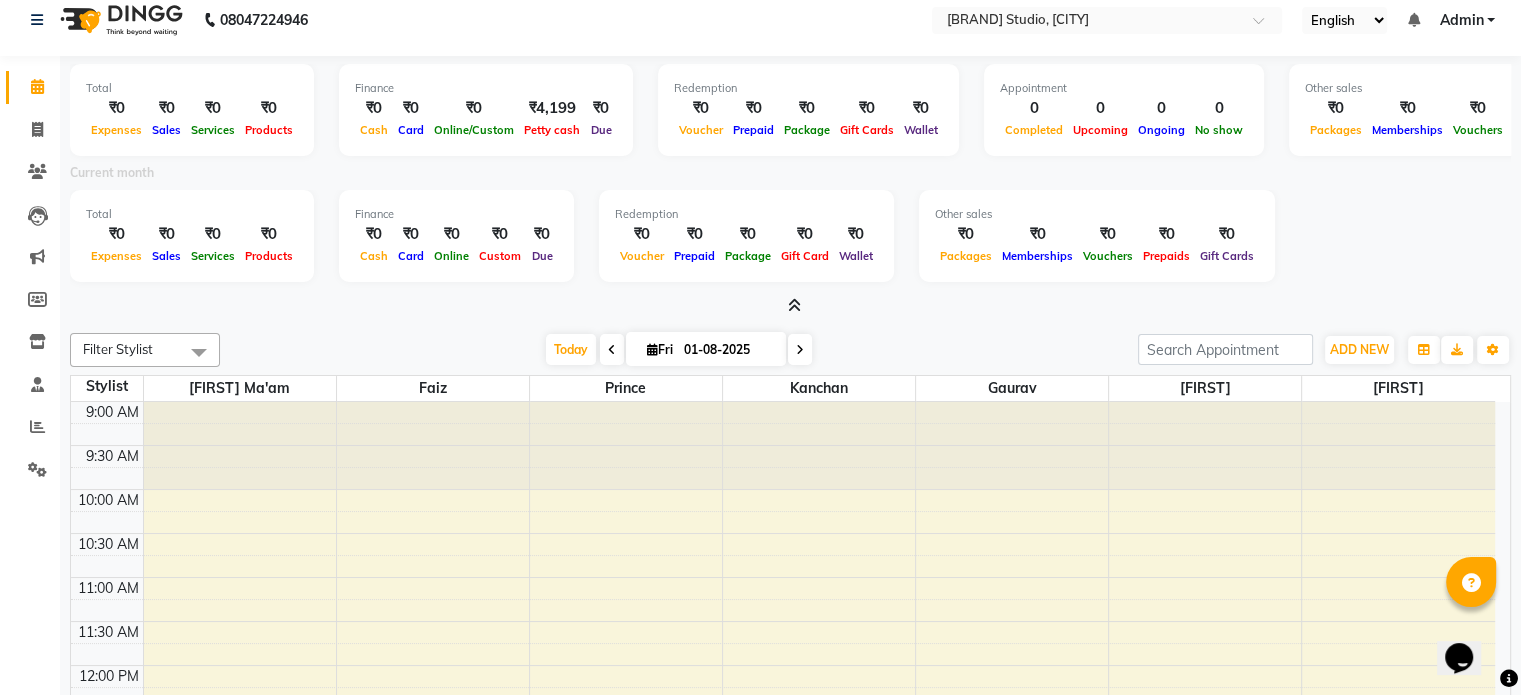 click at bounding box center (790, 306) 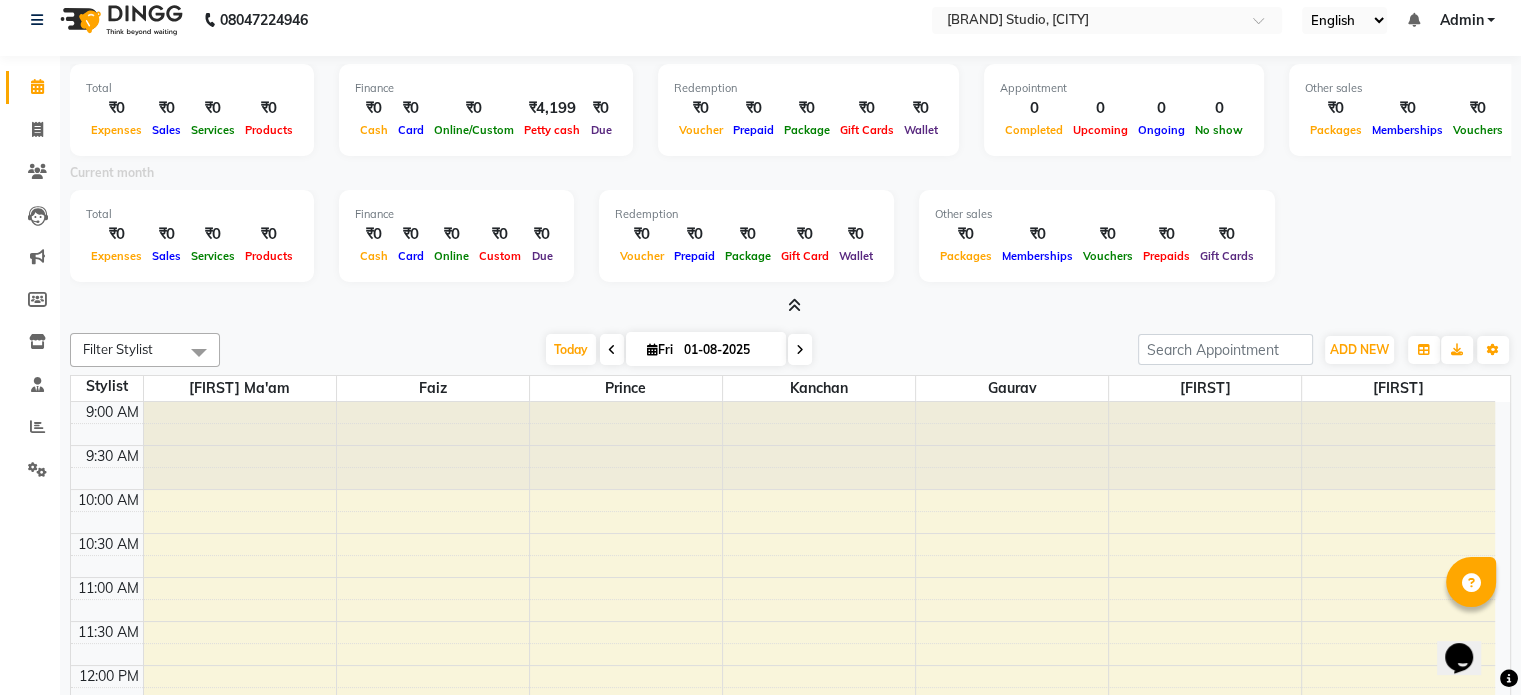 scroll, scrollTop: 0, scrollLeft: 0, axis: both 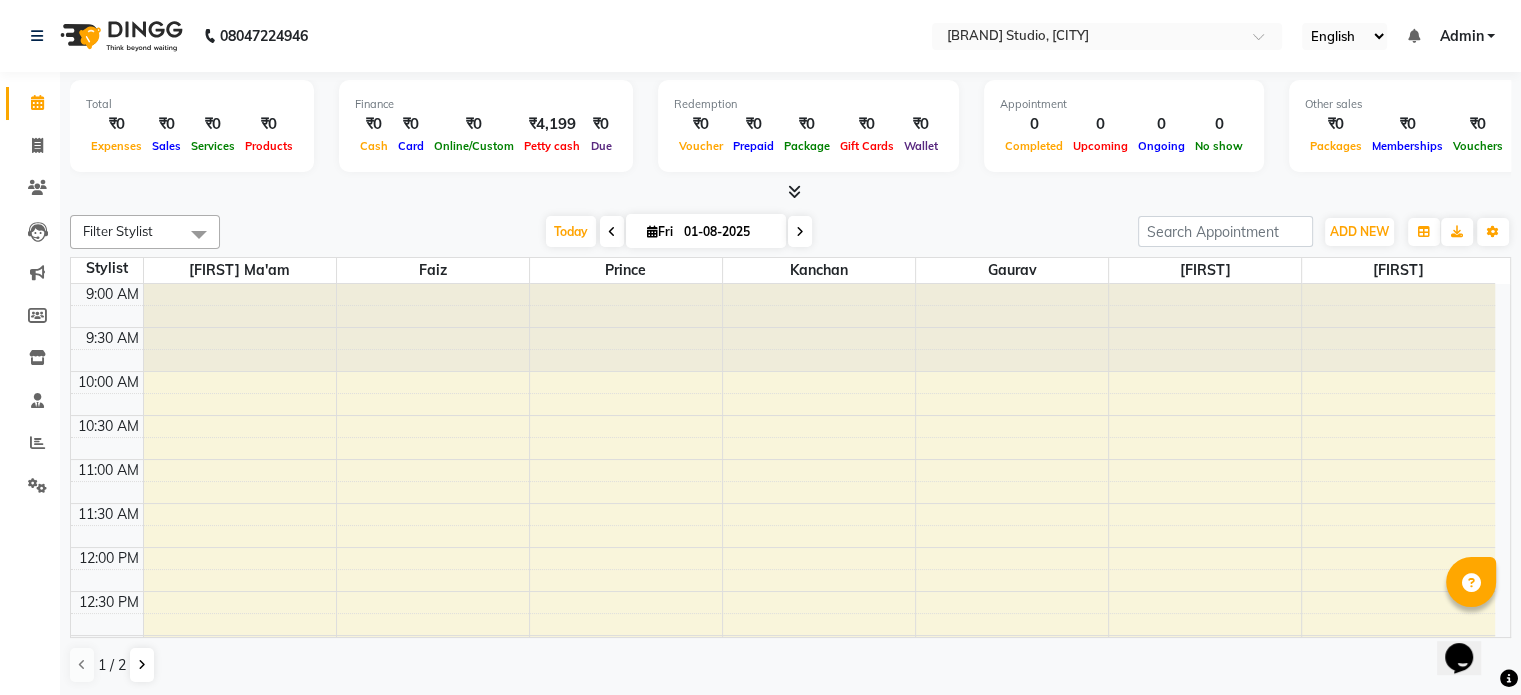 click at bounding box center (794, 191) 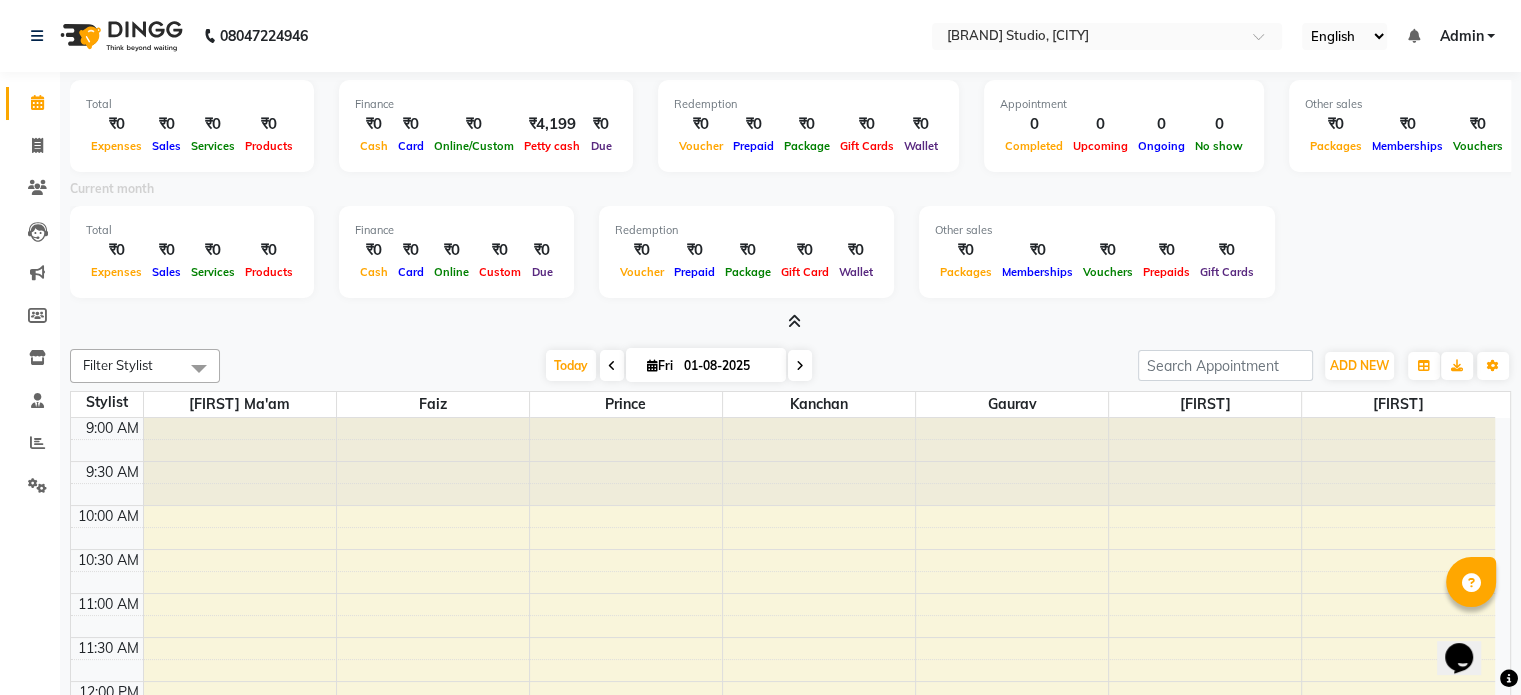 scroll, scrollTop: 16, scrollLeft: 0, axis: vertical 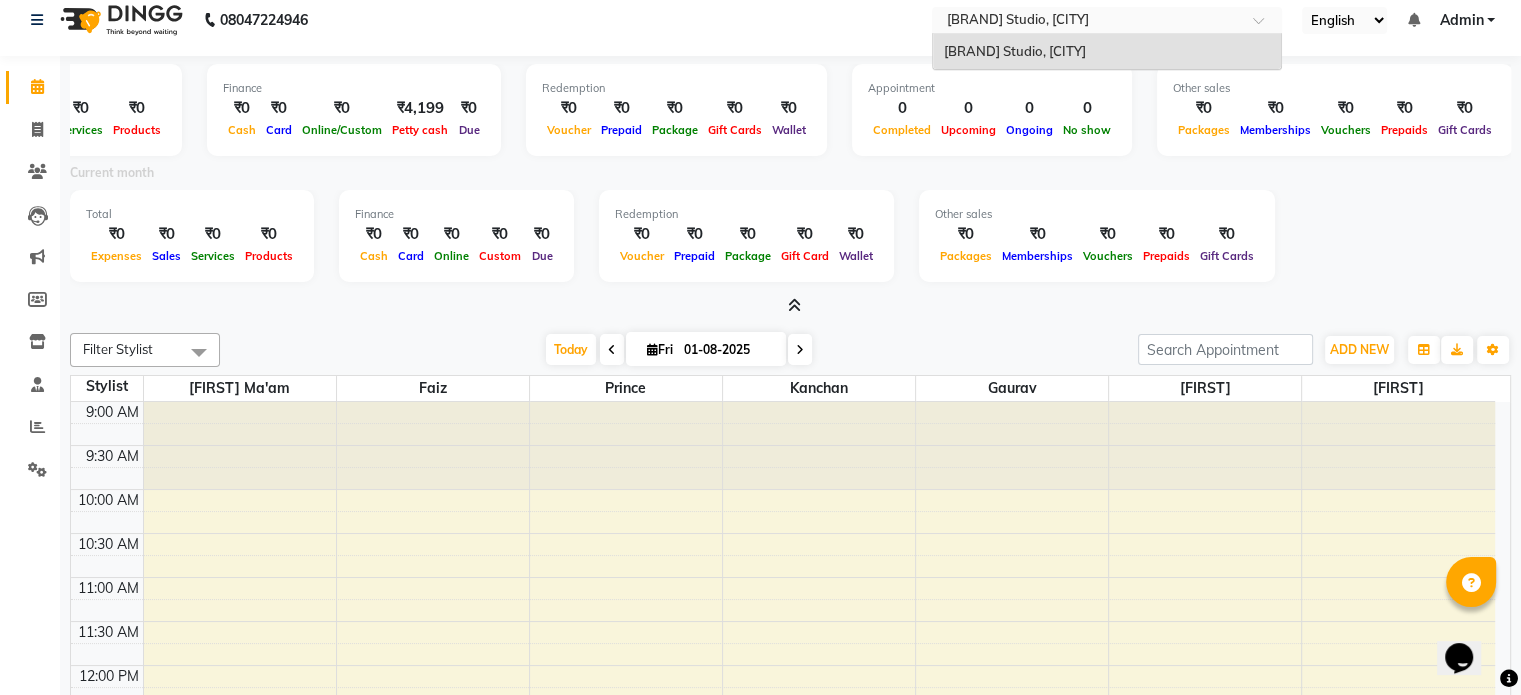 click at bounding box center (1265, 26) 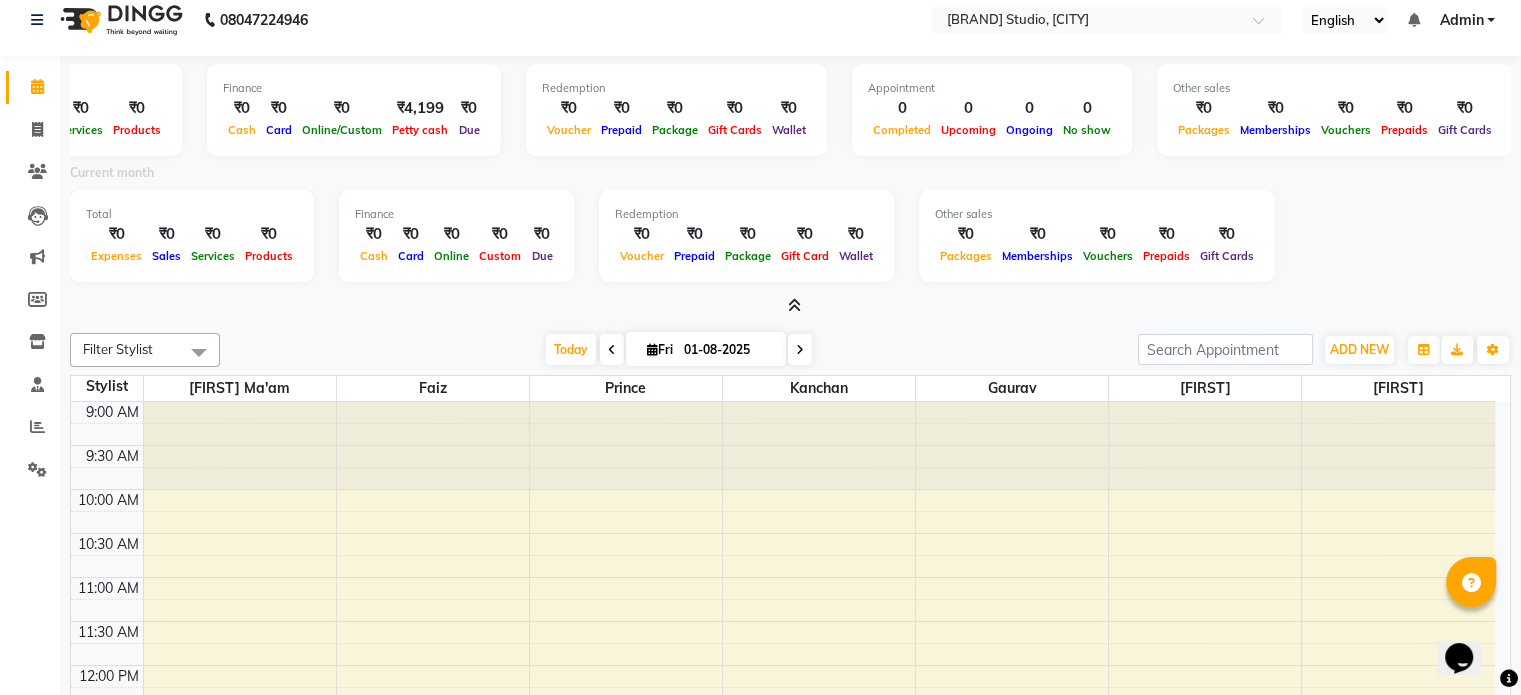 click on "Current month" at bounding box center [790, 176] 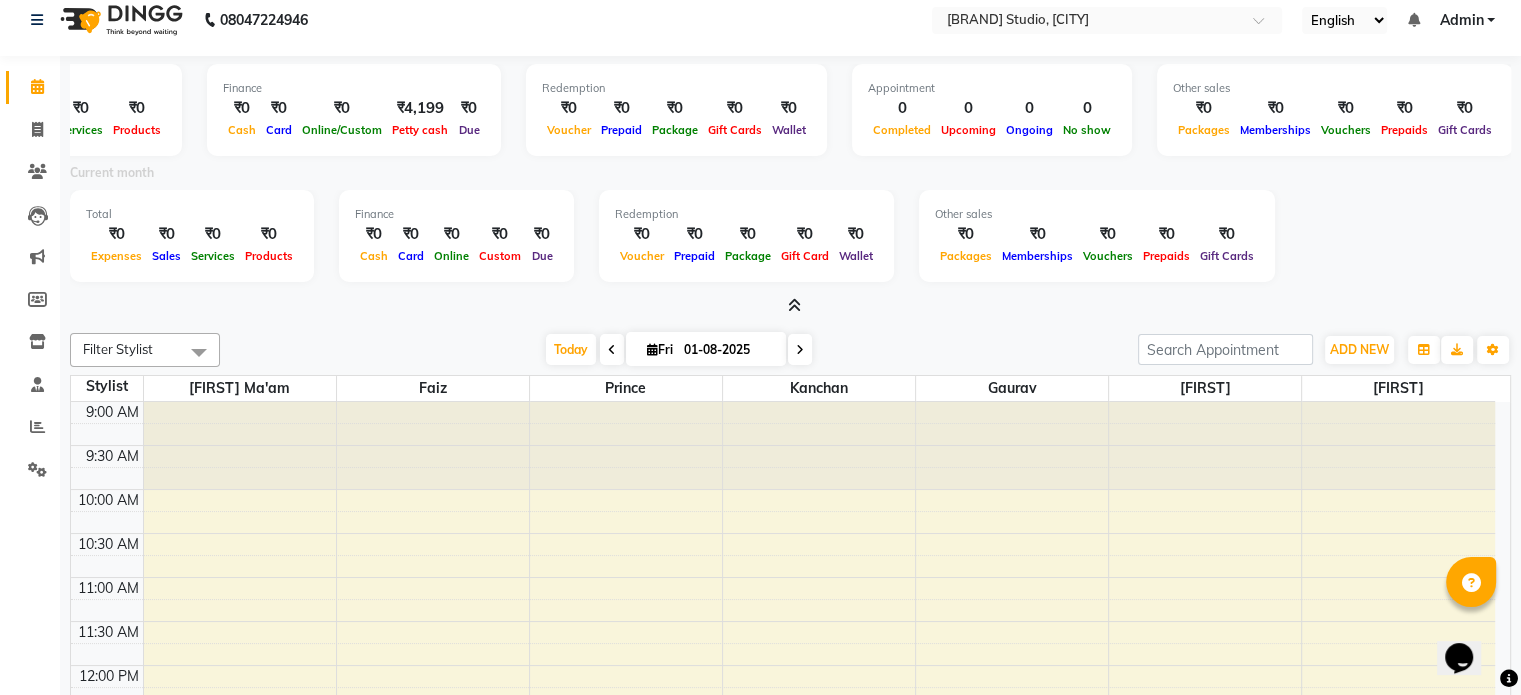scroll, scrollTop: 0, scrollLeft: 0, axis: both 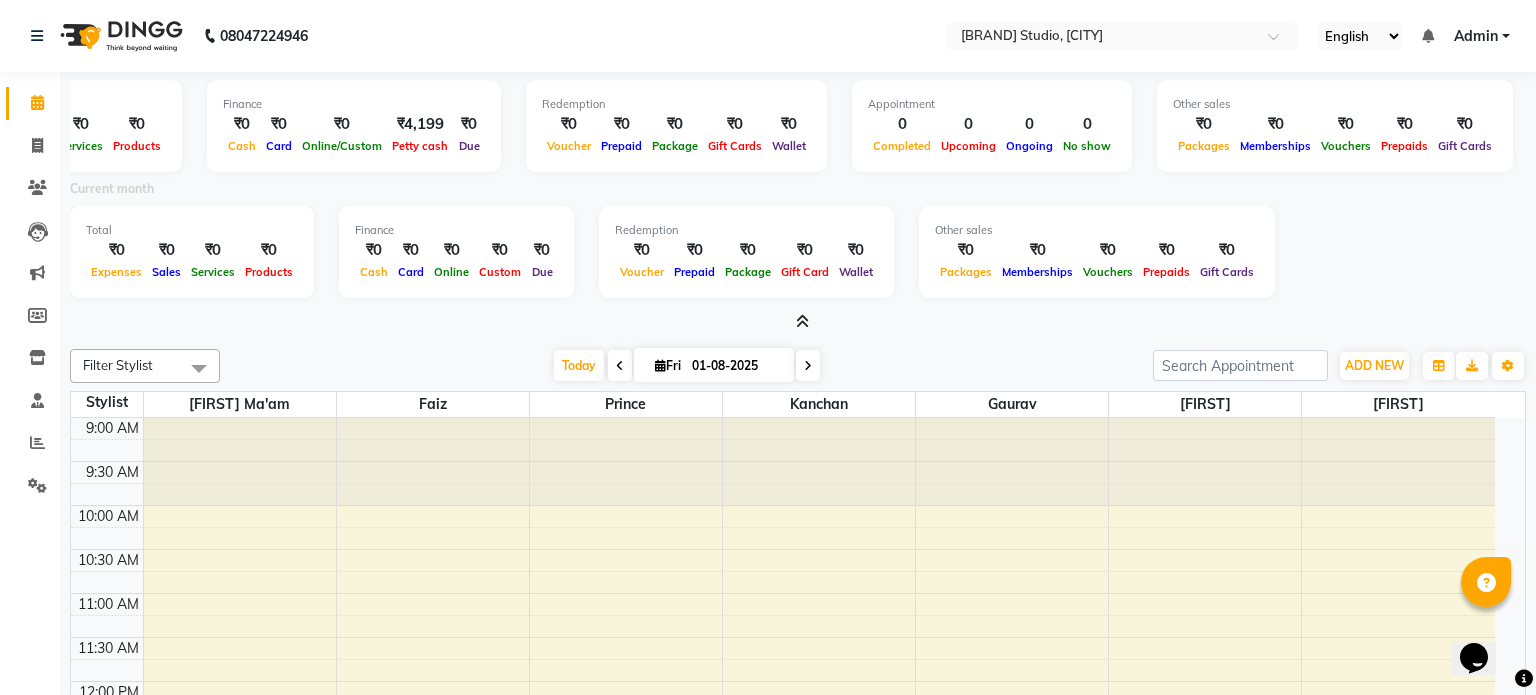 select on "service" 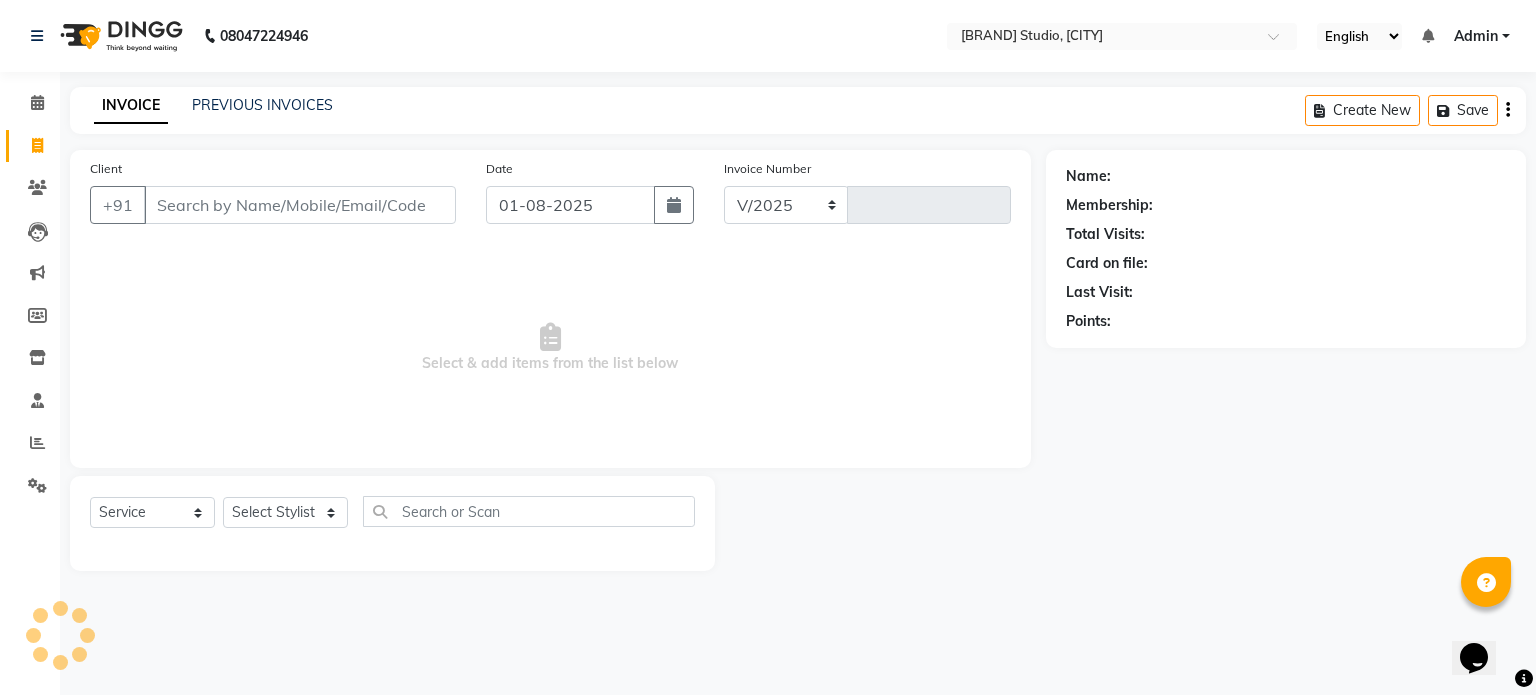 select on "6892" 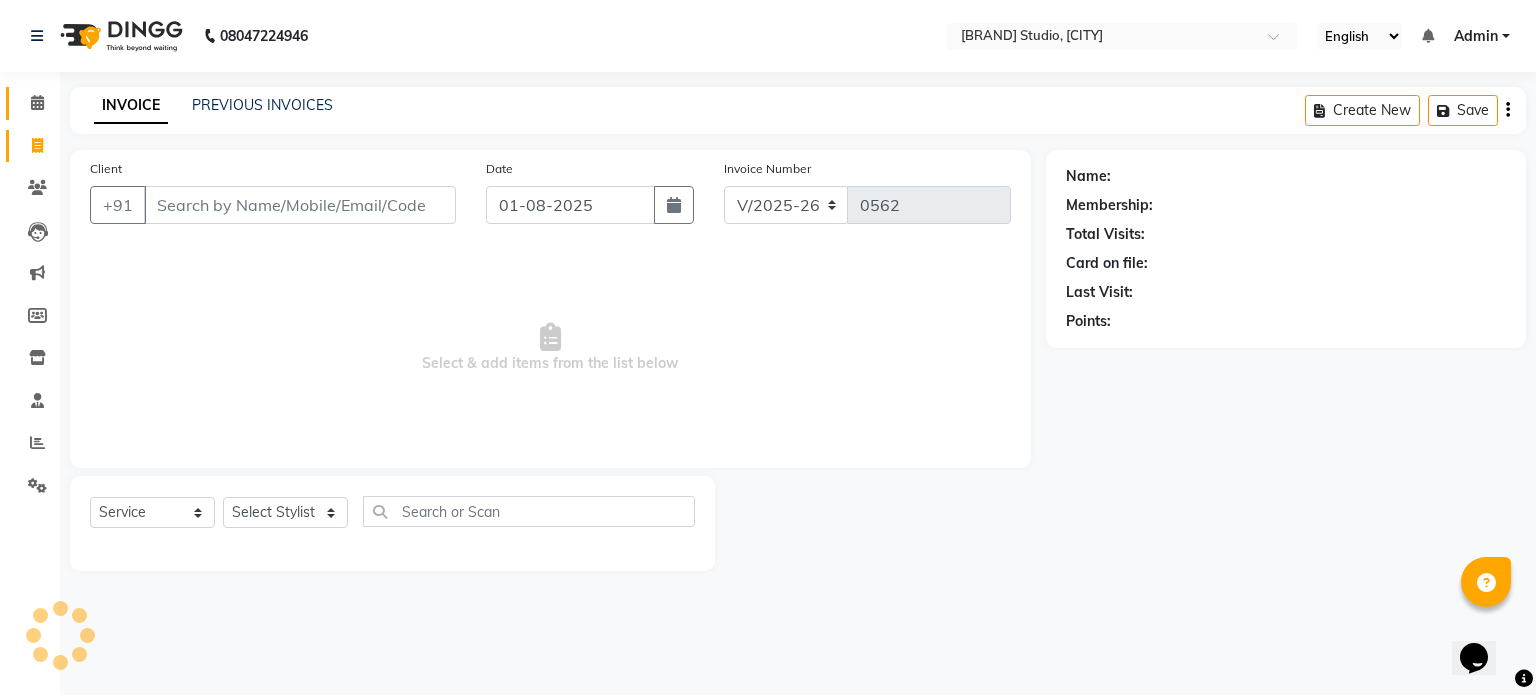 select on "product" 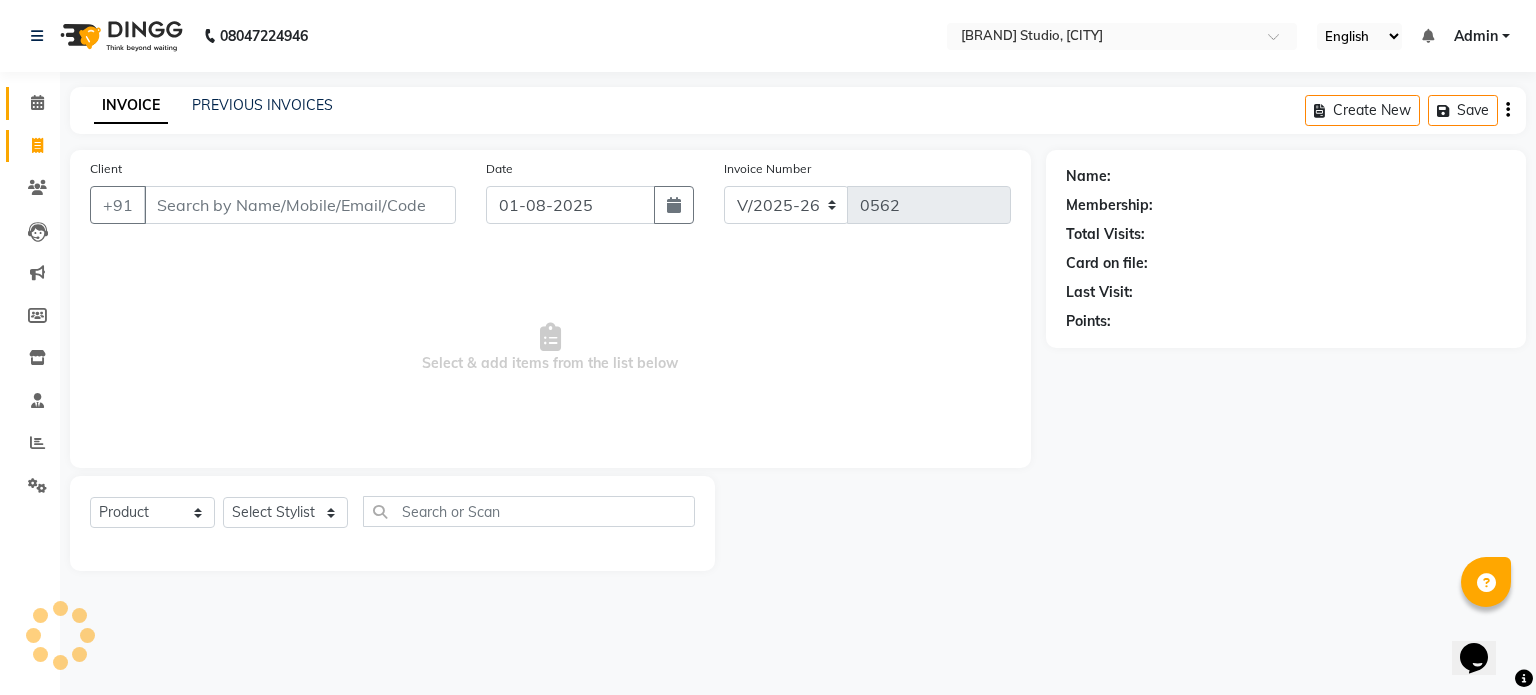 select on "[NUMBER]" 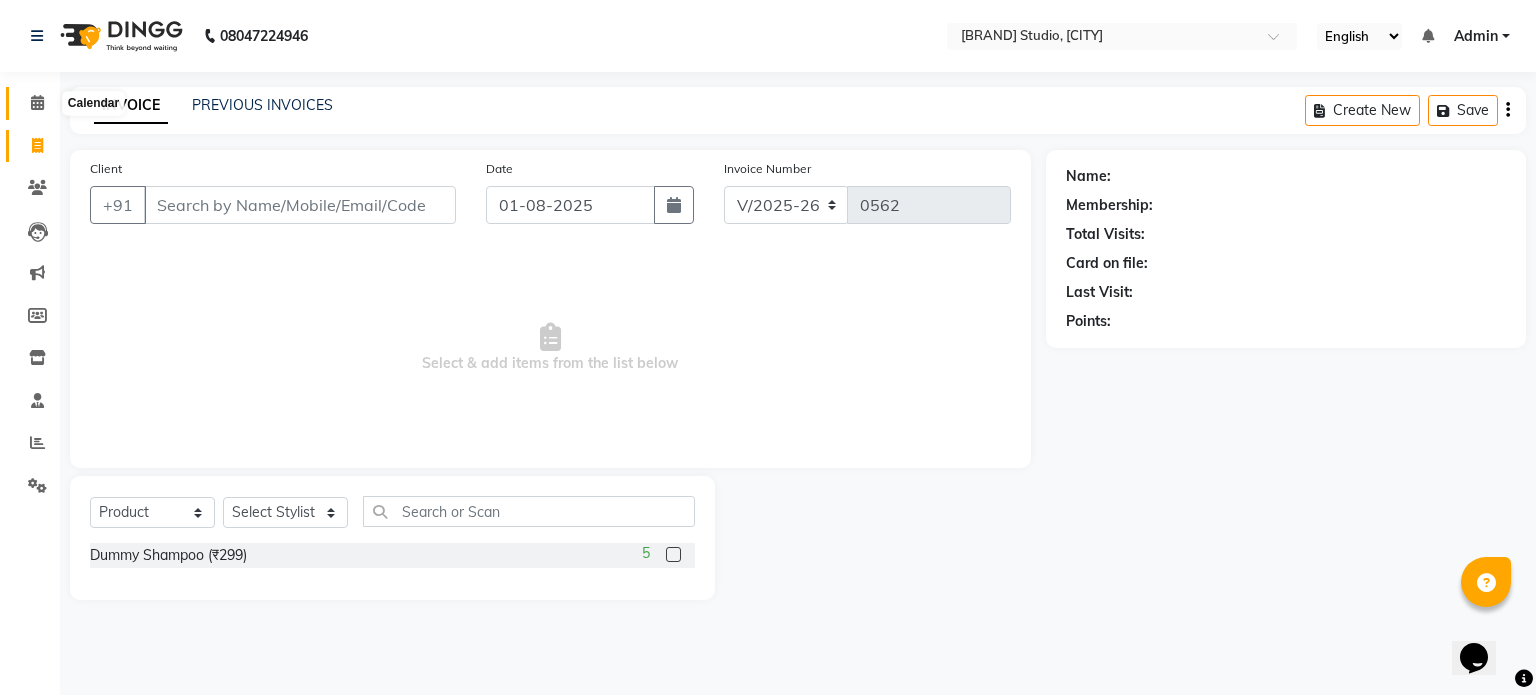 click 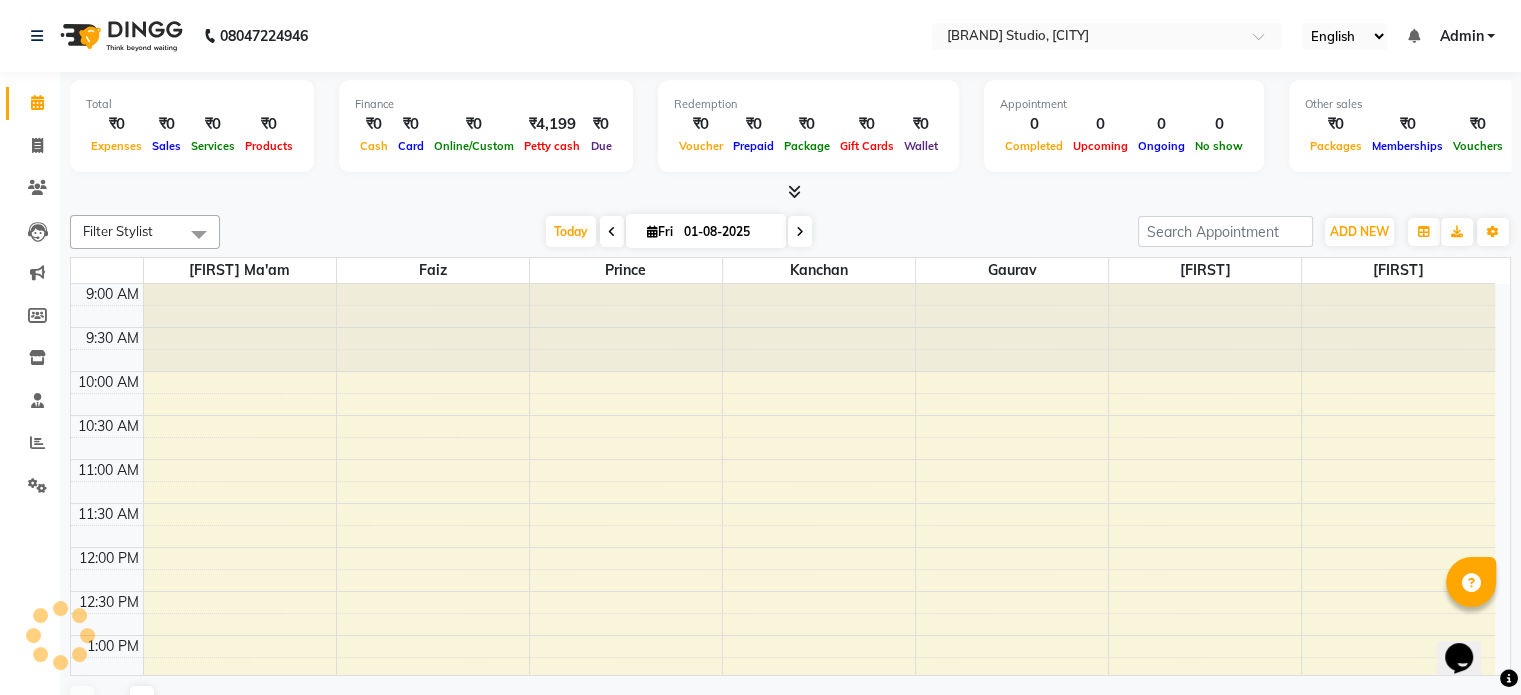 scroll, scrollTop: 0, scrollLeft: 0, axis: both 